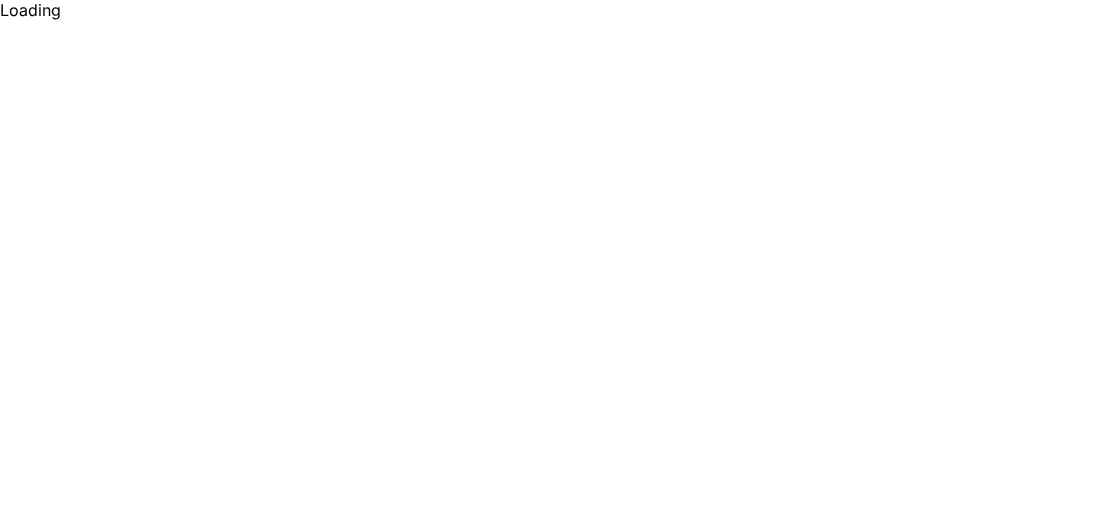 scroll, scrollTop: 0, scrollLeft: 0, axis: both 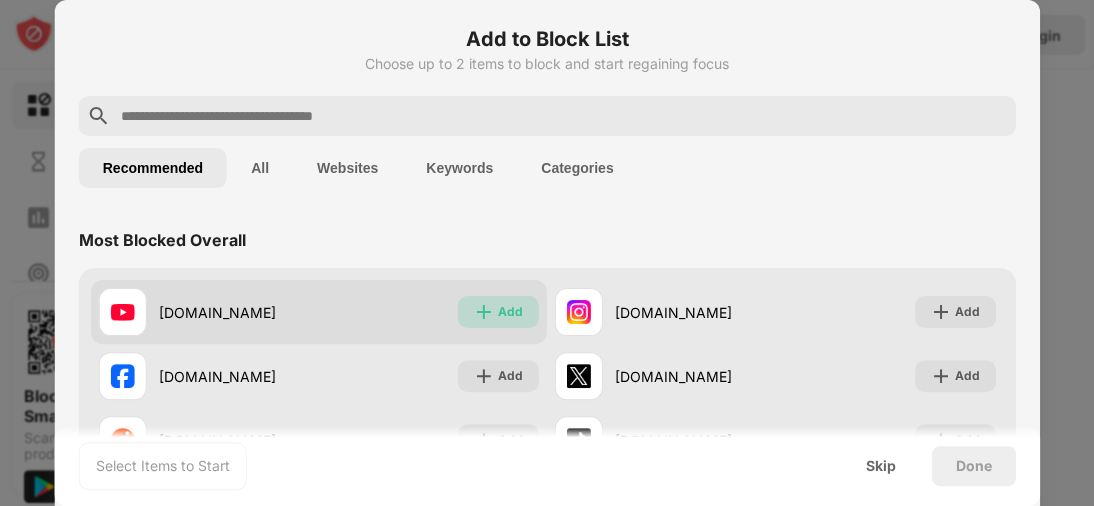 click on "Add" at bounding box center (510, 312) 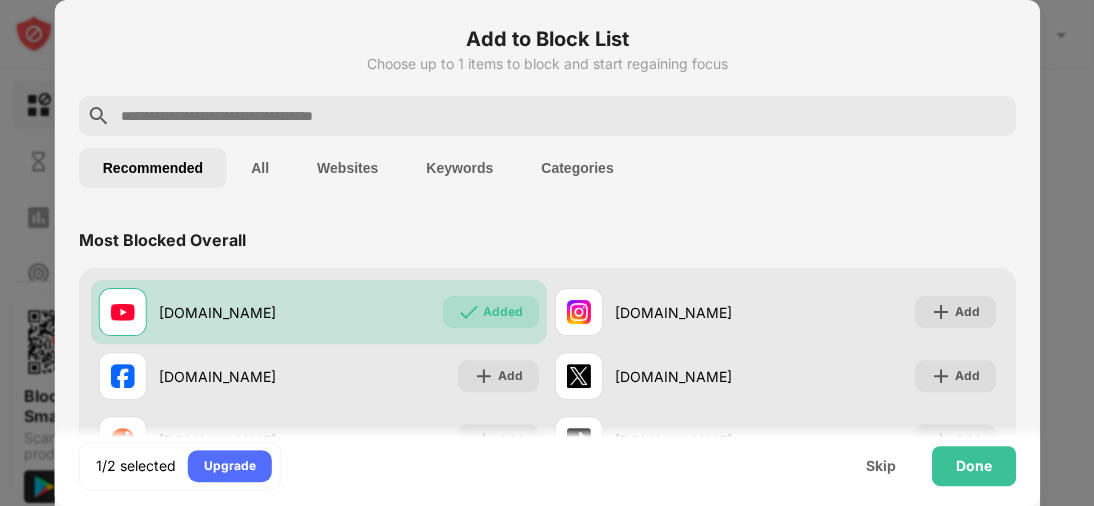 click on "Most Blocked Overall" at bounding box center (547, 240) 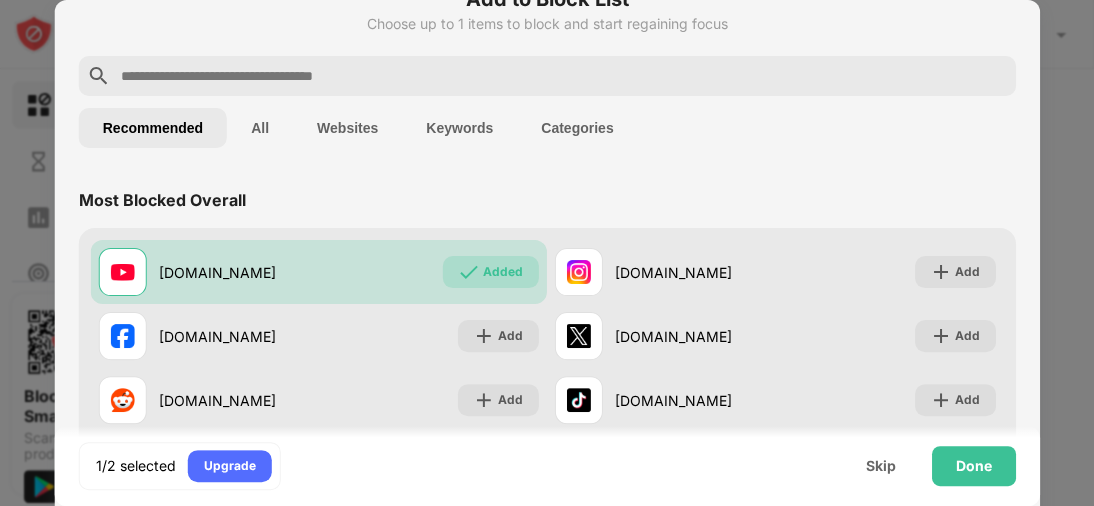 scroll, scrollTop: 80, scrollLeft: 0, axis: vertical 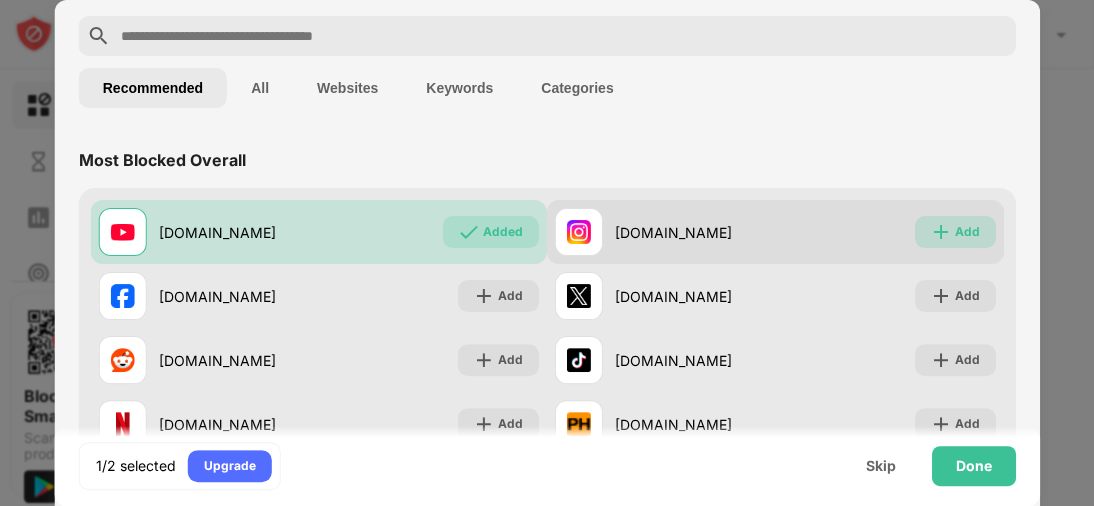 click on "Add" at bounding box center (954, 232) 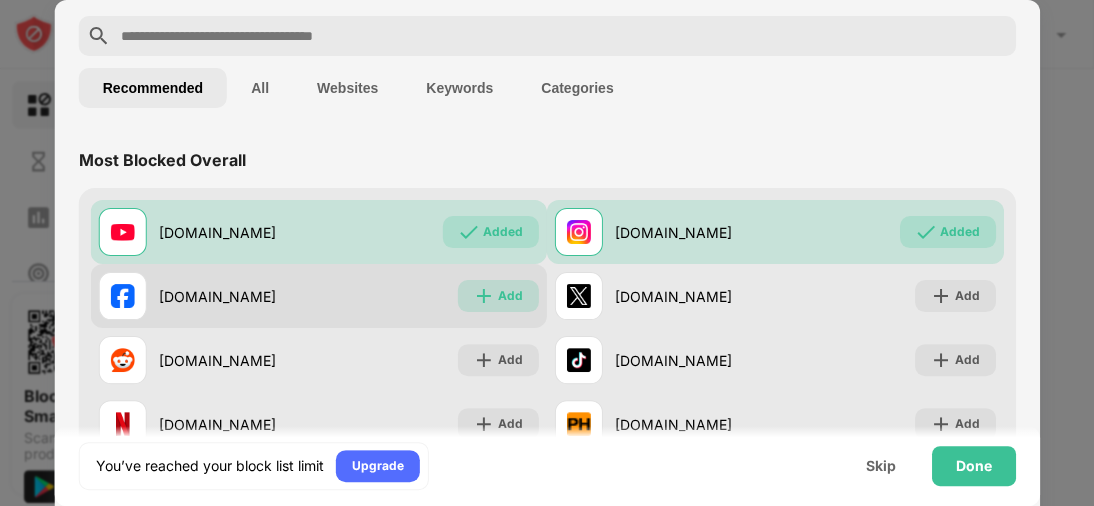 click on "Add" at bounding box center [510, 296] 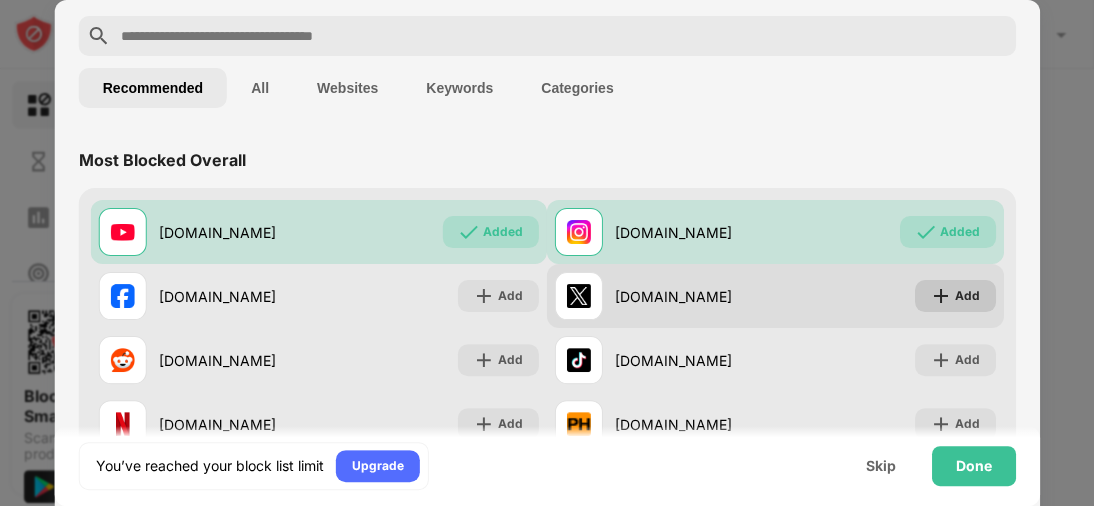 click on "Add" at bounding box center [966, 296] 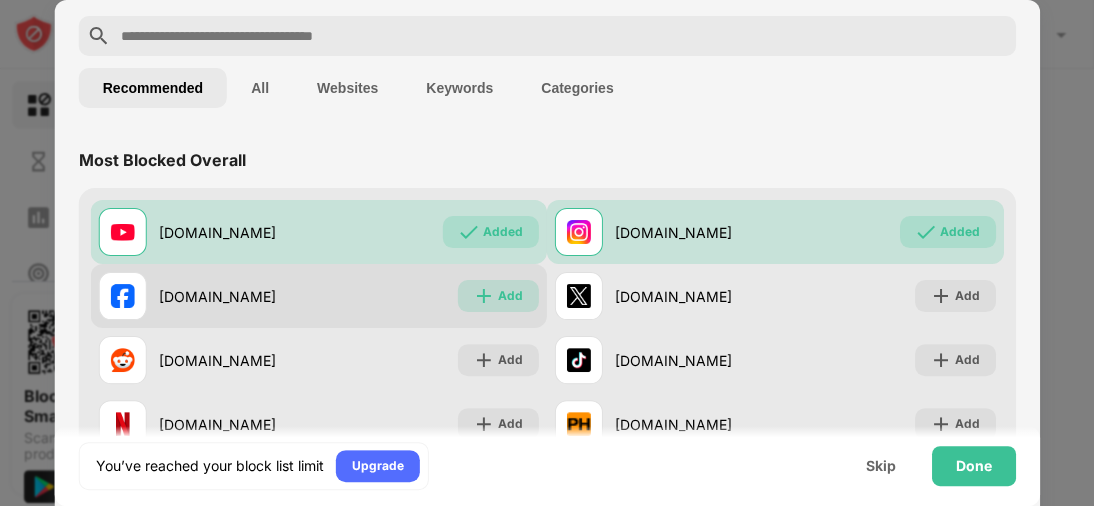 click on "Add" at bounding box center (510, 296) 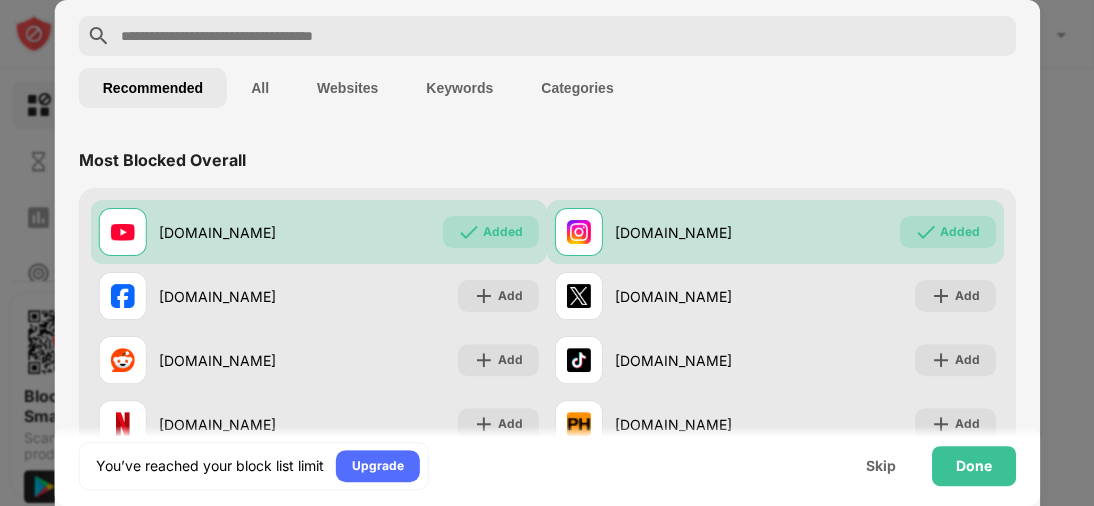 click on "Most Blocked Overall" at bounding box center [547, 160] 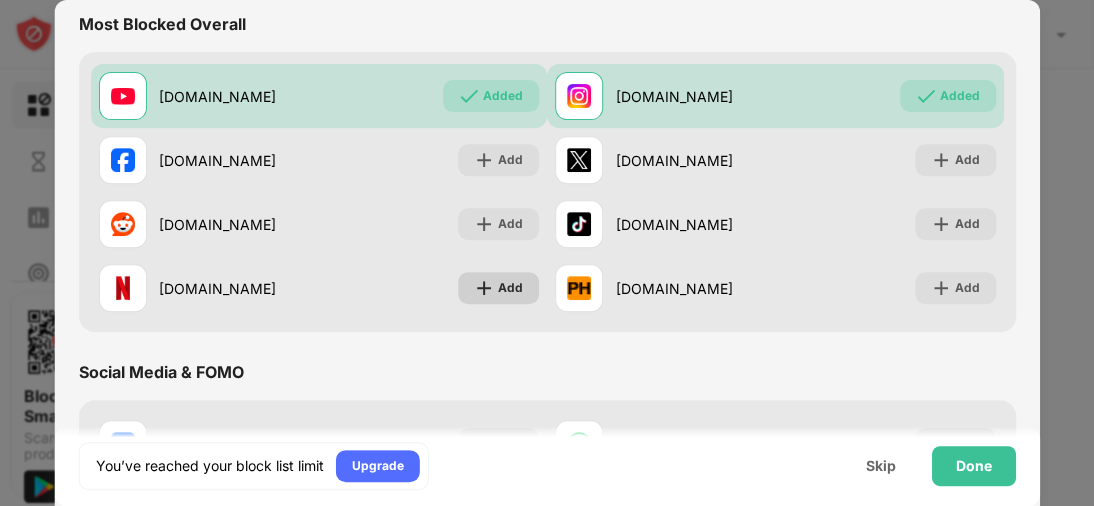 scroll, scrollTop: 216, scrollLeft: 0, axis: vertical 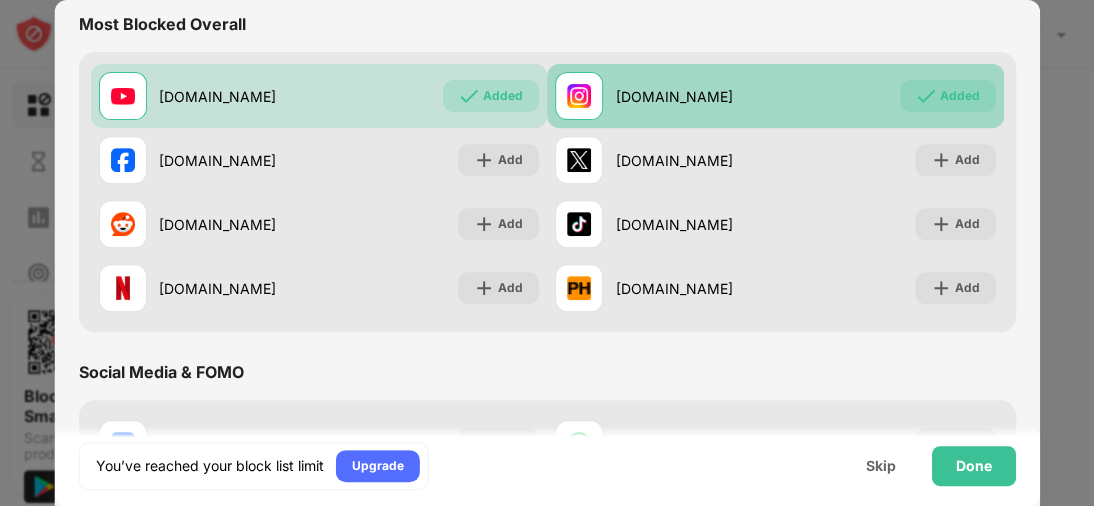 click on "Added" at bounding box center (959, 96) 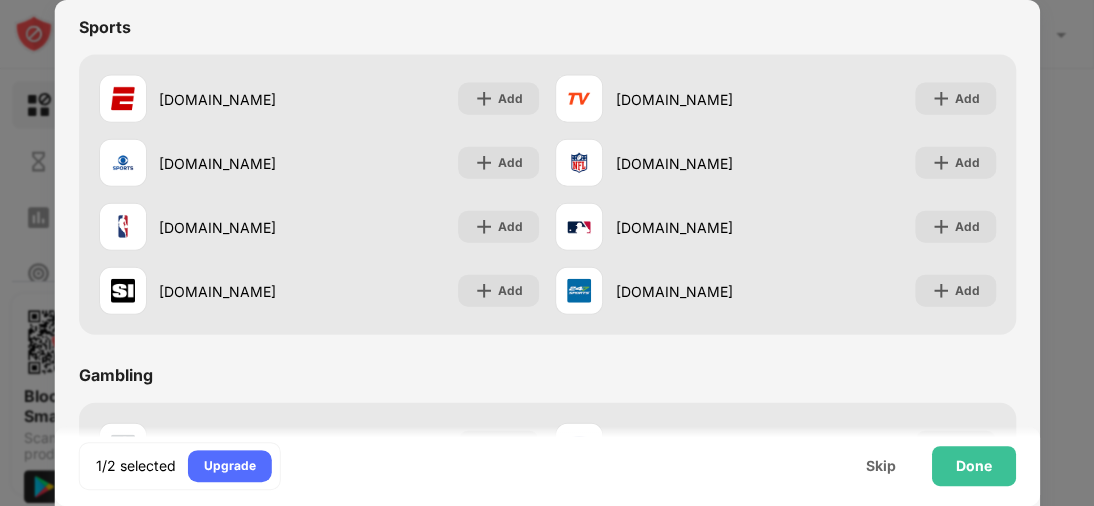 scroll, scrollTop: 1616, scrollLeft: 0, axis: vertical 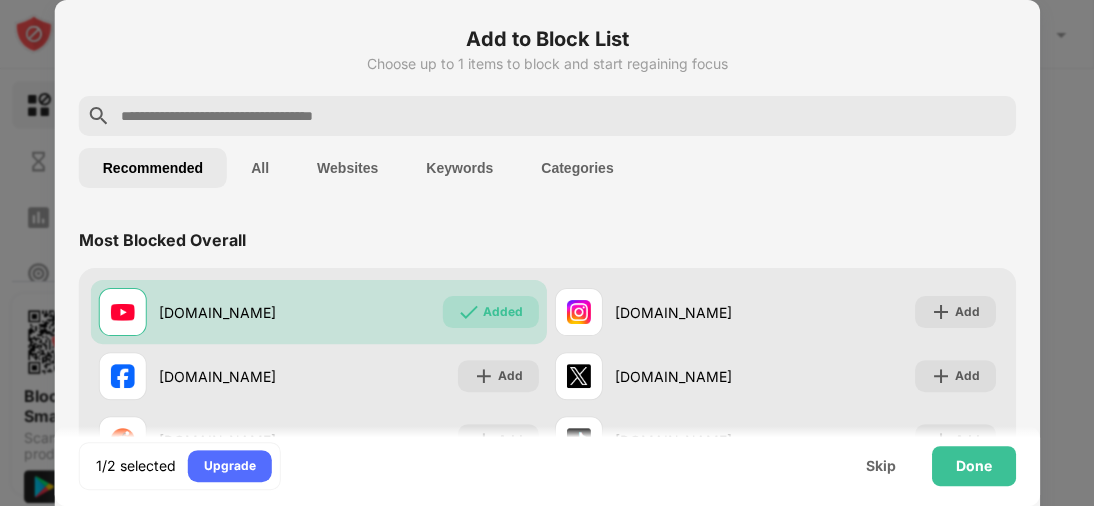 click on "Recommended All Websites Keywords Categories" at bounding box center (547, 168) 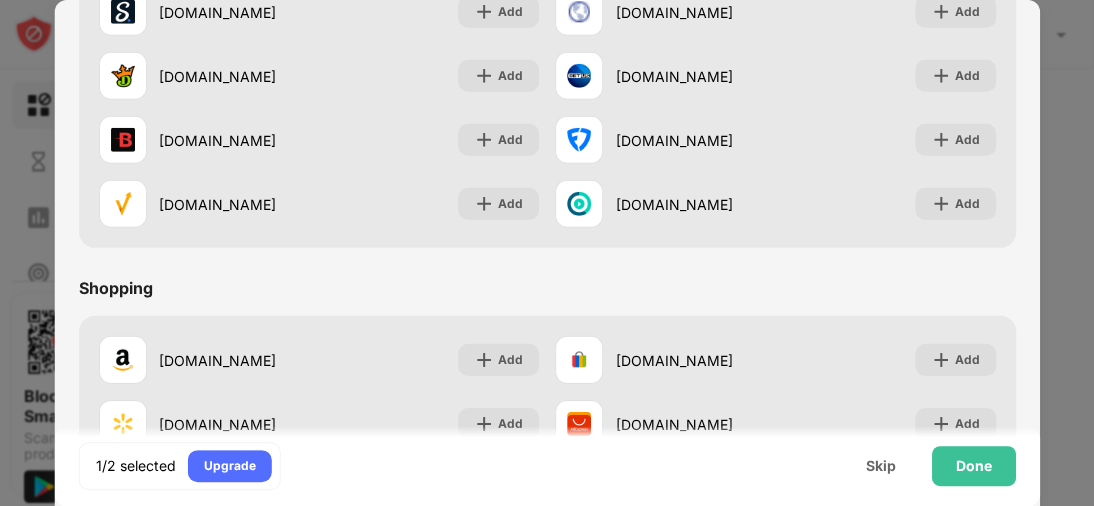 scroll, scrollTop: 2096, scrollLeft: 0, axis: vertical 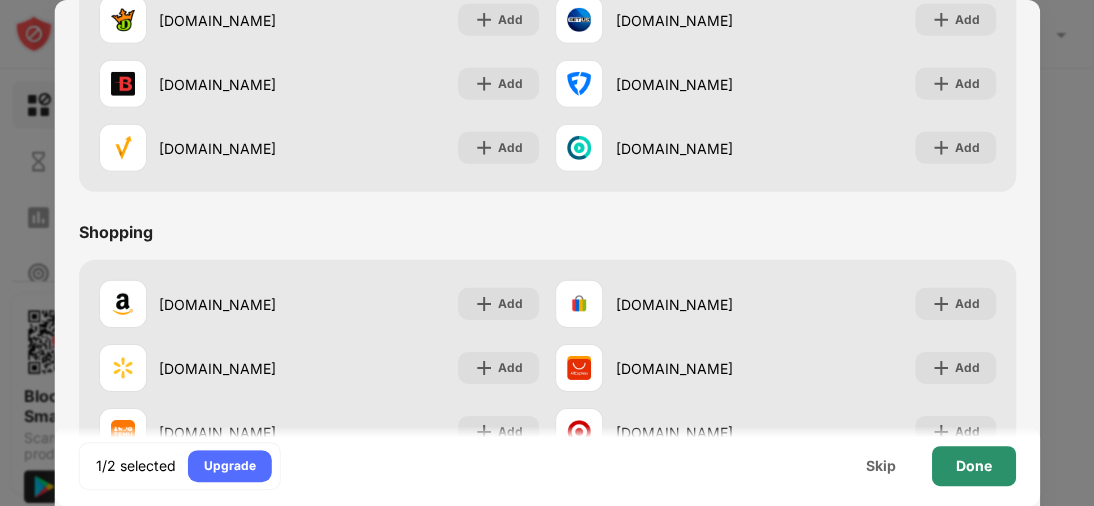 click on "Done" at bounding box center (973, 466) 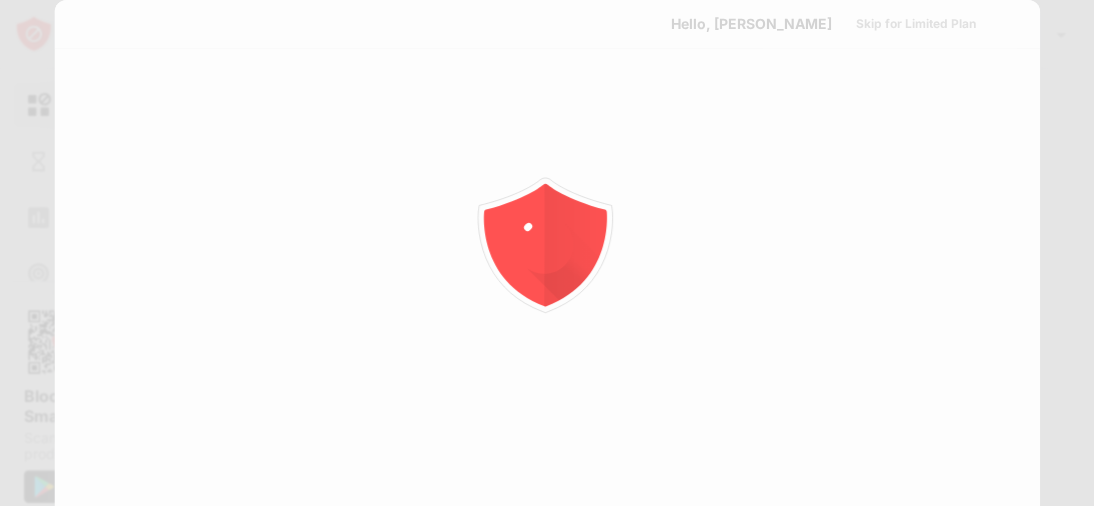 scroll, scrollTop: 0, scrollLeft: 0, axis: both 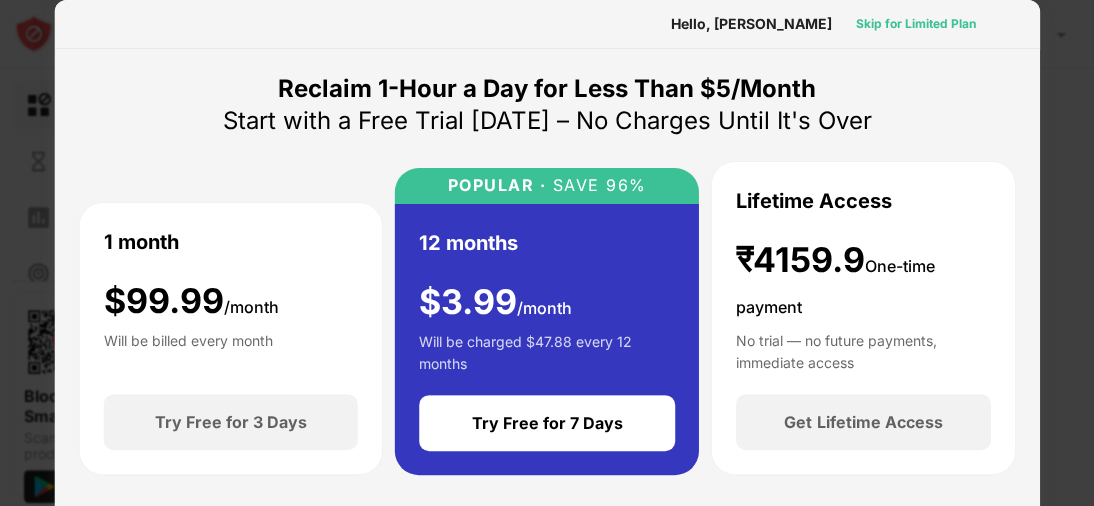 click on "Skip for Limited Plan" at bounding box center (915, 24) 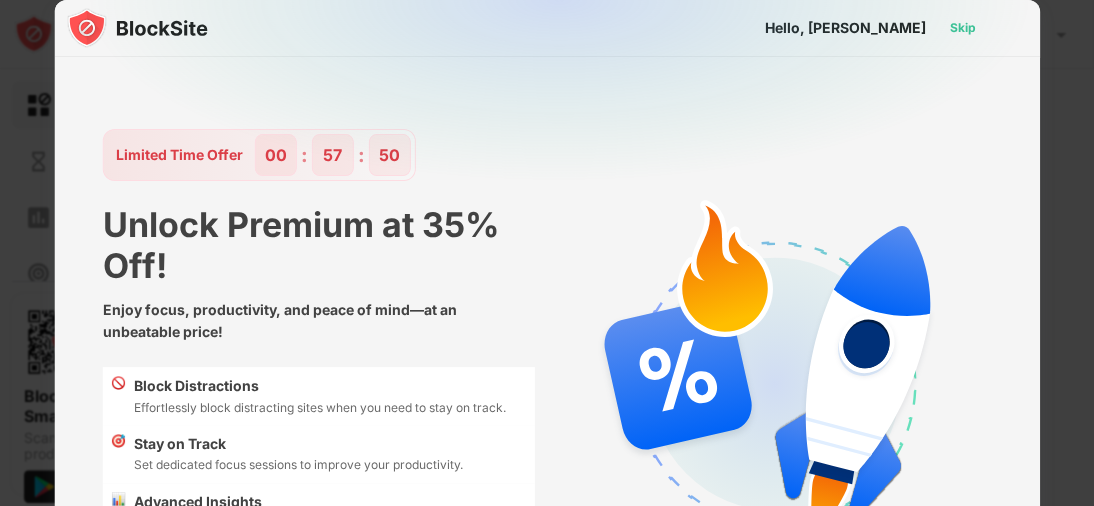 click on "Skip" at bounding box center [962, 28] 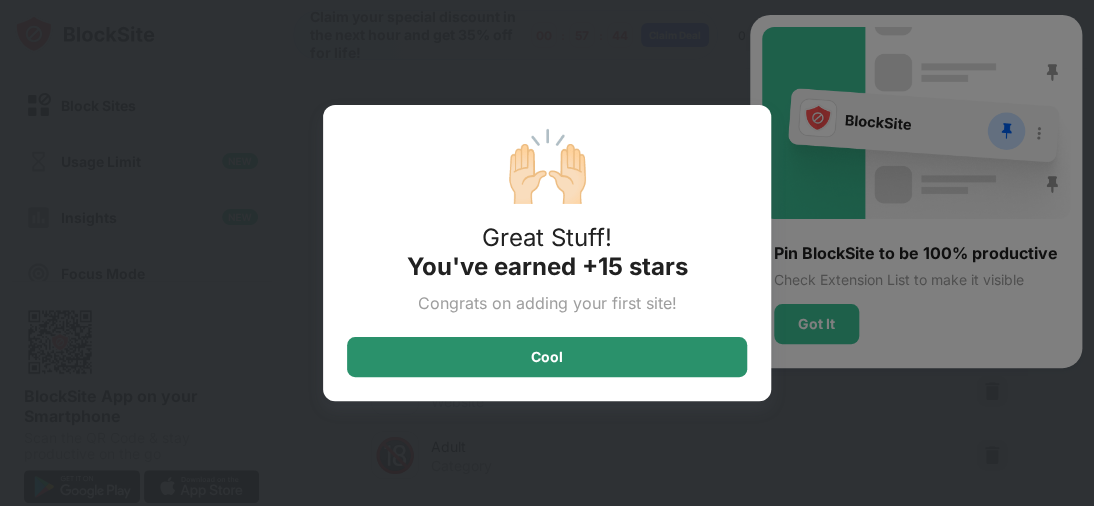 click on "Cool" at bounding box center [547, 357] 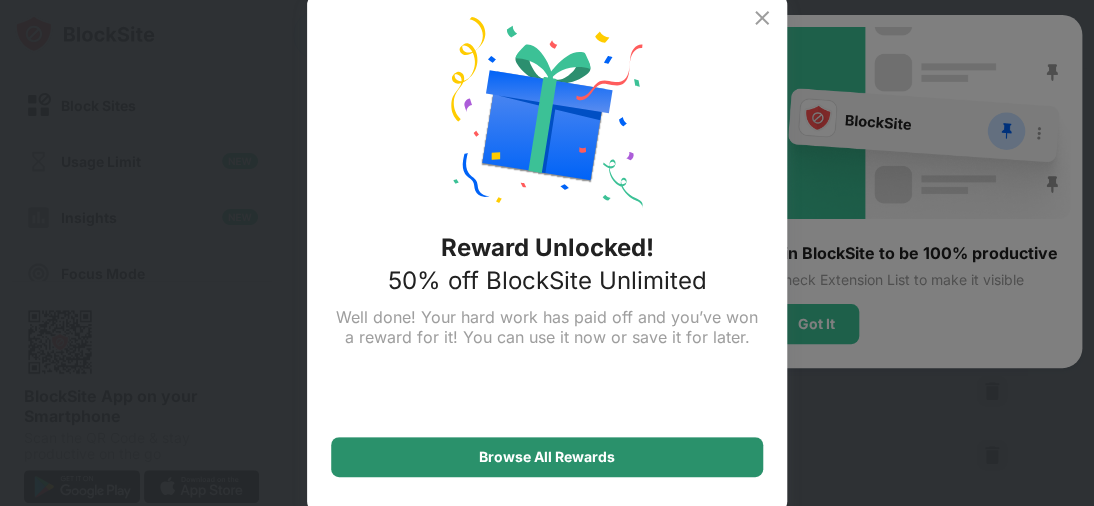 click on "Browse All Rewards" at bounding box center (547, 457) 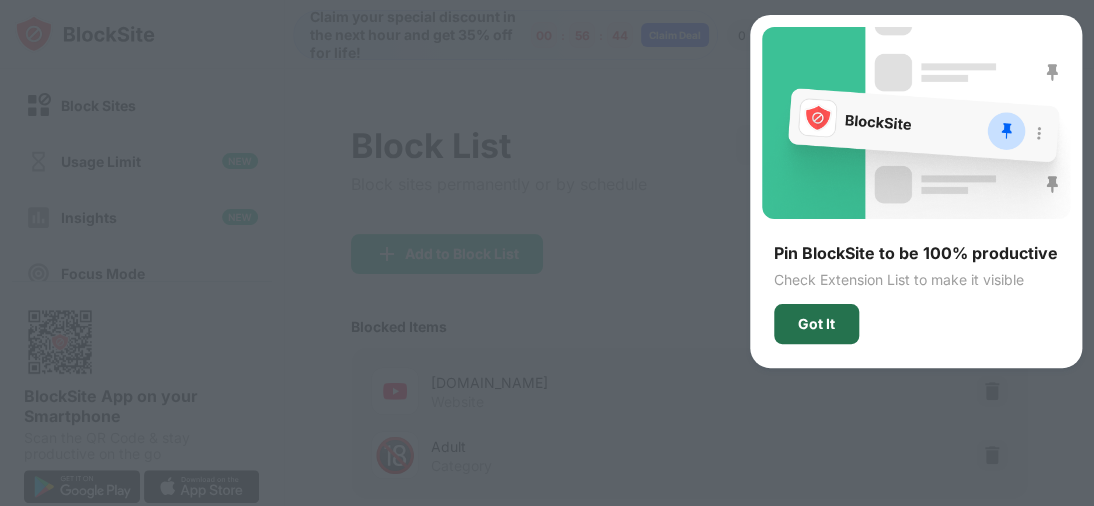 click on "Got It" at bounding box center [816, 324] 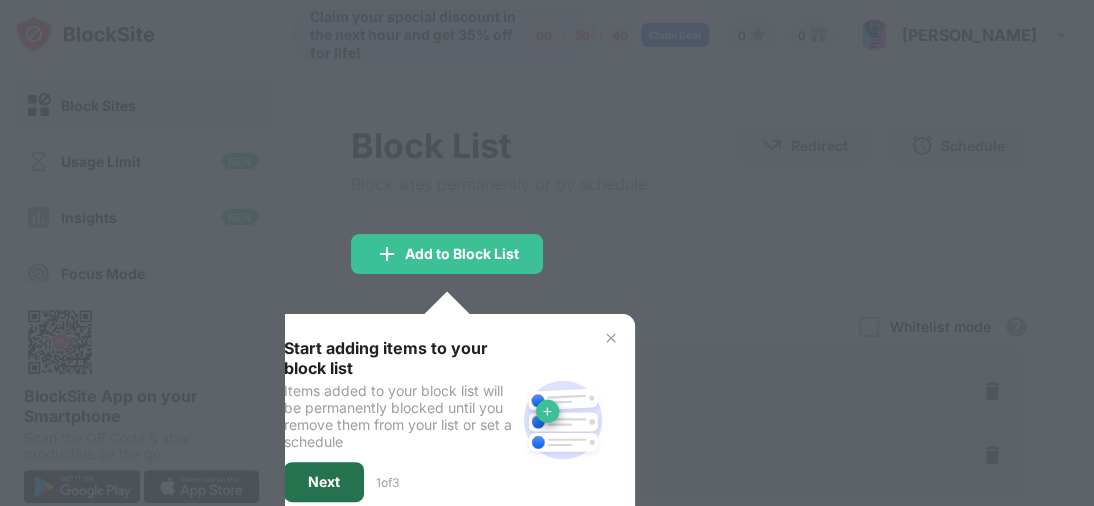 click on "Next" at bounding box center [324, 482] 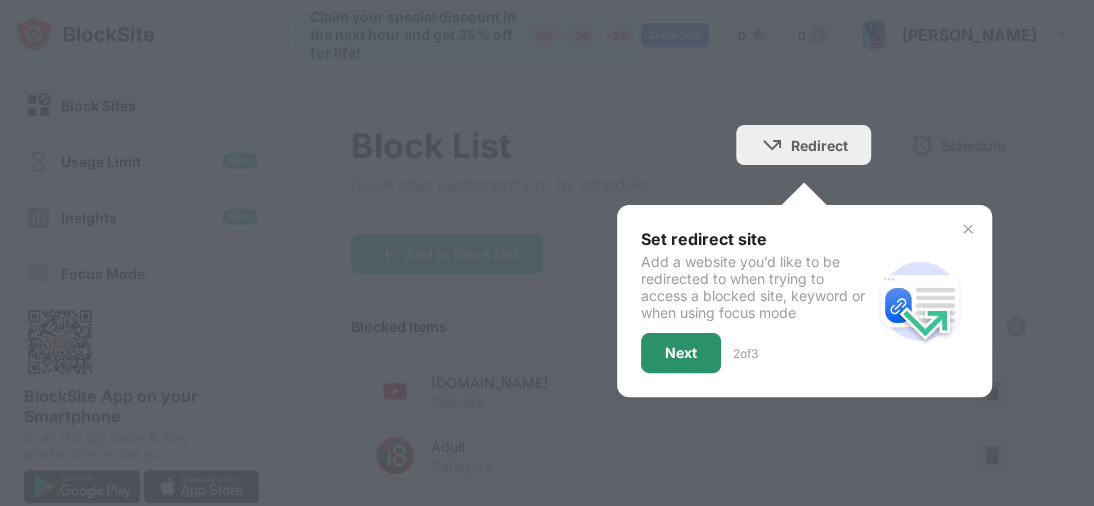 click on "Next" at bounding box center [681, 353] 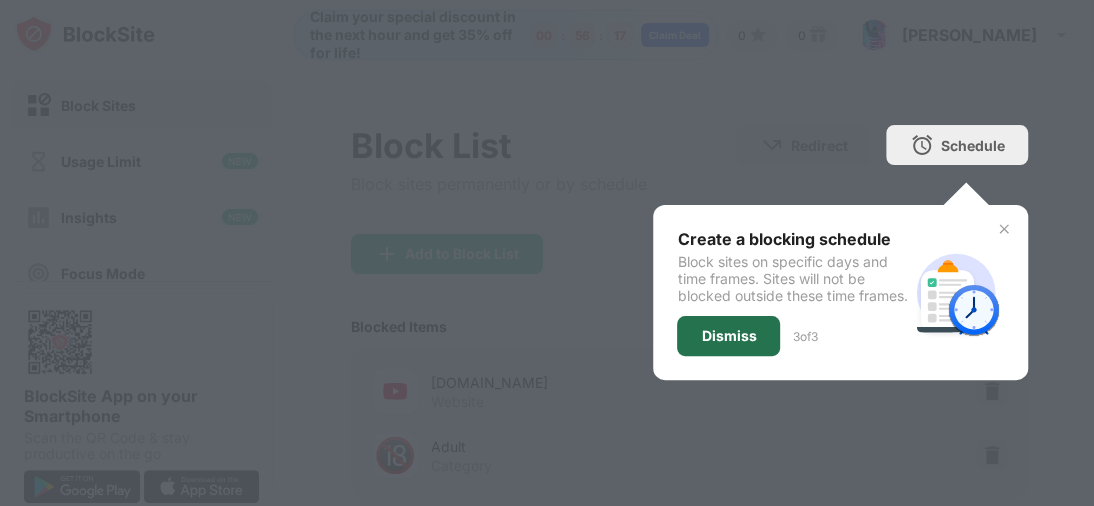 click on "Dismiss" at bounding box center [728, 336] 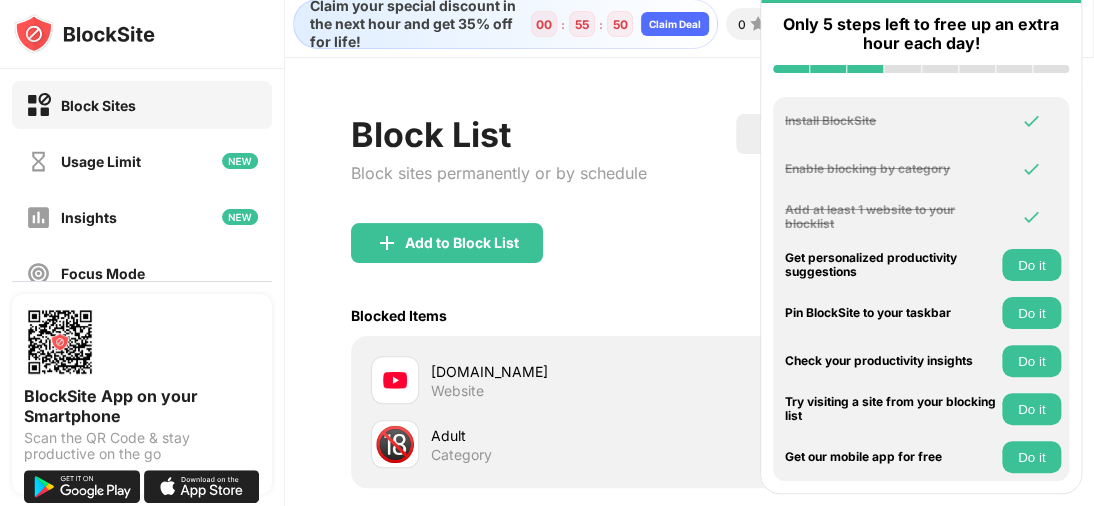 scroll, scrollTop: 0, scrollLeft: 0, axis: both 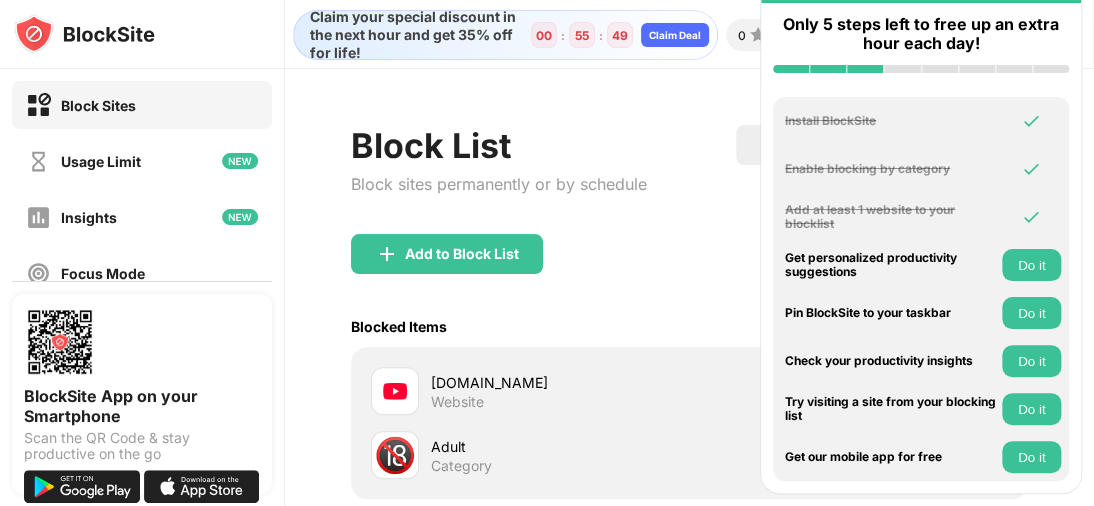 click on "Do it" at bounding box center [1031, 313] 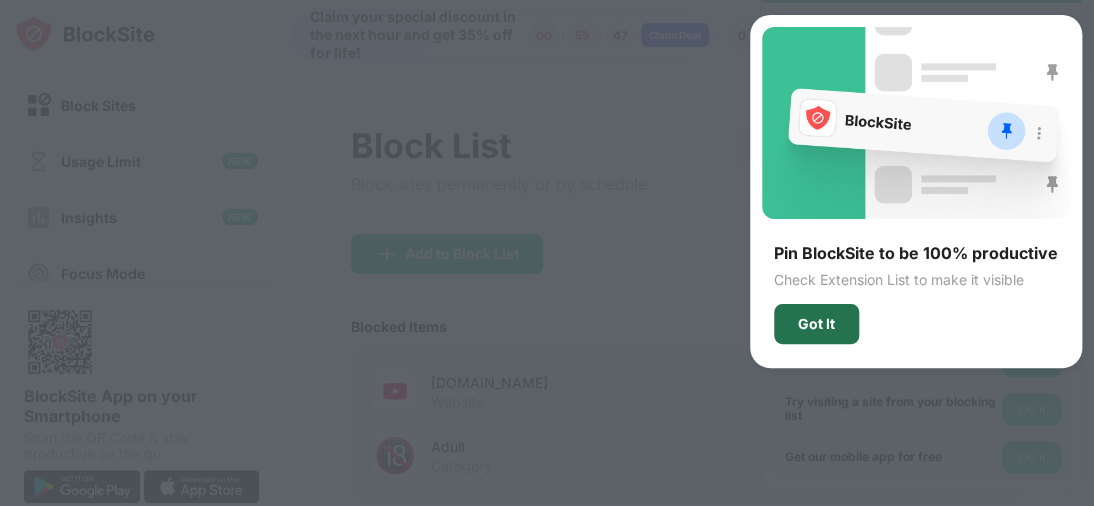 click on "Got It" at bounding box center [816, 324] 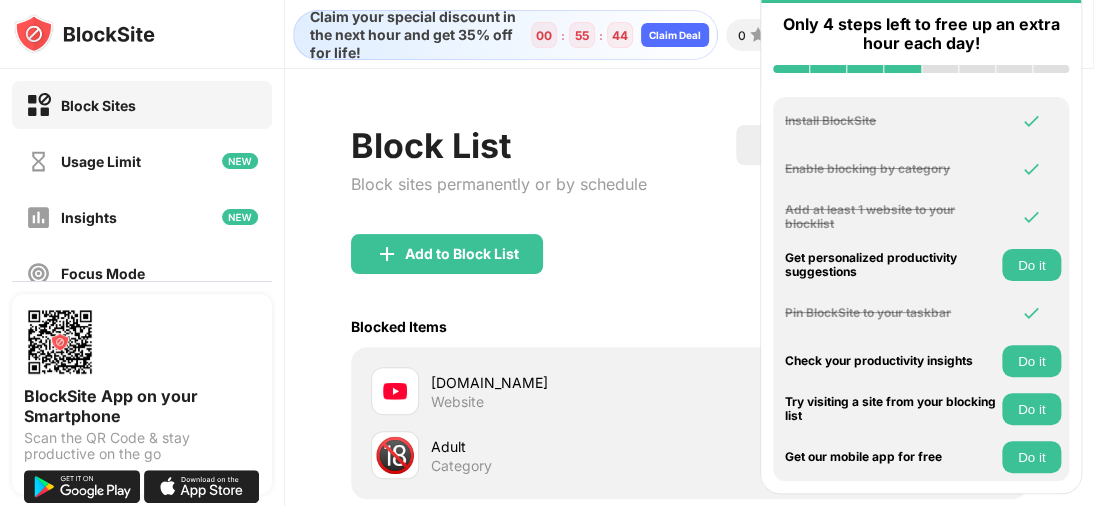 click on "Do it" at bounding box center (1031, 265) 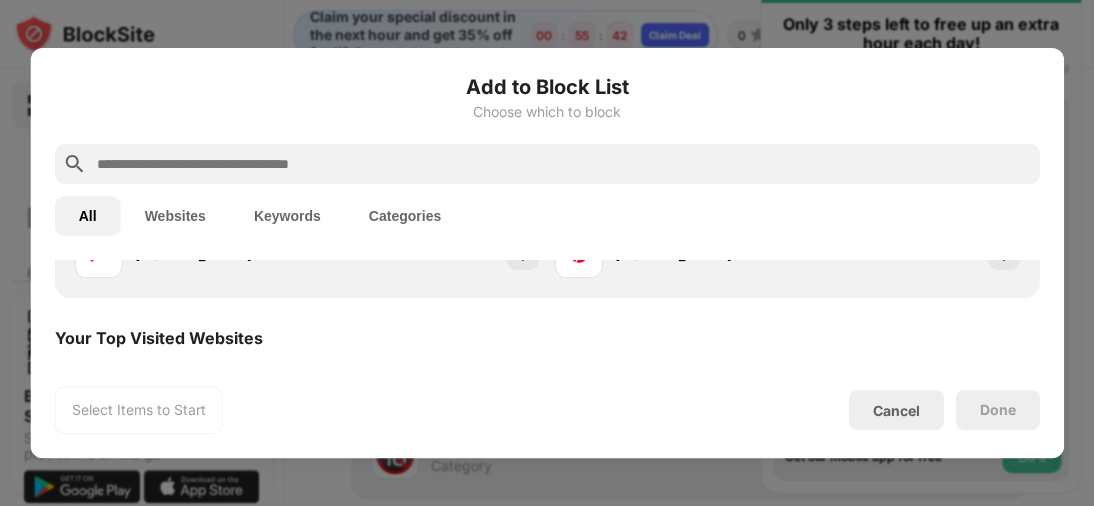 scroll, scrollTop: 696, scrollLeft: 0, axis: vertical 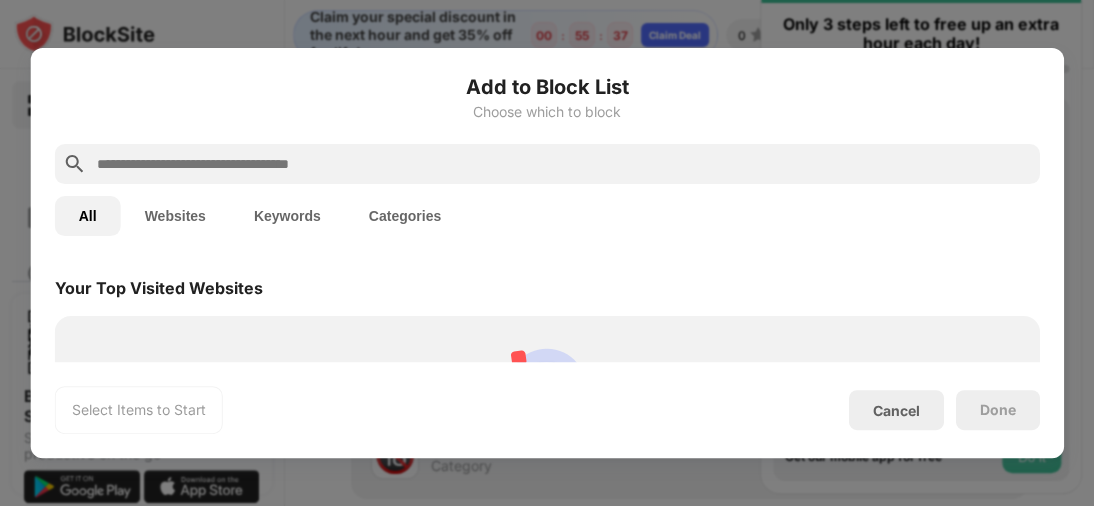click on "All Websites Keywords Categories" at bounding box center (547, 216) 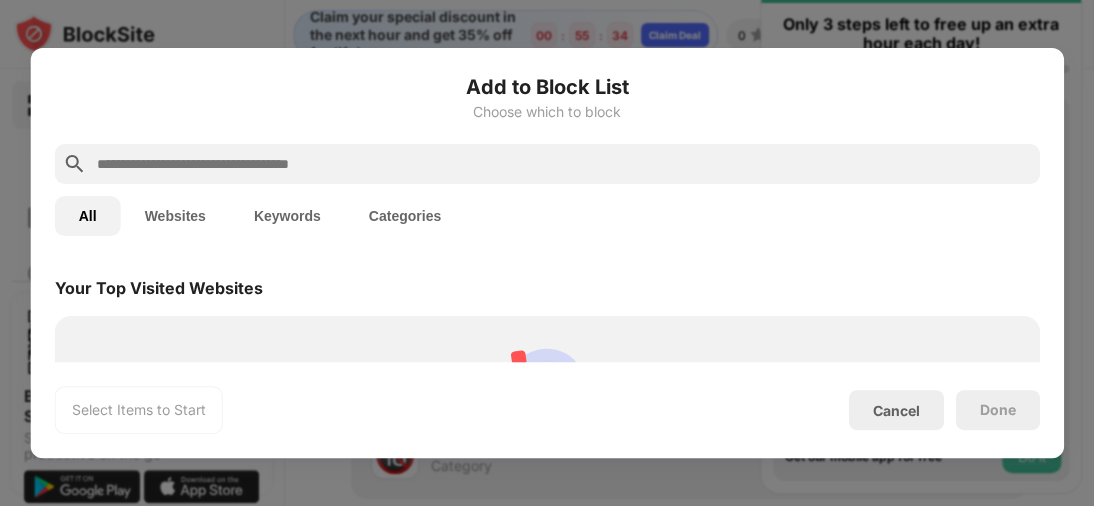 click on "Add to Block List Choose which to block All Websites Keywords Categories Categories to Block 🔞 Adult Already blocked 💬 Social 🗞 News 🏀 Sports 🃏 Gambling 🛍 Shopping Websites to Block See more youtube.com Already blocked netflix.com facebook.com instagram.com x.com reddit.com tiktok.com amazon.com buzzfeed.com pinterest.com Your Top Visited Websites Personalized Blocking Suggestions Let us see which sites you visit so we can personalize your block suggestions Show me the sites I visit the most Keywords to Block Use search to add keywords Block URLs containing specific words. Select Items to Start Cancel Done" at bounding box center [547, 253] 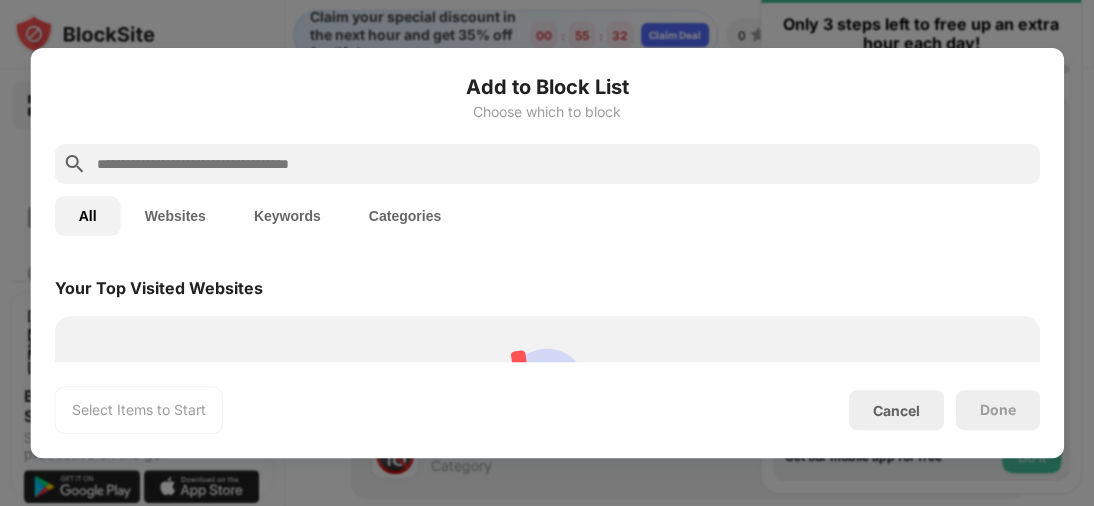 click on "Your Top Visited Websites" at bounding box center [547, 288] 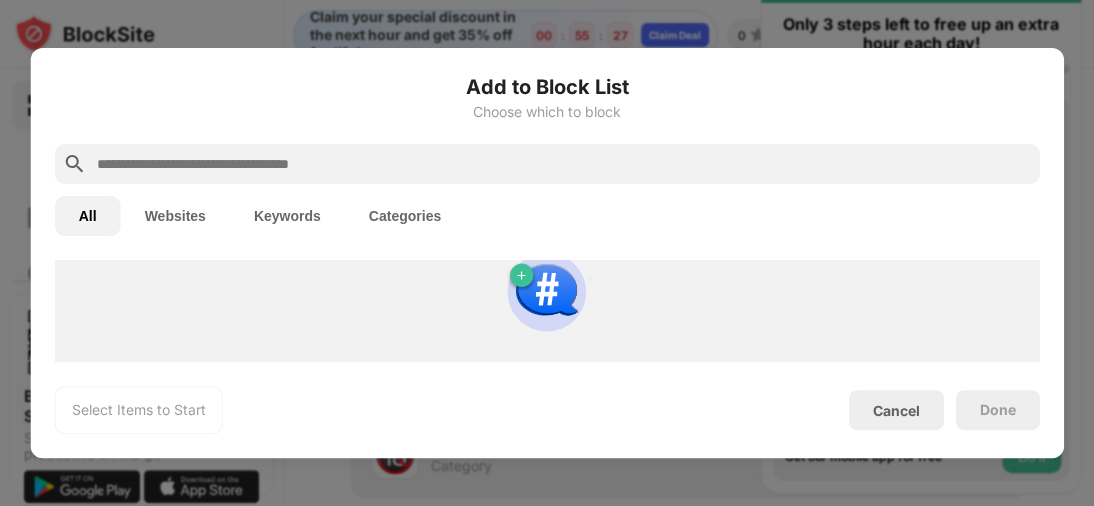scroll, scrollTop: 1181, scrollLeft: 0, axis: vertical 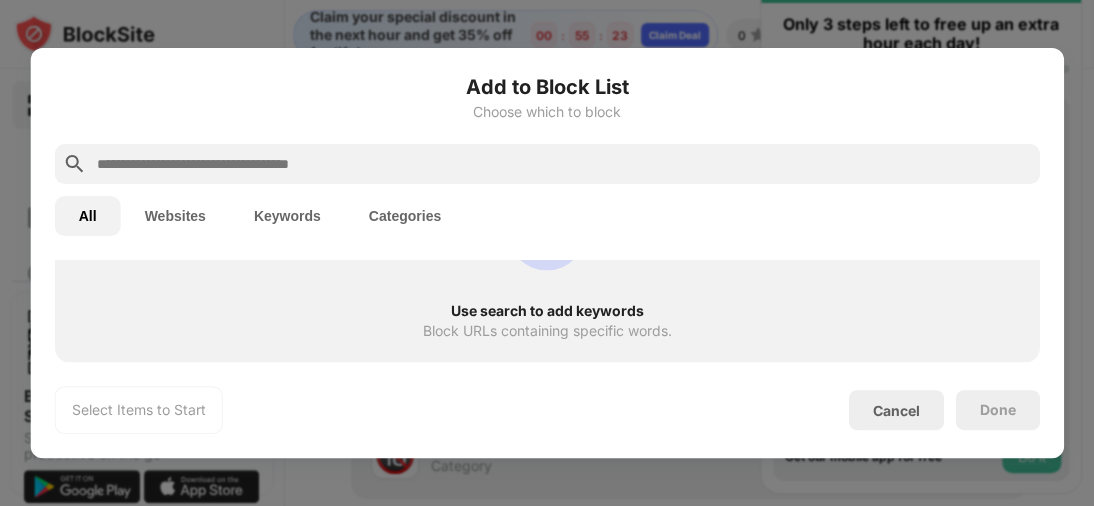drag, startPoint x: 351, startPoint y: 69, endPoint x: 453, endPoint y: 250, distance: 207.76189 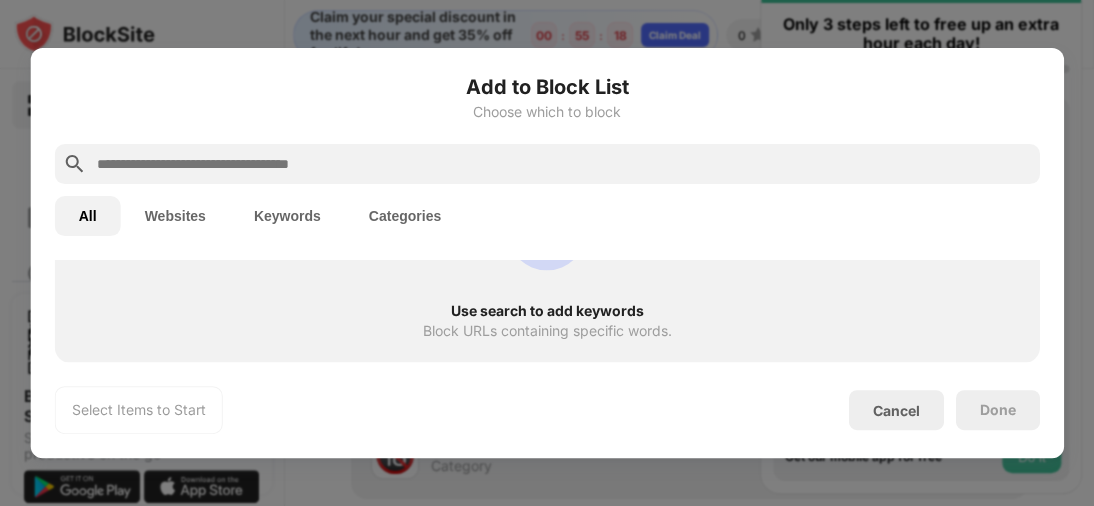 click on "Websites" at bounding box center [175, 216] 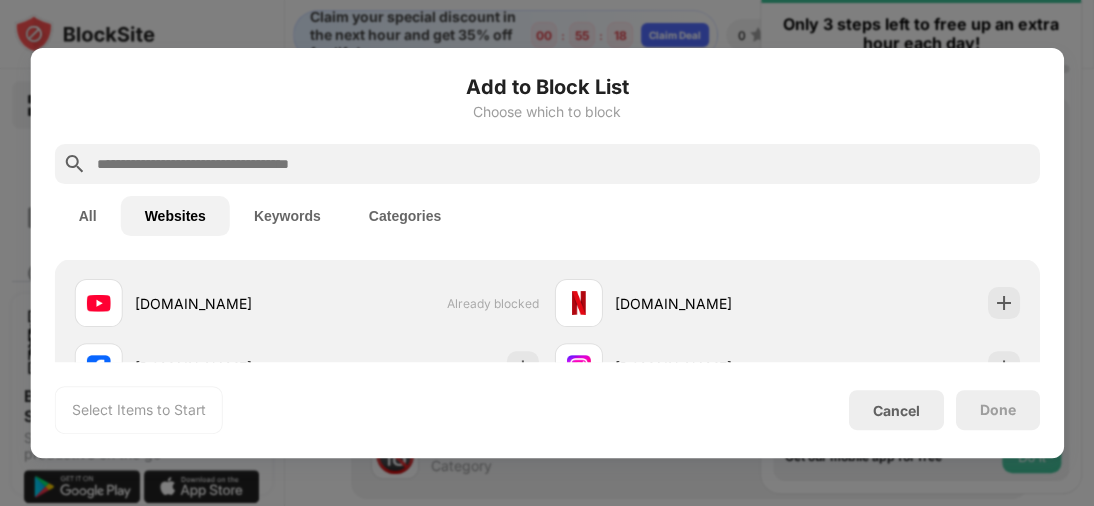 scroll, scrollTop: 0, scrollLeft: 0, axis: both 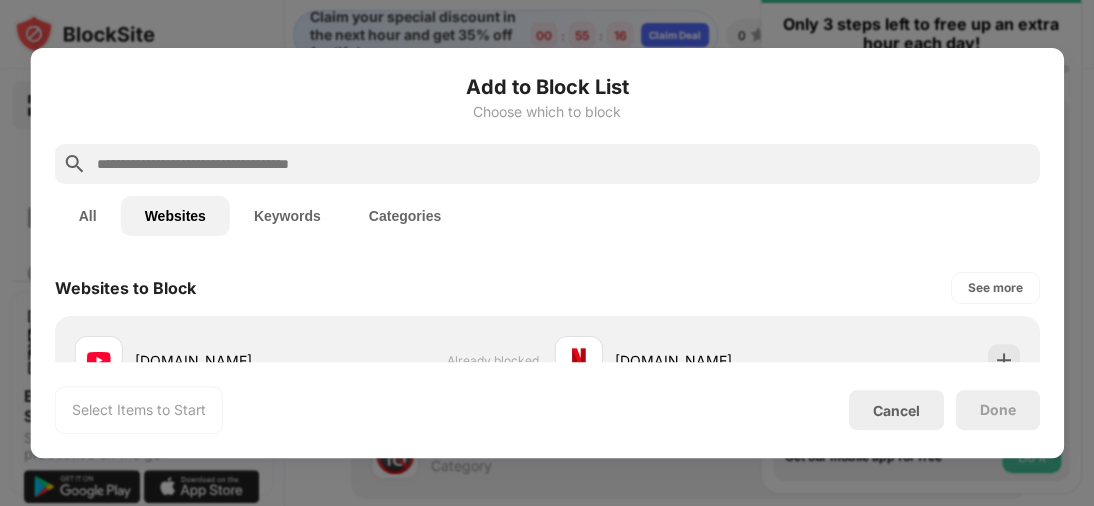 click on "Websites to Block See more" at bounding box center (547, 288) 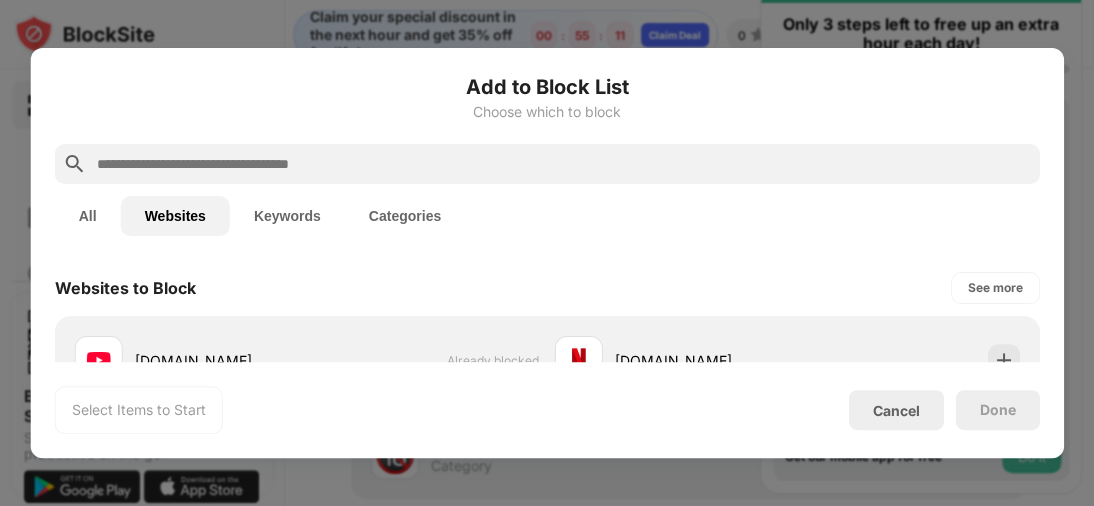 scroll, scrollTop: 40, scrollLeft: 0, axis: vertical 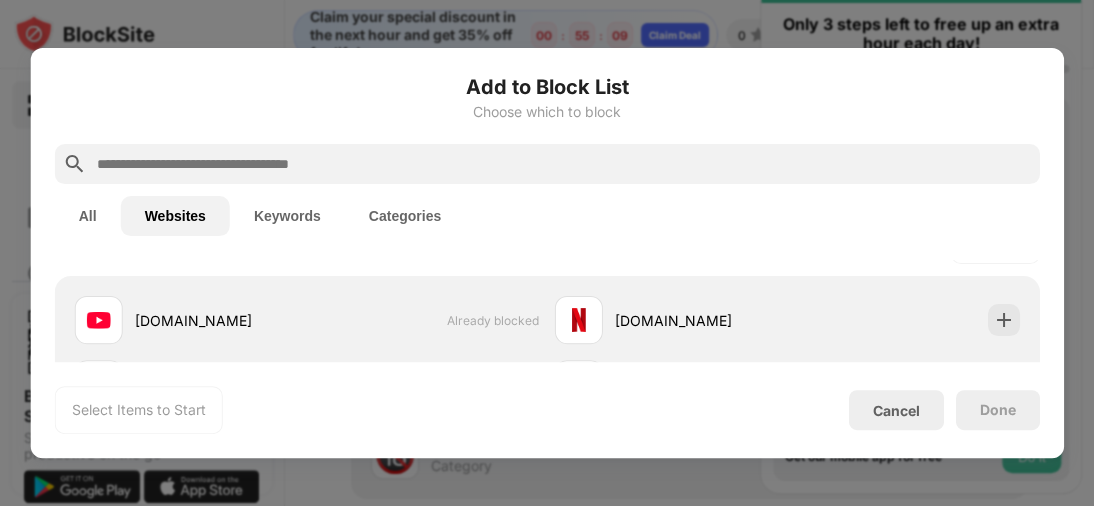 click on "All" at bounding box center [88, 216] 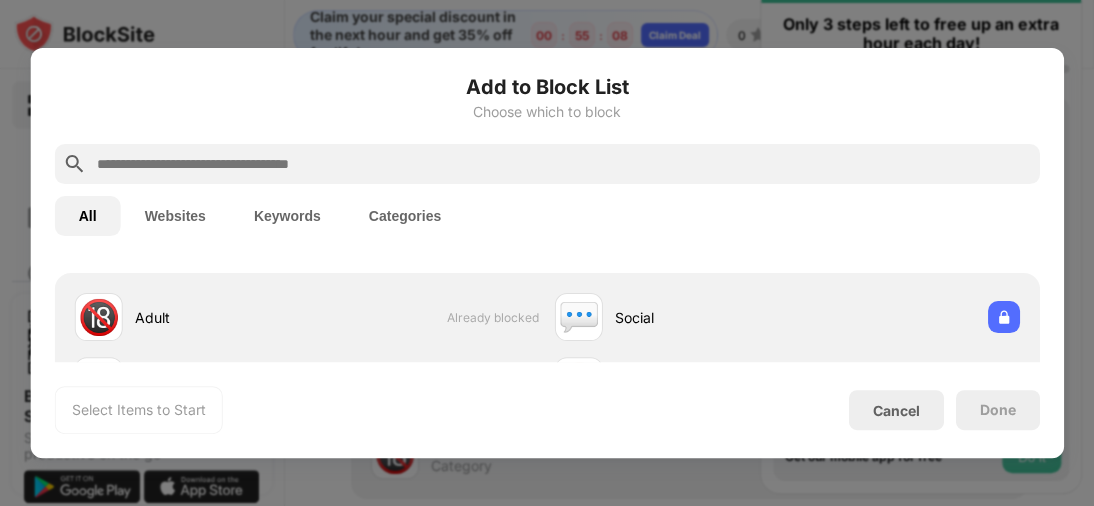 scroll, scrollTop: 0, scrollLeft: 0, axis: both 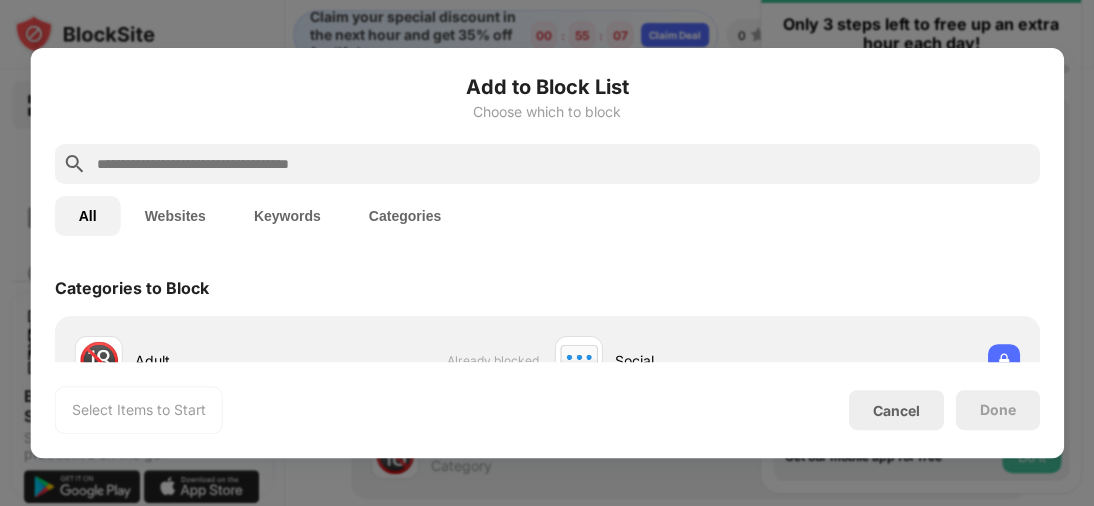 click on "All Websites Keywords Categories" at bounding box center (547, 216) 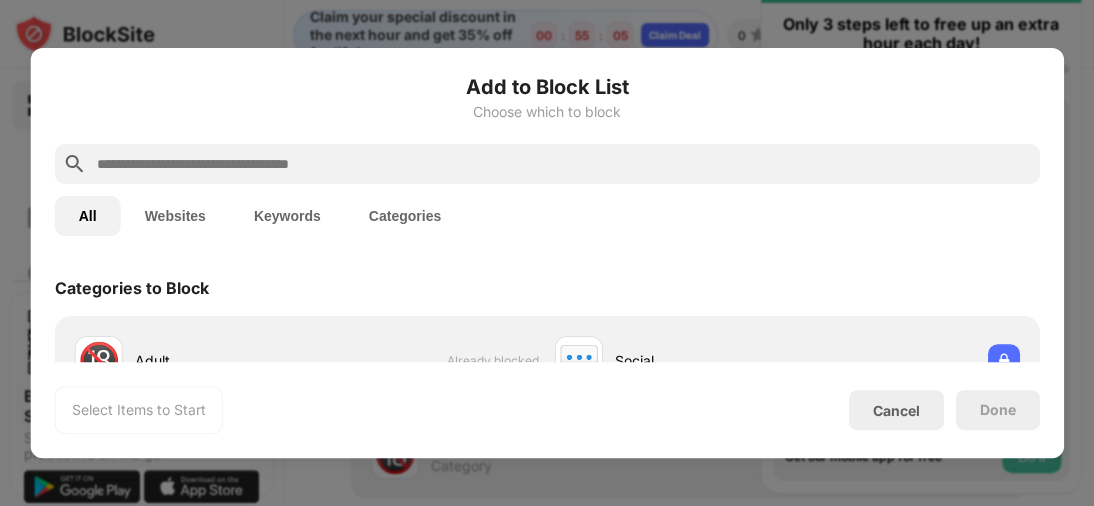 click on "Categories to Block" at bounding box center (547, 288) 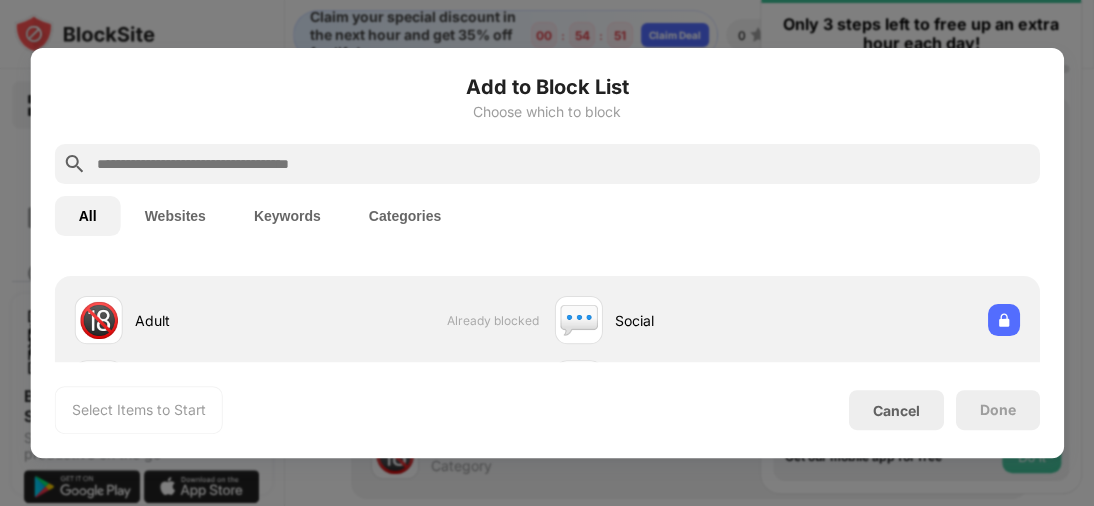 scroll, scrollTop: 0, scrollLeft: 0, axis: both 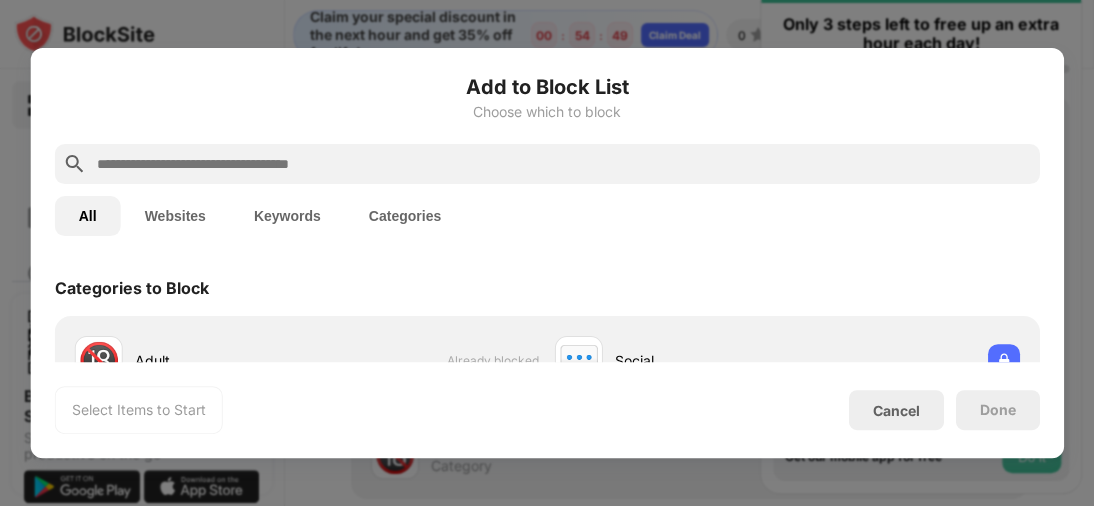 drag, startPoint x: 648, startPoint y: 330, endPoint x: 191, endPoint y: 218, distance: 470.52417 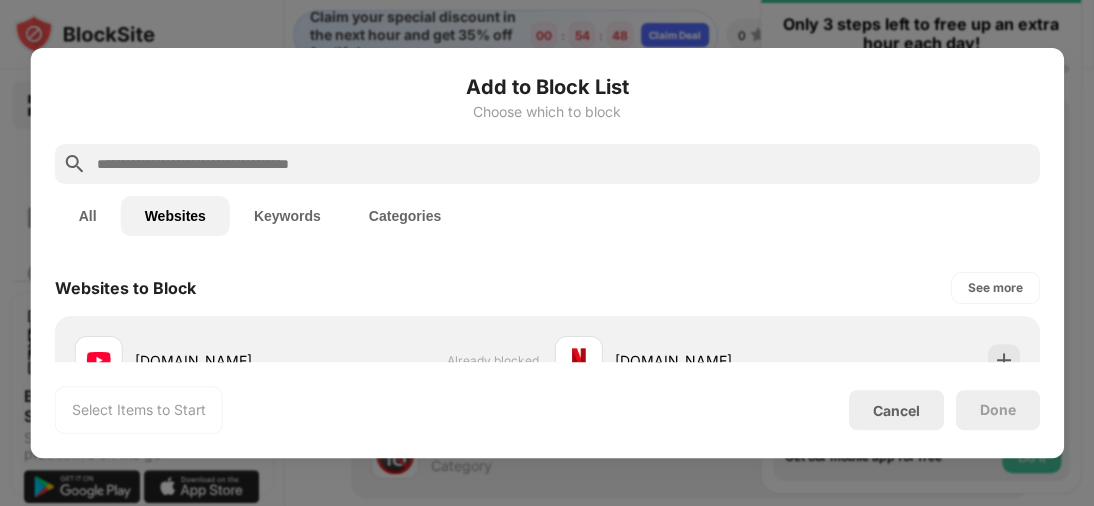 click on "Keywords" at bounding box center (287, 216) 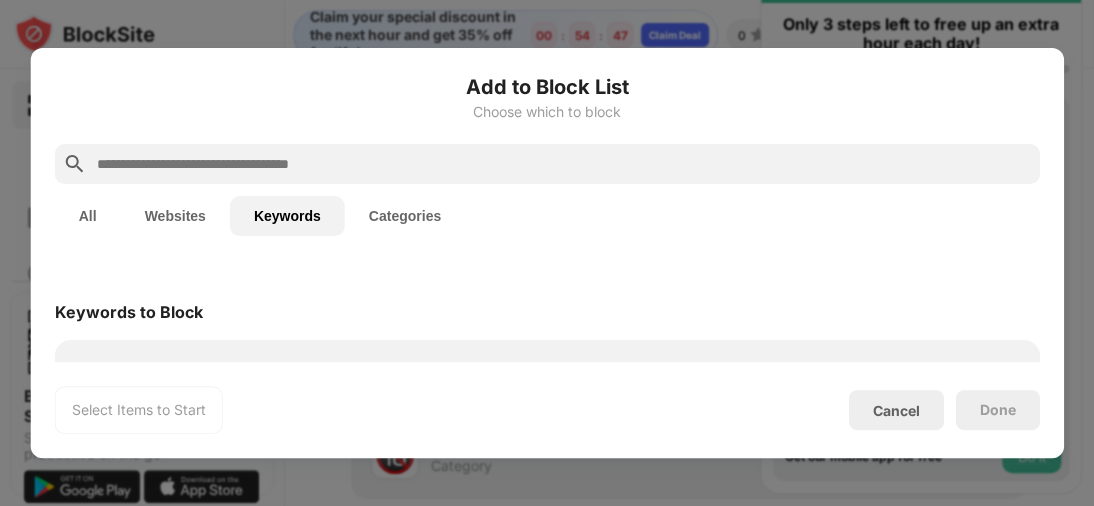 click on "Categories" at bounding box center (405, 216) 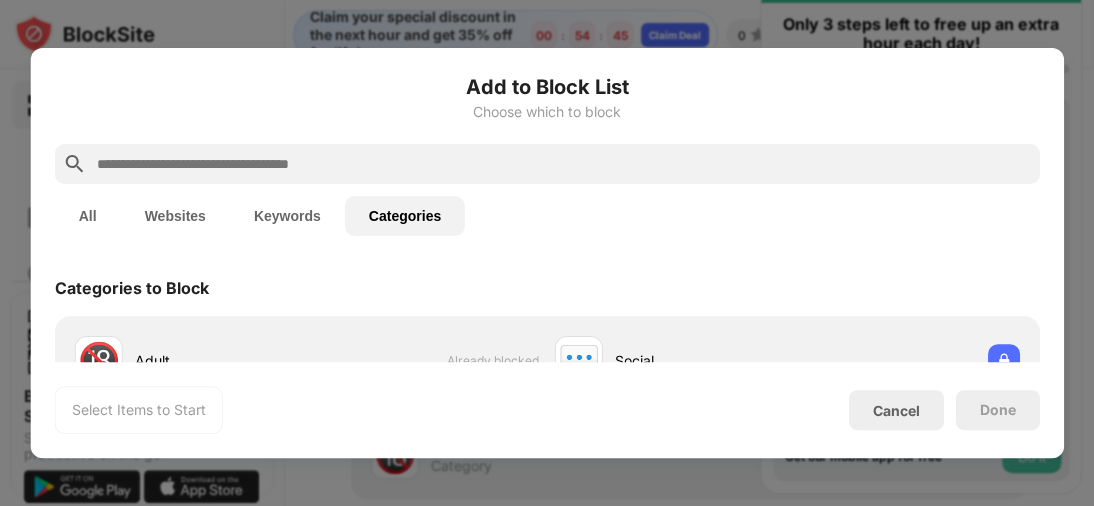 click on "All Websites Keywords Categories" at bounding box center [547, 216] 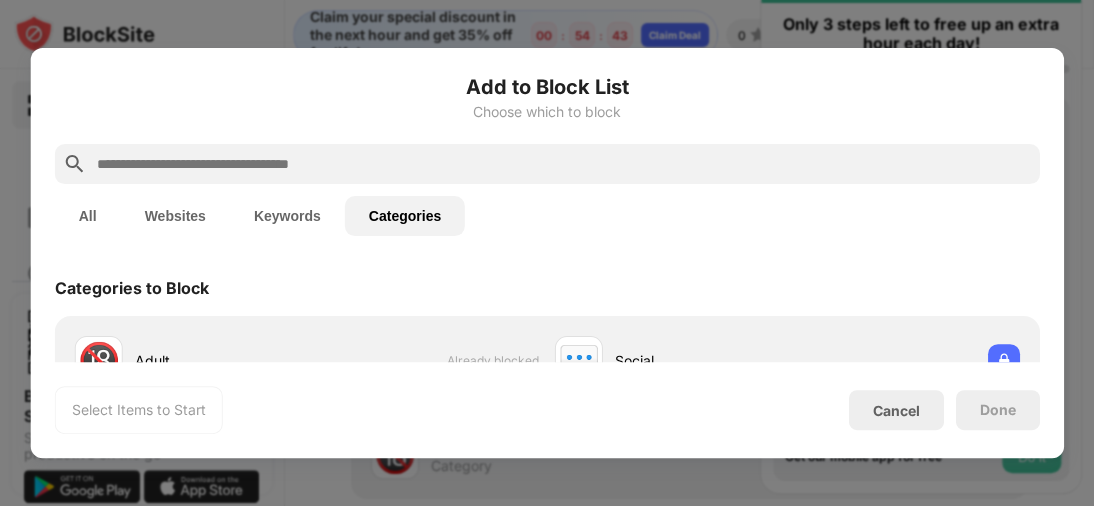 click on "All Websites Keywords Categories" at bounding box center [547, 216] 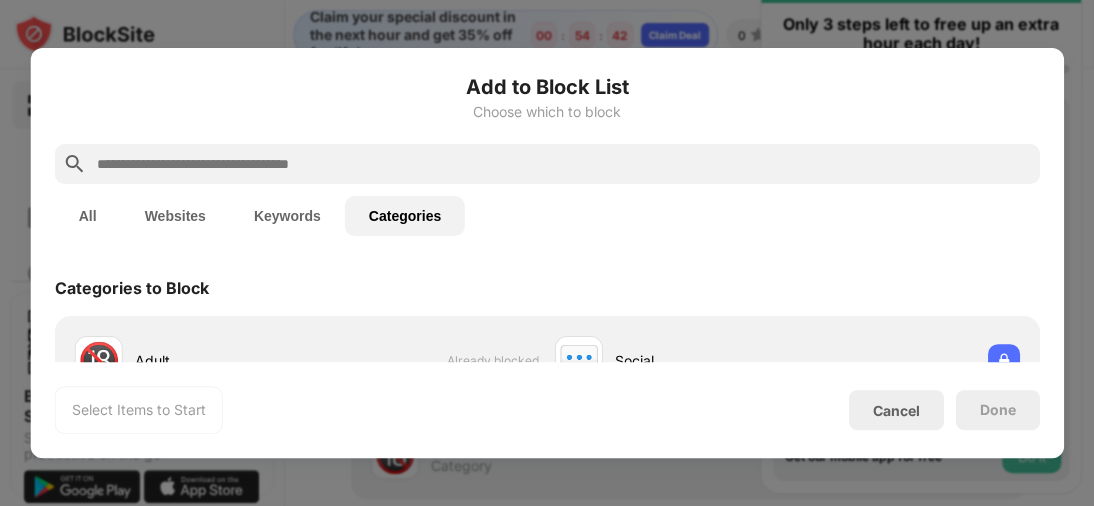 click on "Categories to Block" at bounding box center [547, 288] 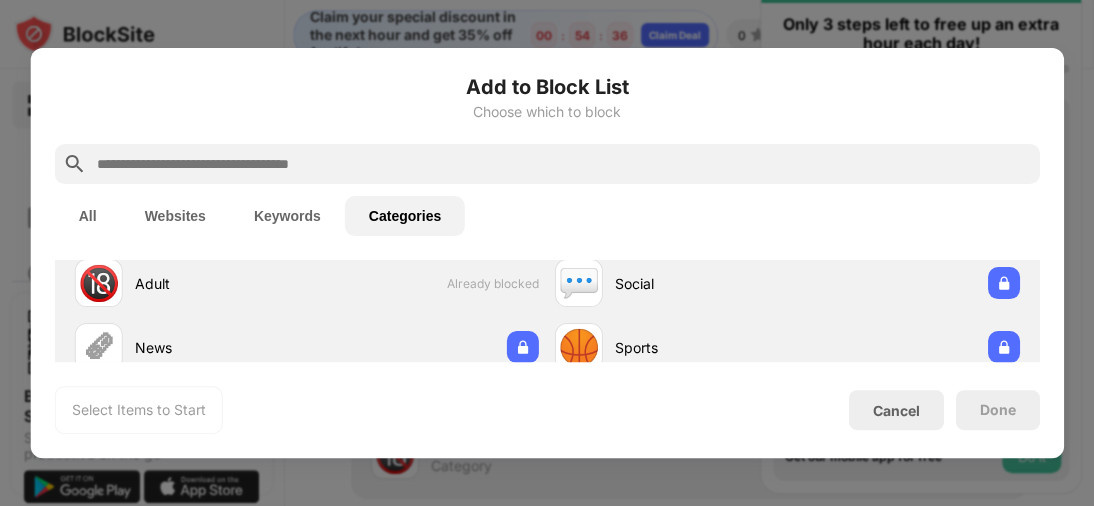 scroll, scrollTop: 0, scrollLeft: 0, axis: both 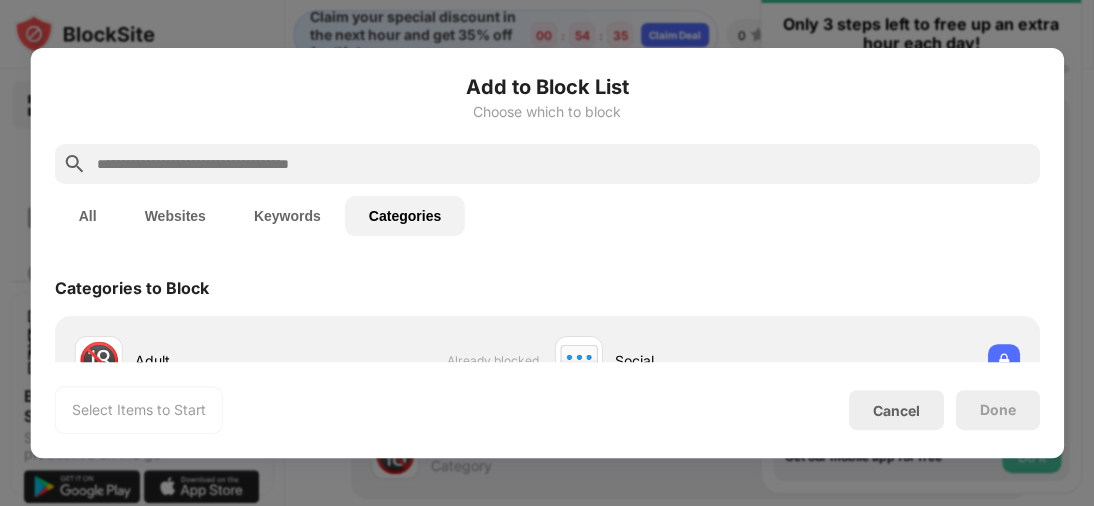 click on "Done" at bounding box center (997, 410) 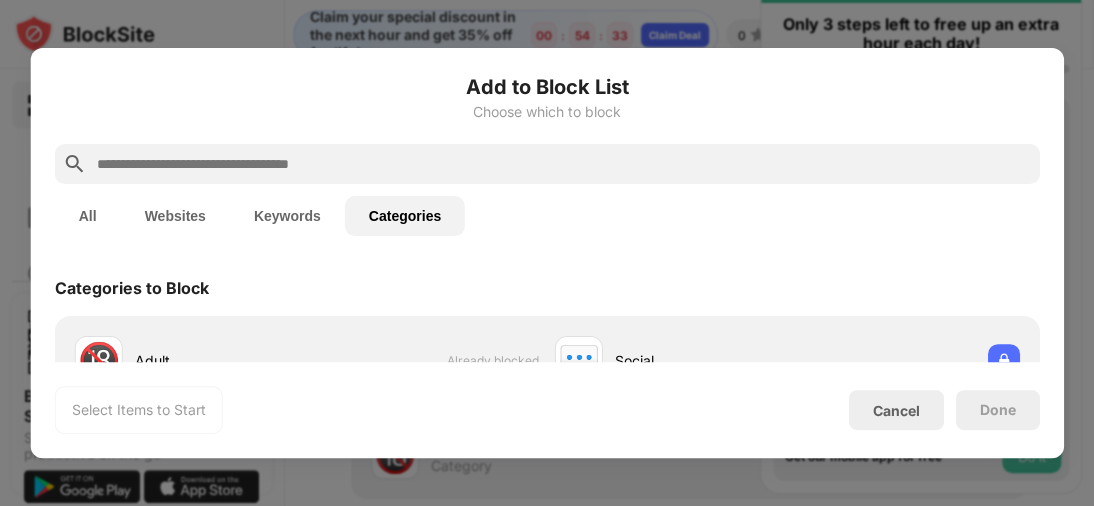 click on "Websites" at bounding box center (175, 216) 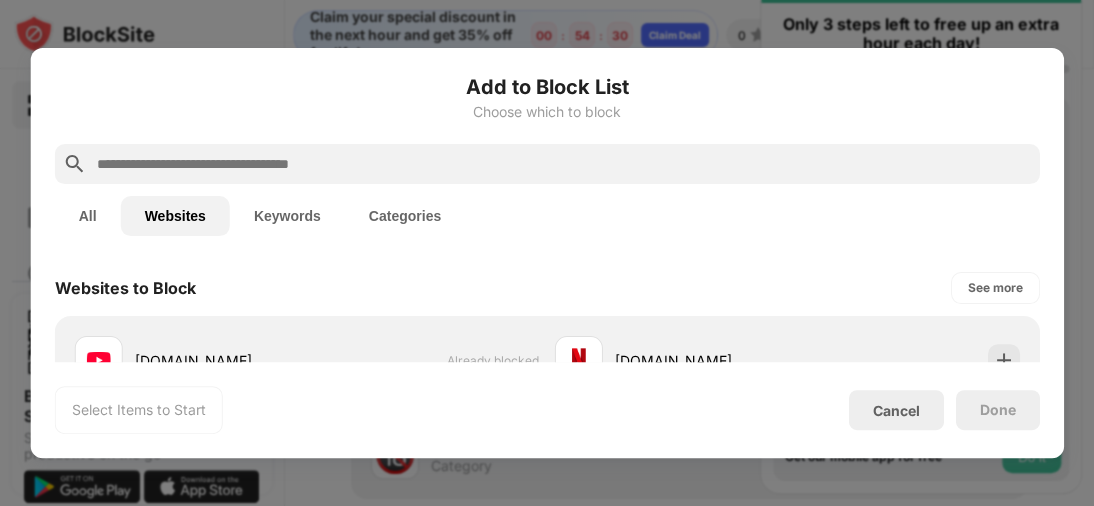 click on "Select Items to Start" at bounding box center (139, 410) 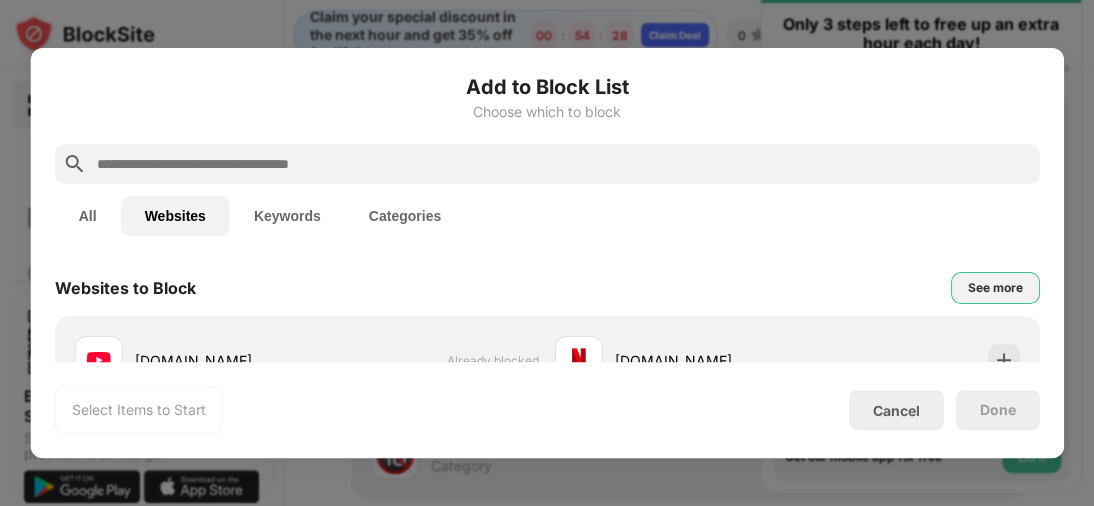 click on "See more" at bounding box center [994, 288] 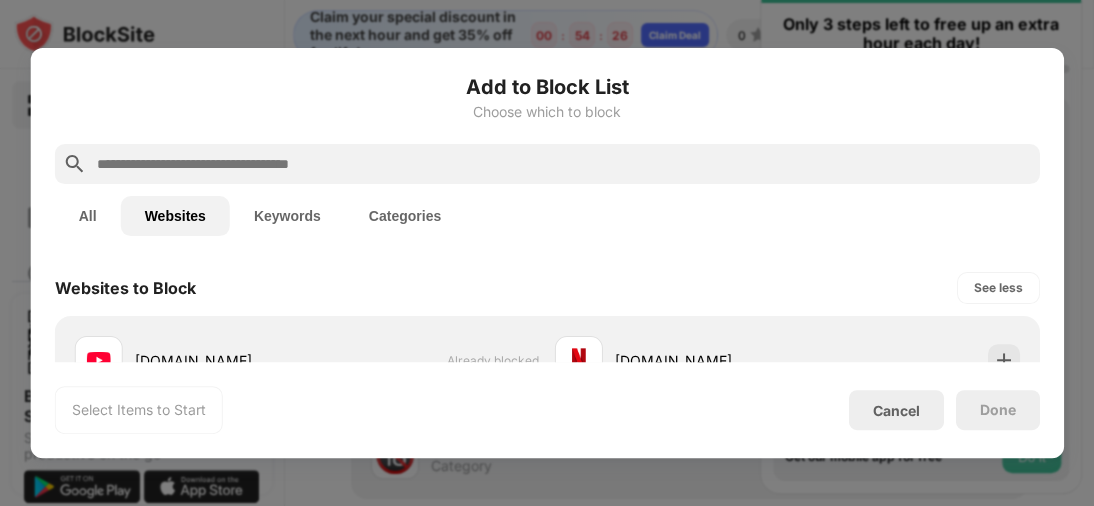 click on "Websites to Block See less" at bounding box center [547, 288] 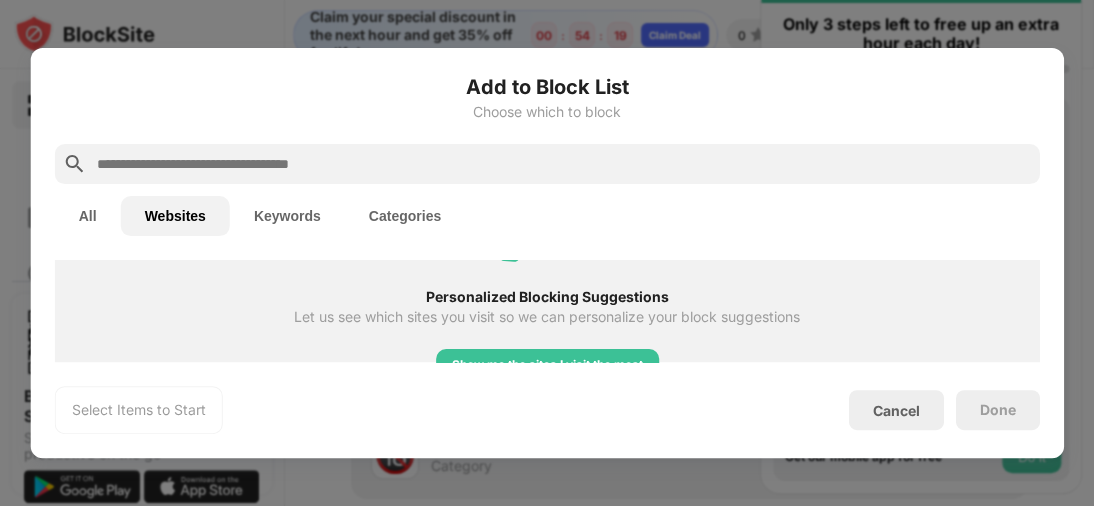scroll, scrollTop: 2545, scrollLeft: 0, axis: vertical 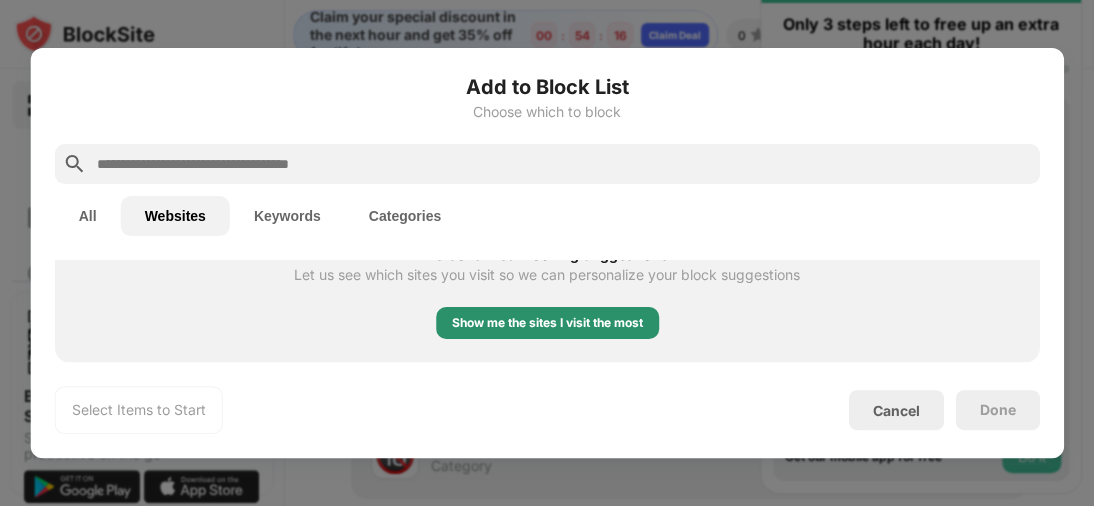 click on "Show me the sites I visit the most" at bounding box center [547, 323] 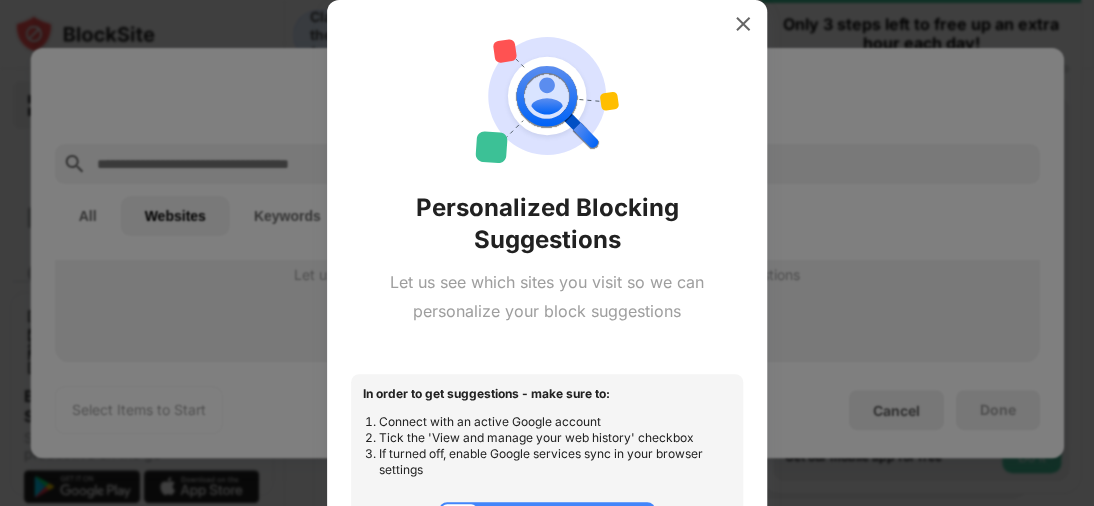 click on "Personalized Blocking Suggestions Let us see which sites you visit so we can personalize your block suggestions In order to get suggestions - make sure to: Connect with an active Google account Tick the 'View and manage your web history' checkbox If turned off, enable Google services sync in your browser settings Connect with Google By signing in, you agree to data collection and use as described in our  Terms Of Use  and  Privacy Policy" at bounding box center (547, 323) 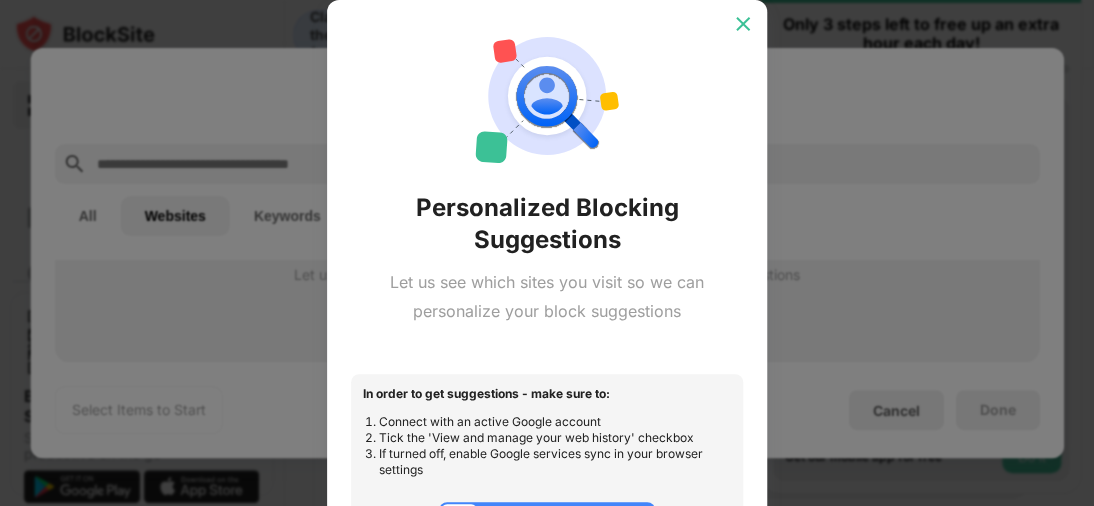 click at bounding box center (743, 24) 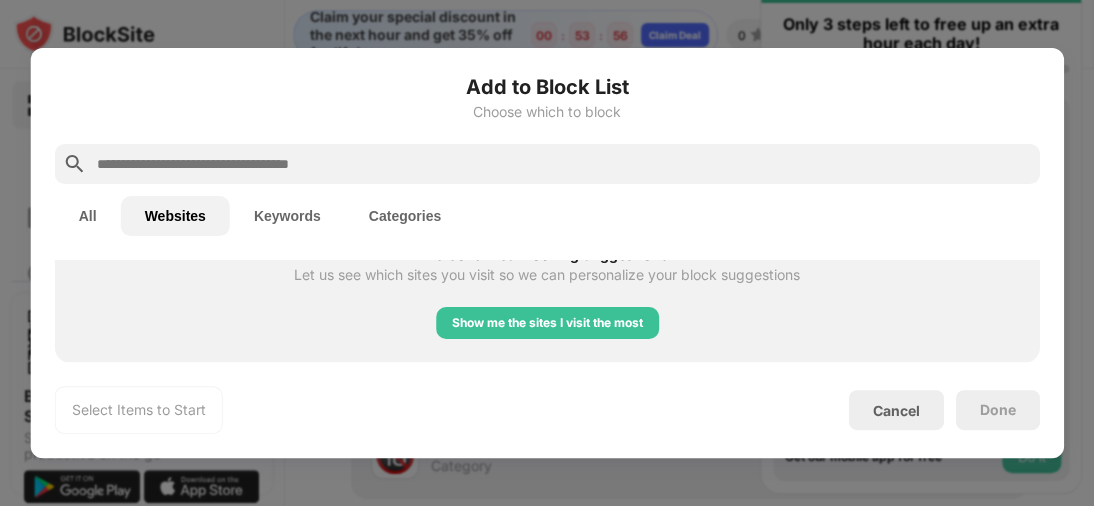 click on "All" at bounding box center [88, 216] 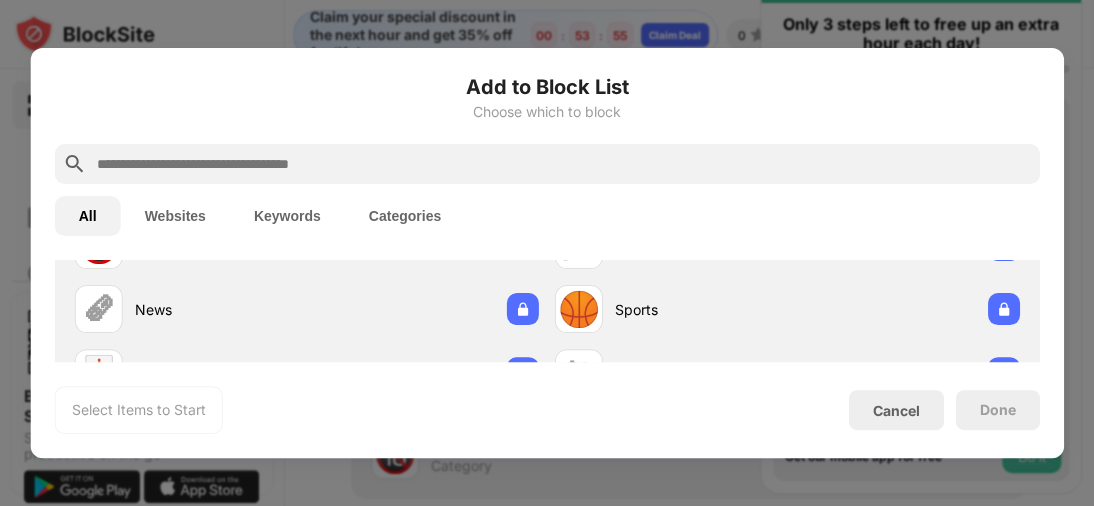 click on "Websites" at bounding box center [175, 216] 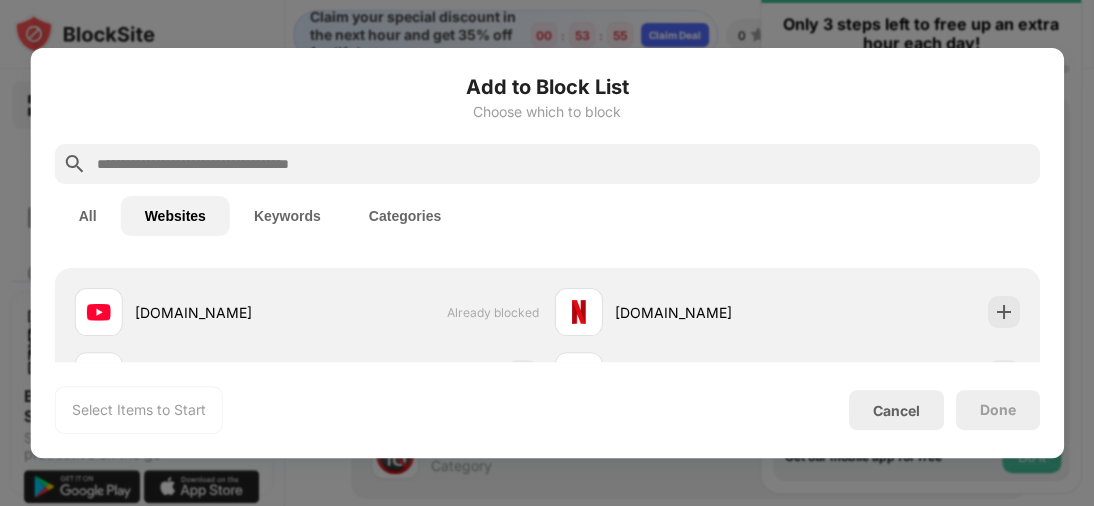 scroll, scrollTop: 0, scrollLeft: 0, axis: both 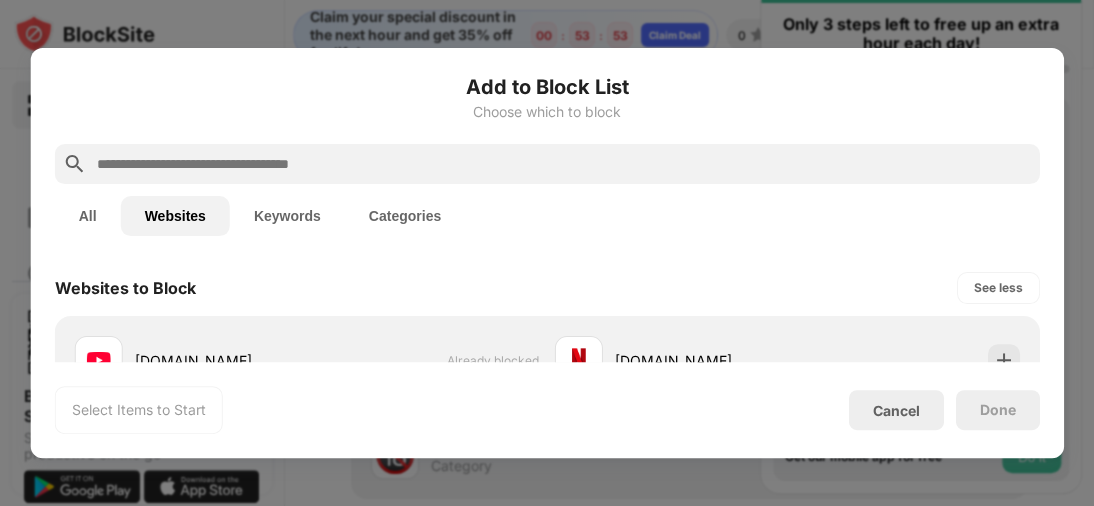 type 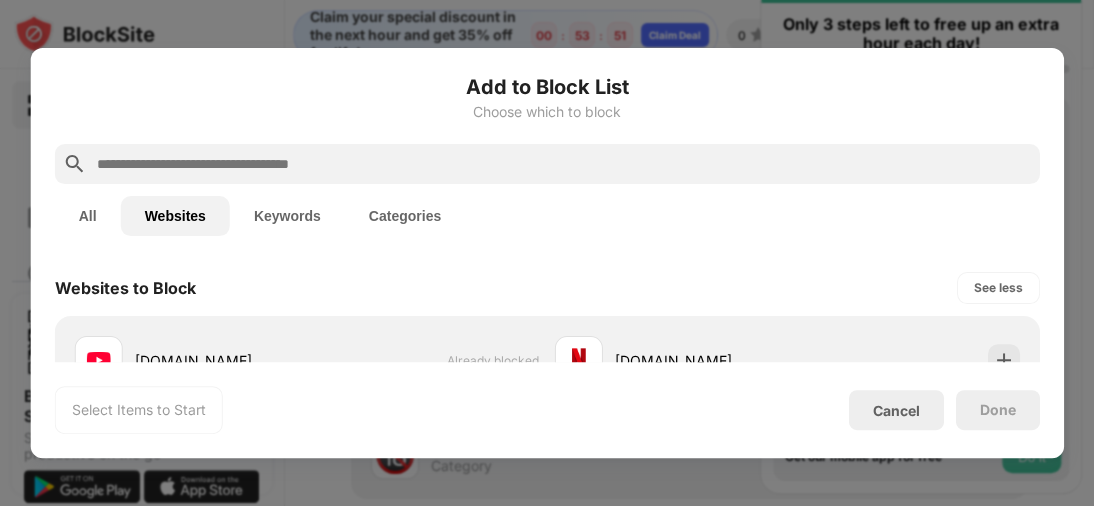 click on "Websites to Block See less" at bounding box center [547, 288] 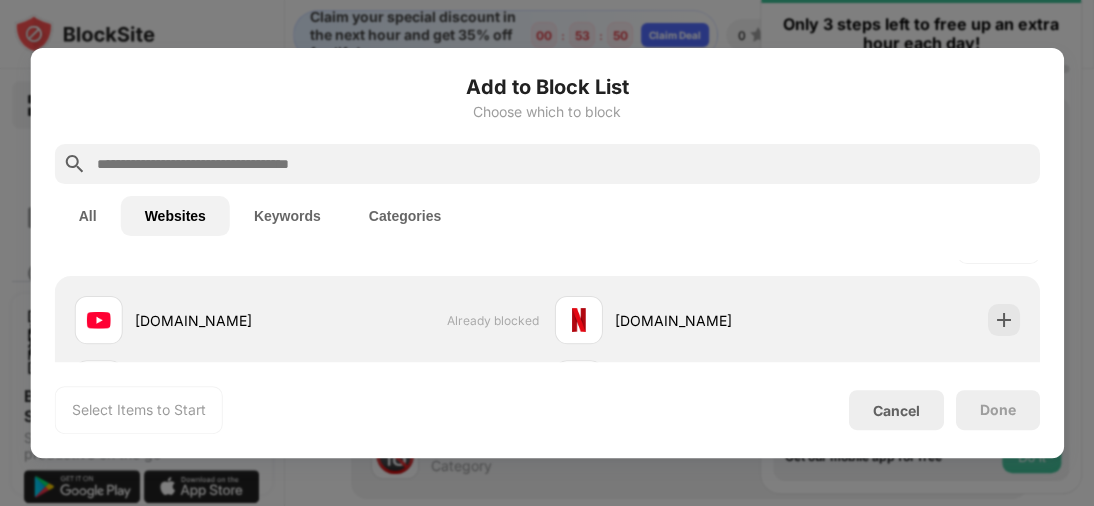 scroll, scrollTop: 80, scrollLeft: 0, axis: vertical 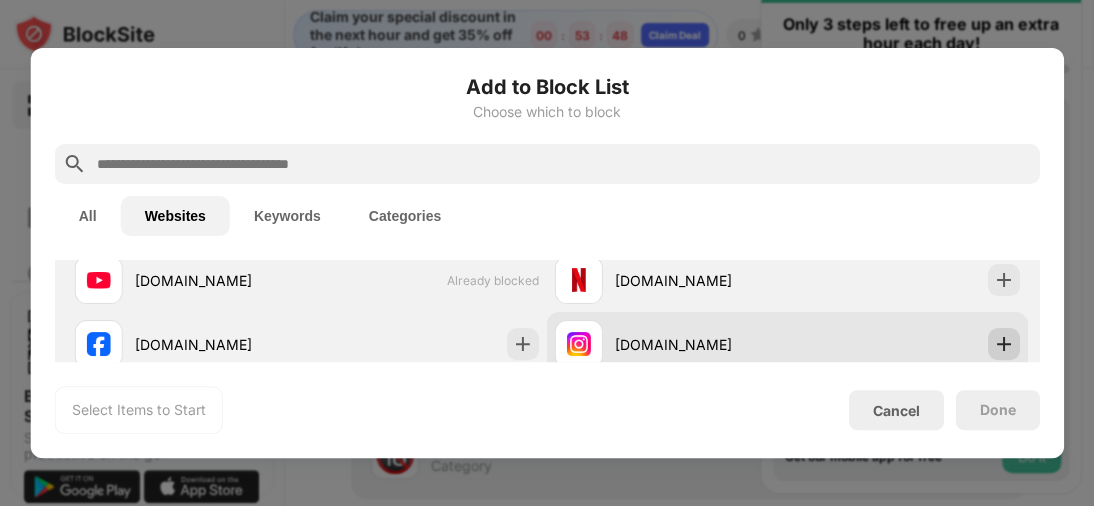 click at bounding box center [1003, 344] 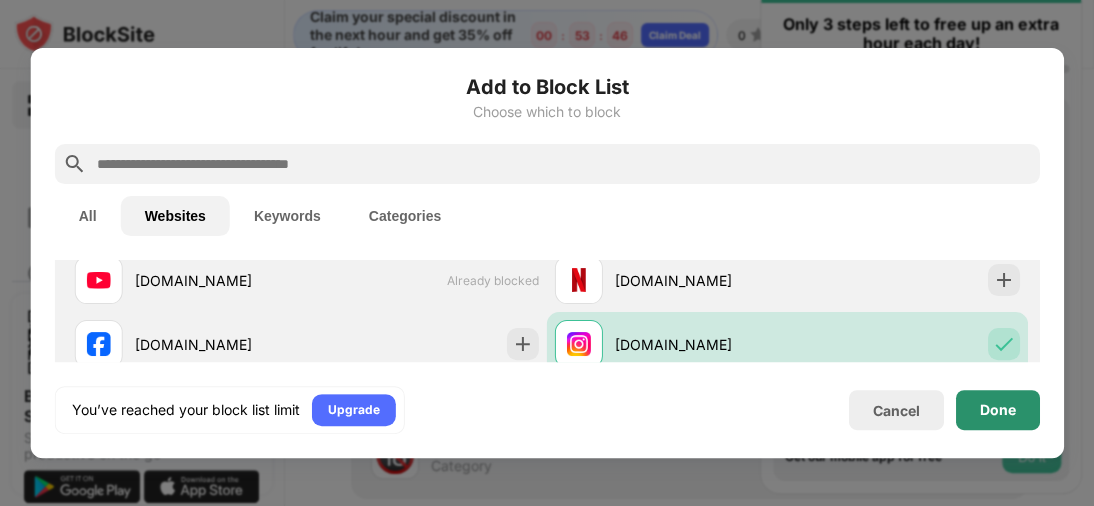 click on "Done" at bounding box center [997, 410] 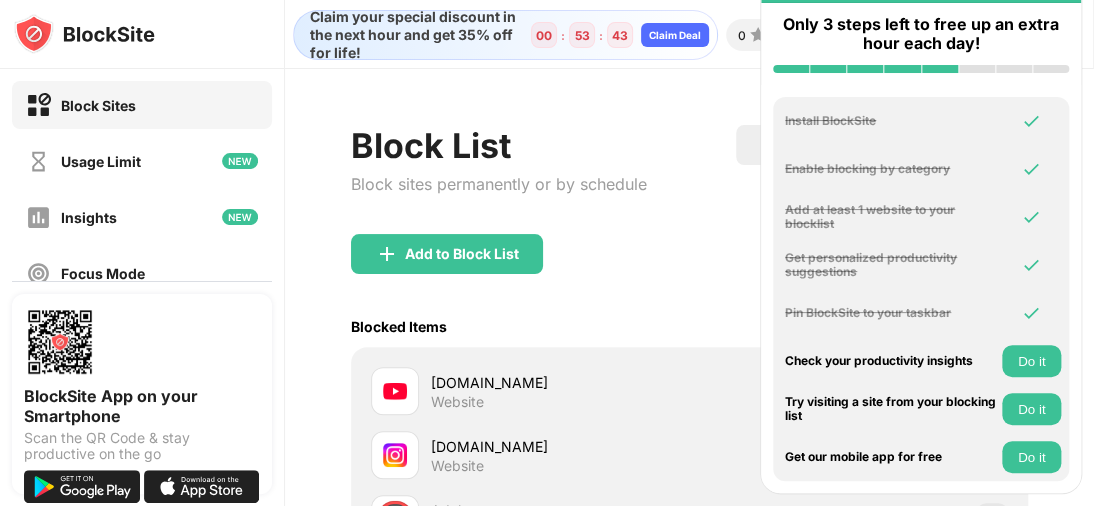 click on "Do it" at bounding box center (1031, 361) 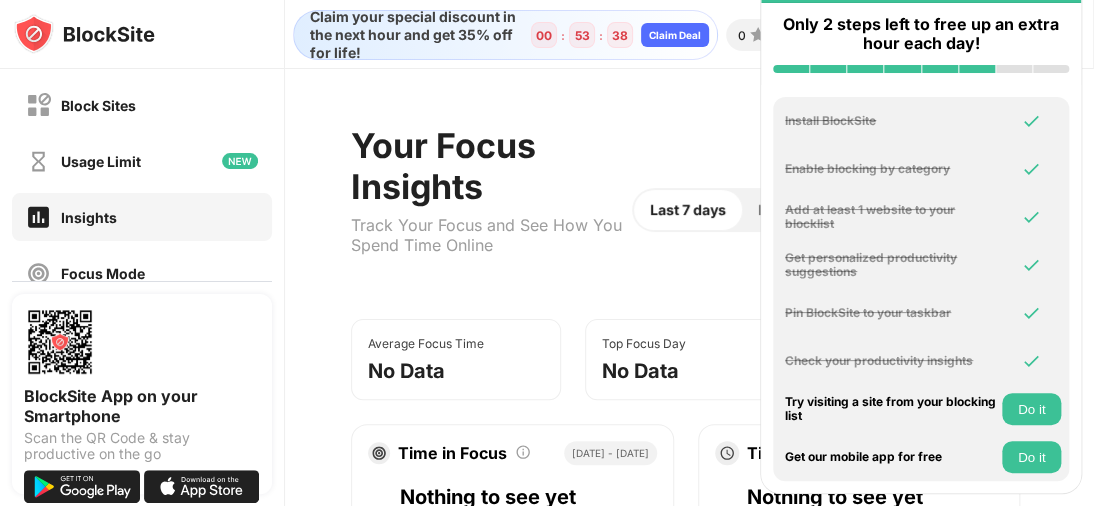 click on "Do it" at bounding box center (1031, 409) 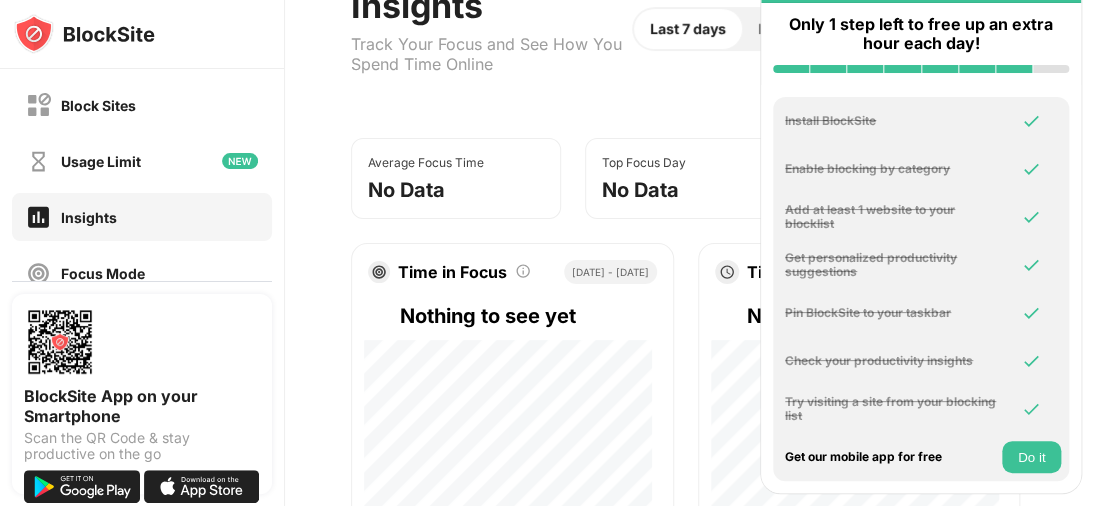 scroll, scrollTop: 169, scrollLeft: 0, axis: vertical 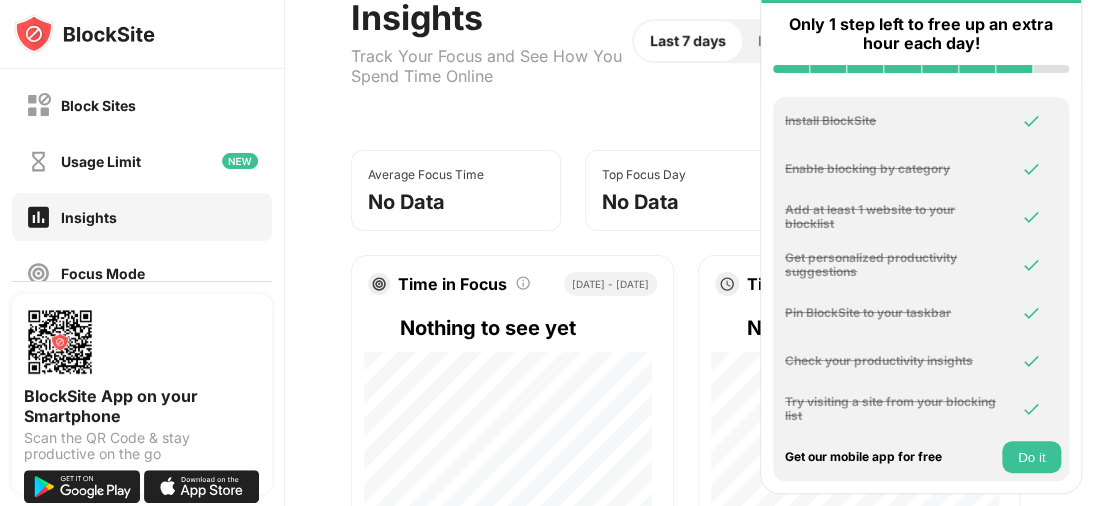 click on "Do it" at bounding box center (1031, 457) 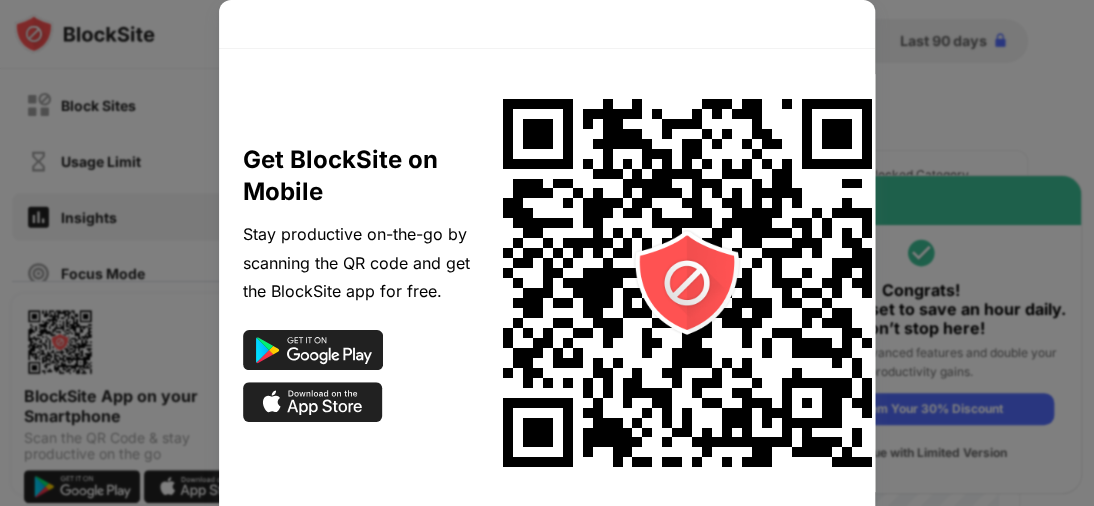 click at bounding box center (547, 253) 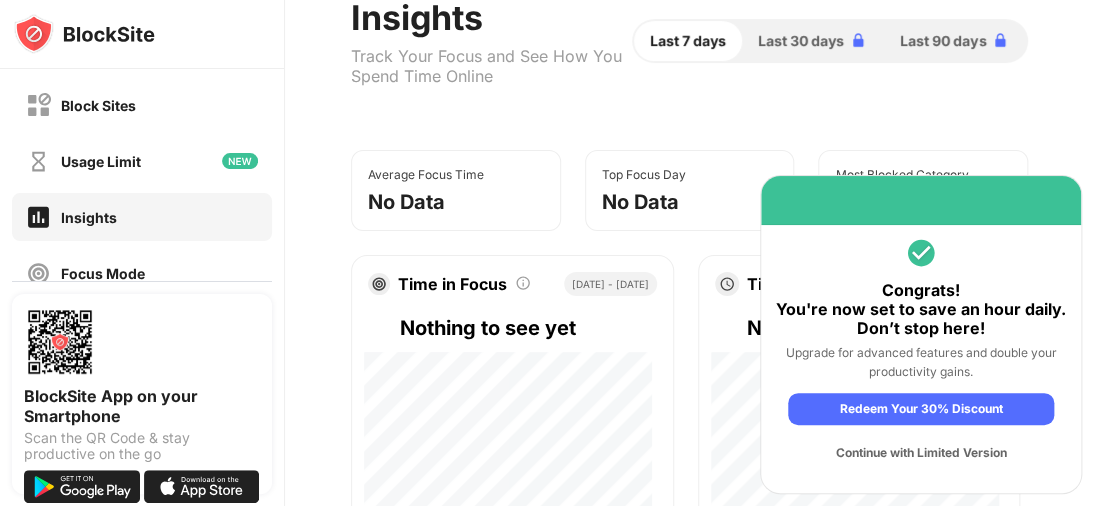 click on "Continue with Limited Version" at bounding box center [921, 453] 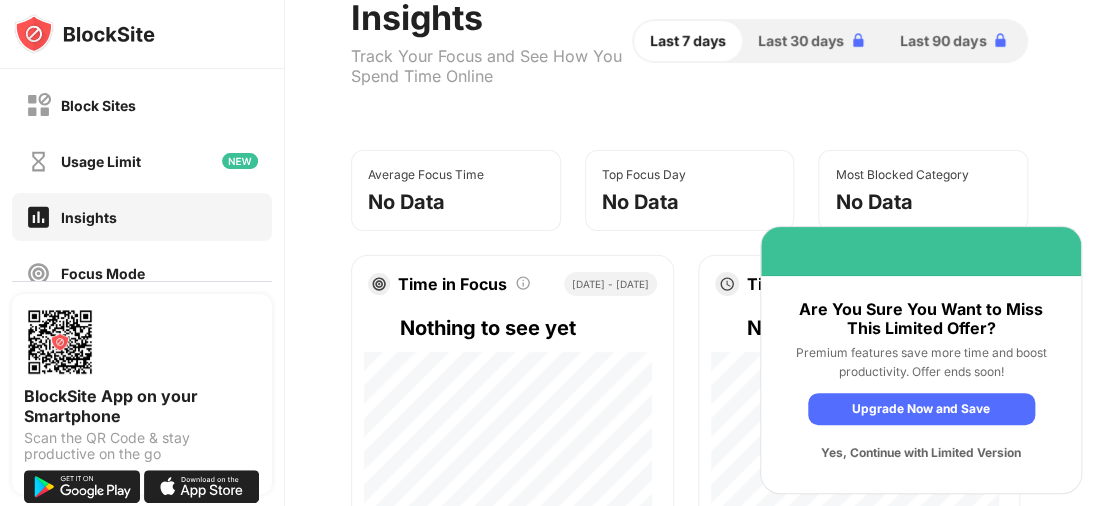 click on "Yes, Continue with Limited Version" at bounding box center [921, 453] 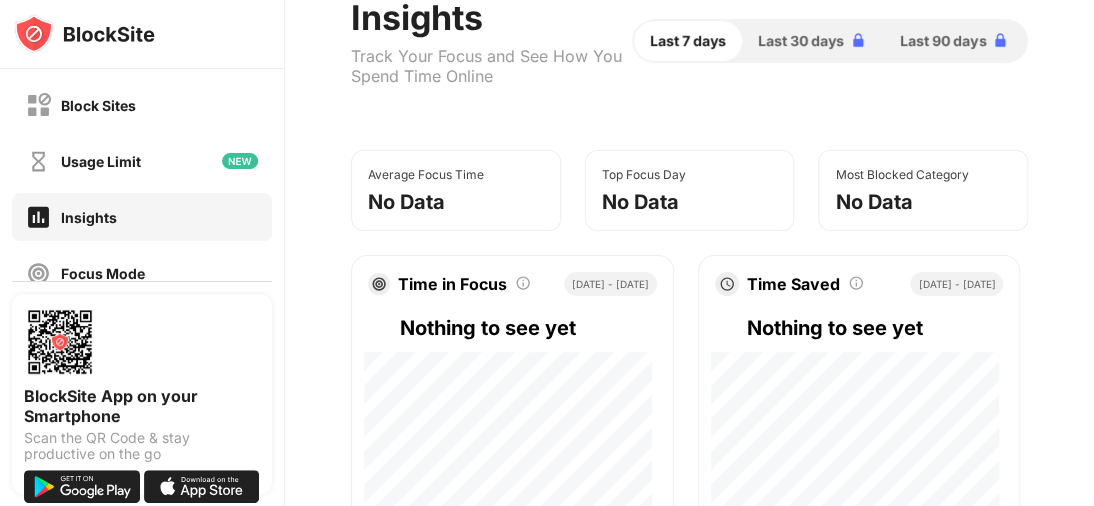 drag, startPoint x: 264, startPoint y: 113, endPoint x: 271, endPoint y: 123, distance: 12.206555 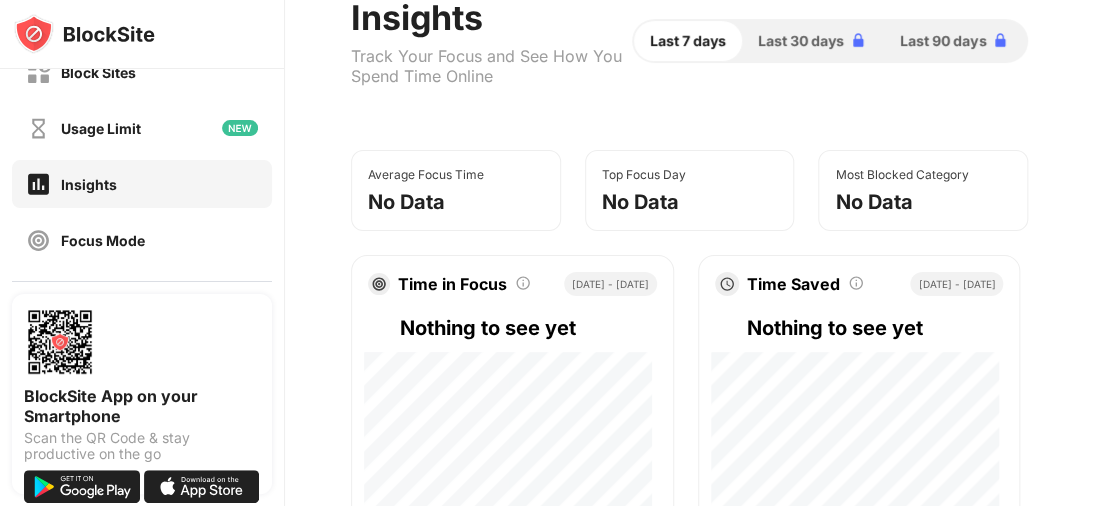 scroll, scrollTop: 0, scrollLeft: 0, axis: both 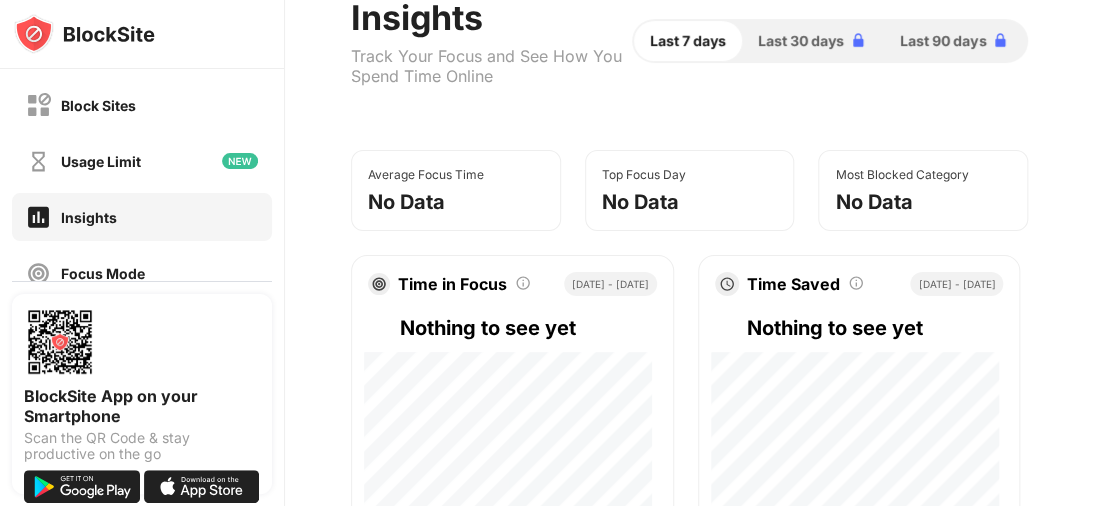 click on "Your Focus Insights Track Your Focus and See How You Spend Time Online" at bounding box center (492, 41) 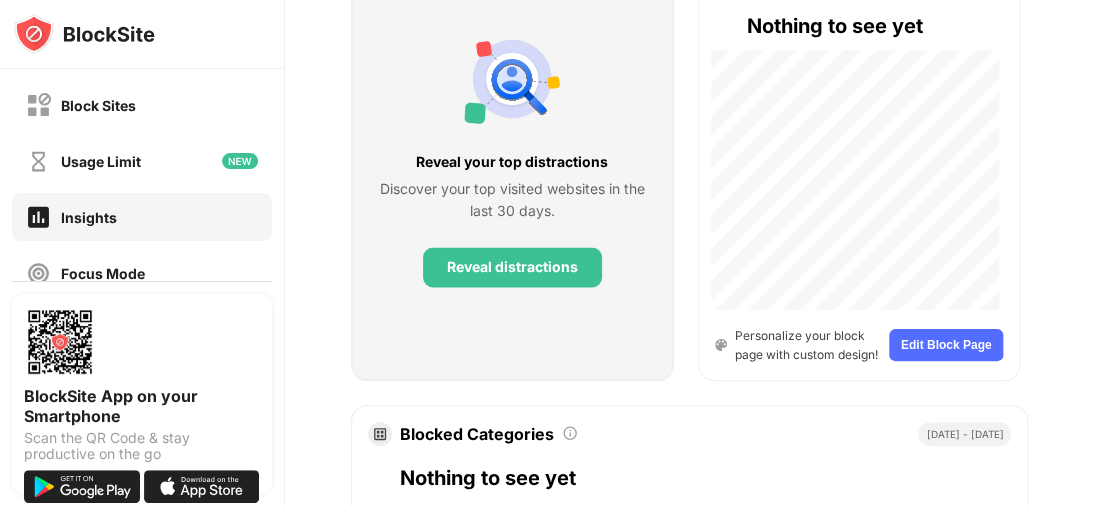 scroll, scrollTop: 1009, scrollLeft: 0, axis: vertical 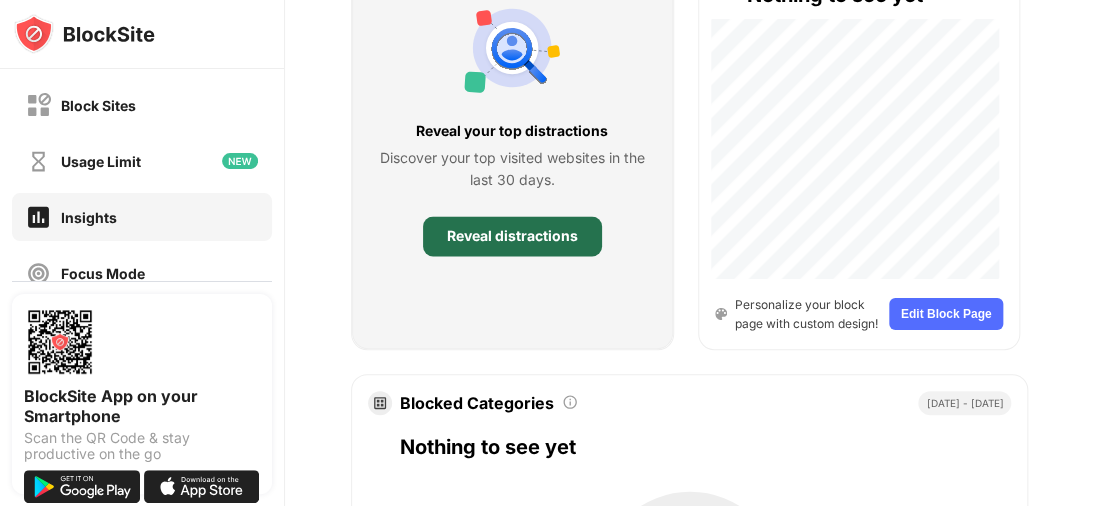 click on "Reveal distractions" at bounding box center (512, 236) 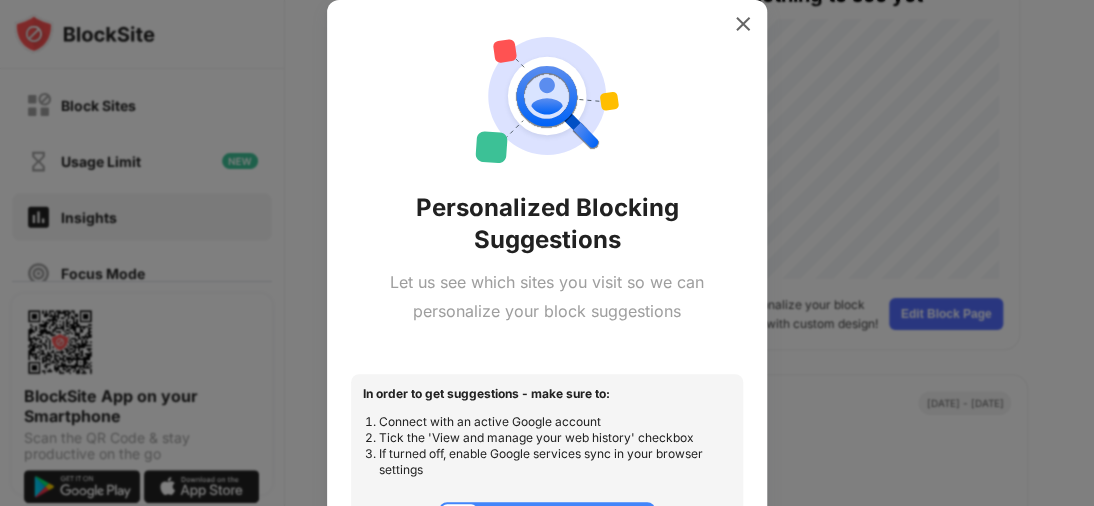 click on "Personalized Blocking Suggestions" at bounding box center (547, 224) 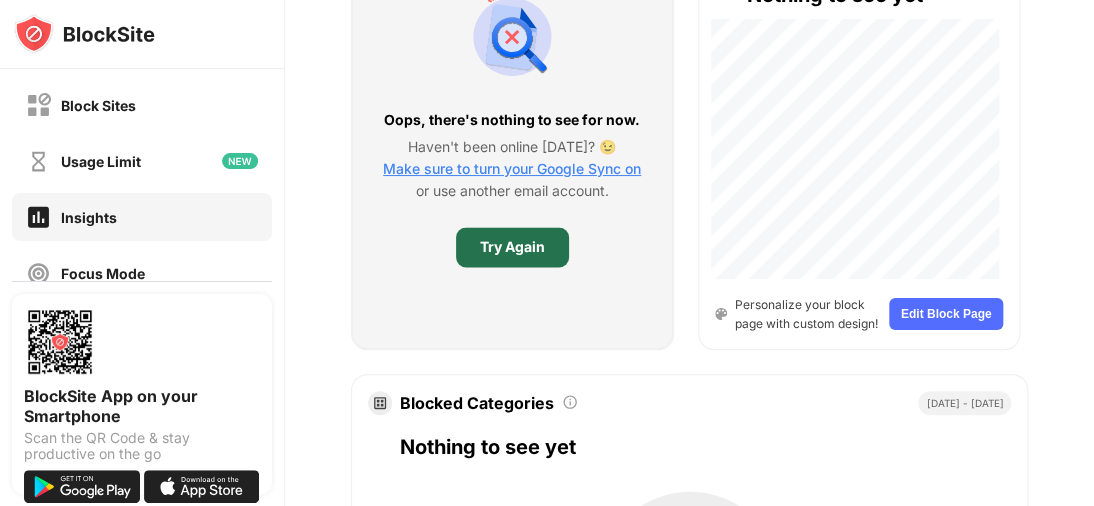 click on "Try Again" at bounding box center (512, 247) 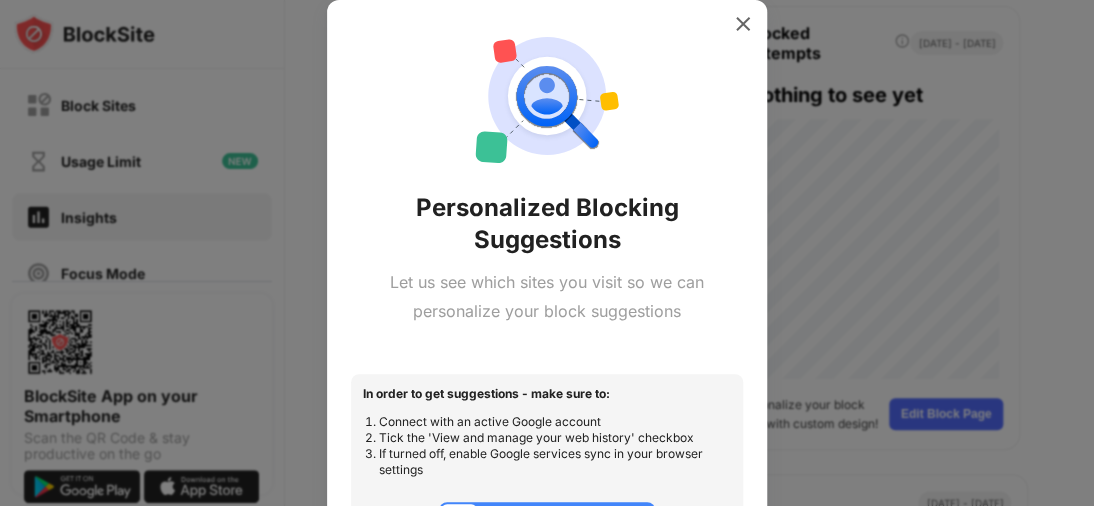 scroll, scrollTop: 889, scrollLeft: 0, axis: vertical 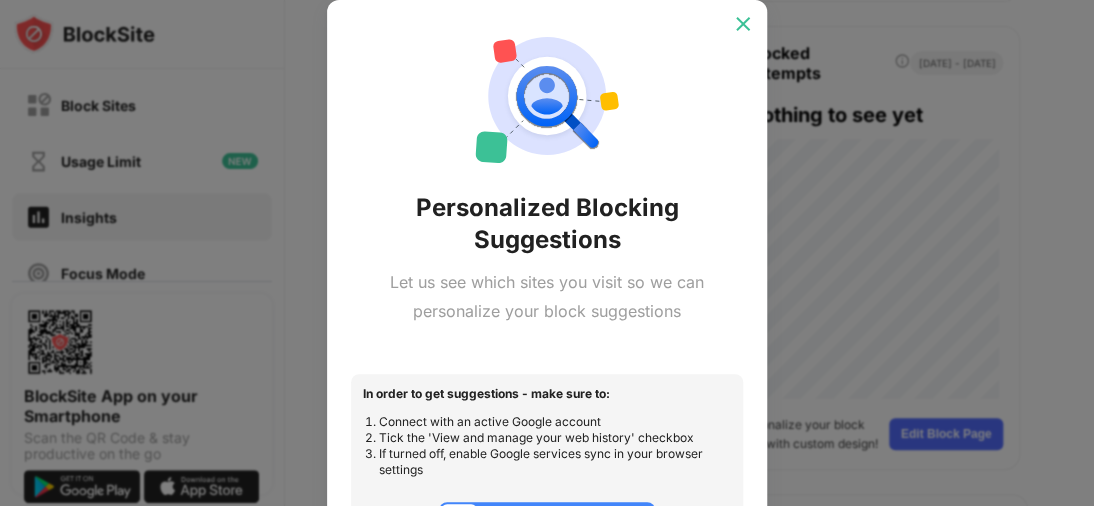click at bounding box center [743, 24] 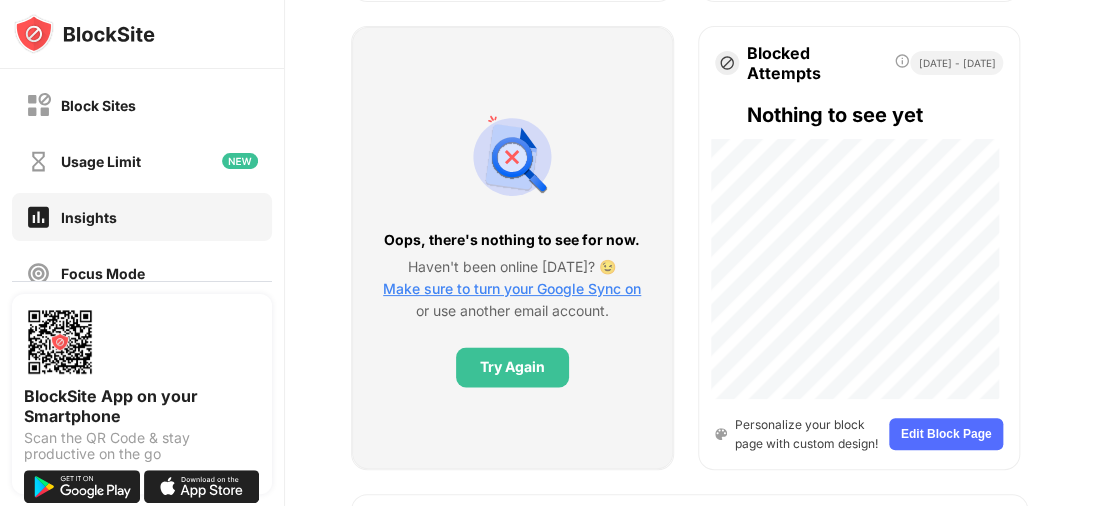 click at bounding box center (859, 275) 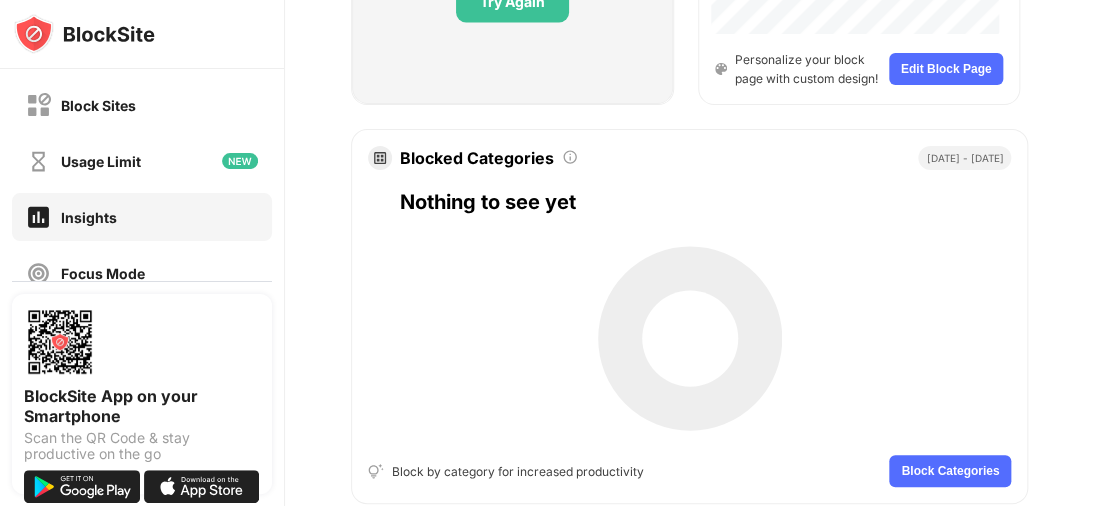scroll, scrollTop: 1267, scrollLeft: 0, axis: vertical 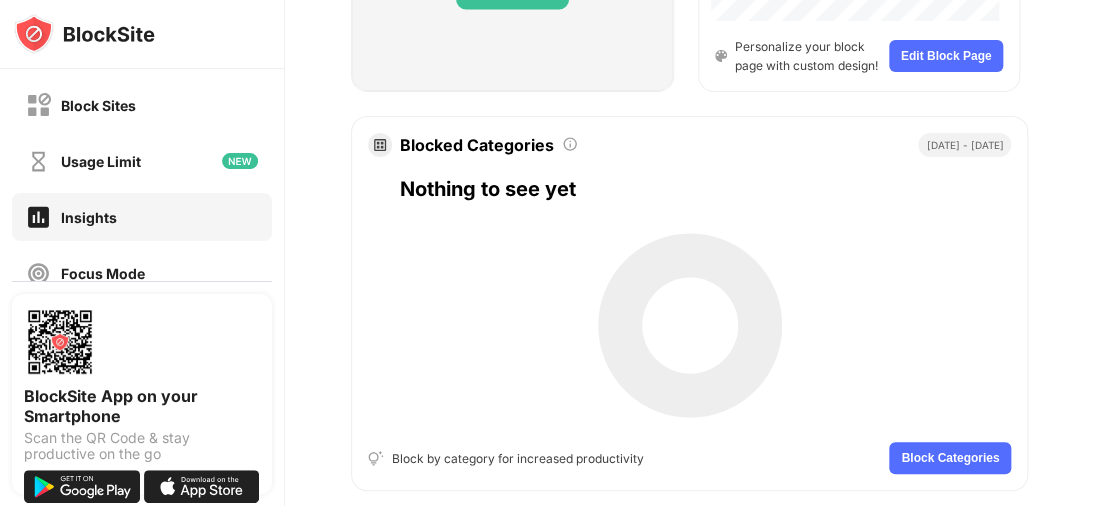 click on "Block Categories" at bounding box center [950, 458] 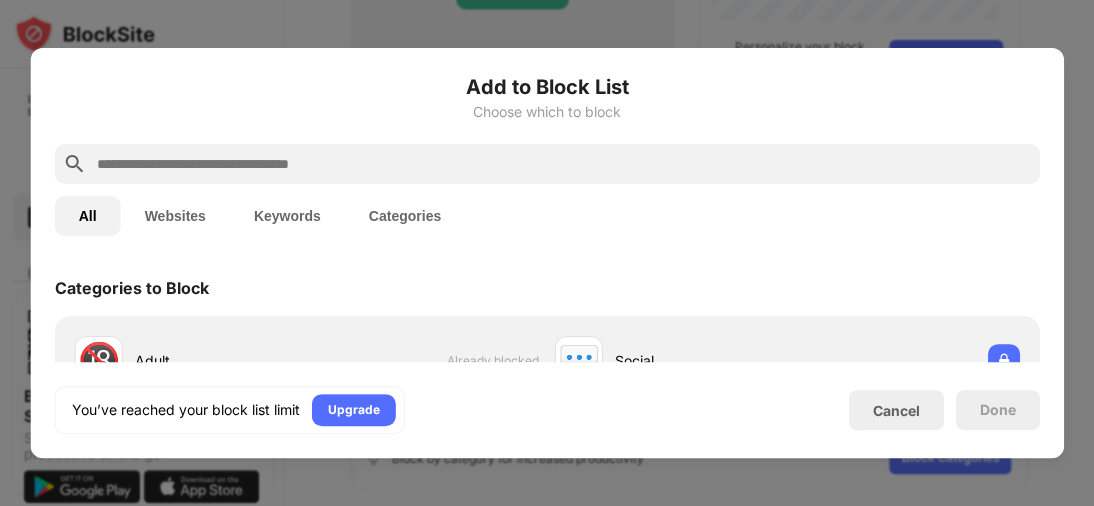 click on "Categories to Block" at bounding box center (547, 288) 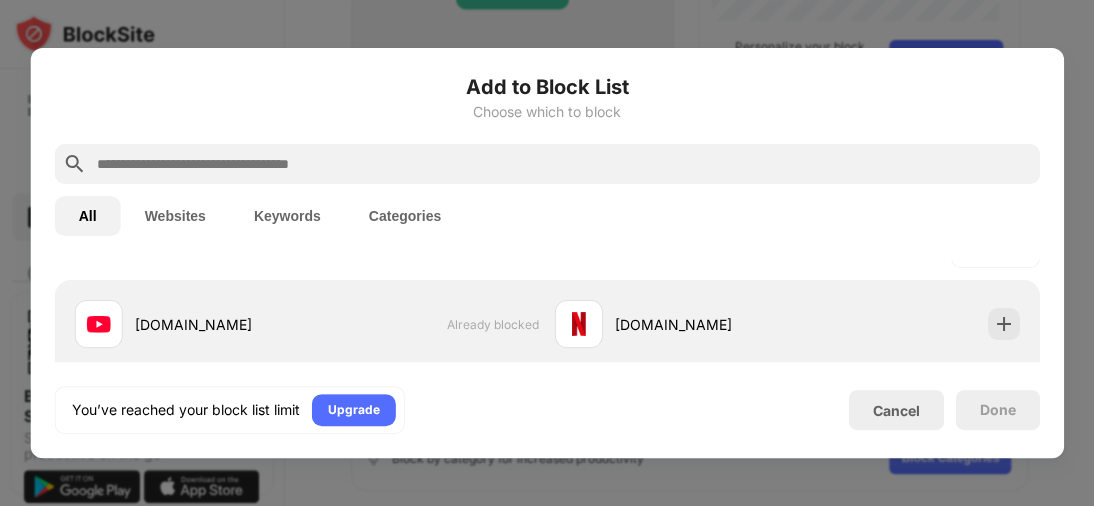 scroll, scrollTop: 360, scrollLeft: 0, axis: vertical 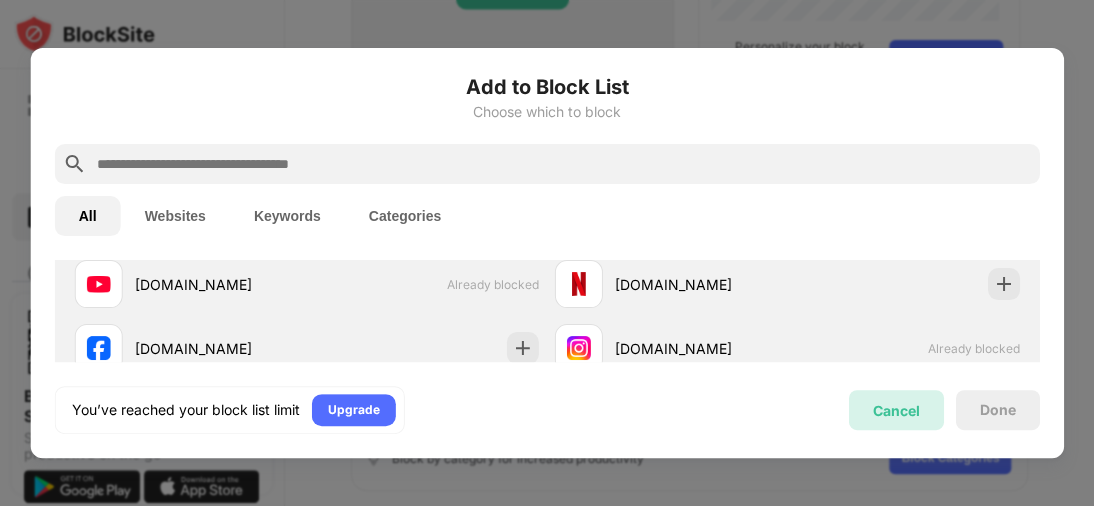 click on "Cancel" at bounding box center (895, 410) 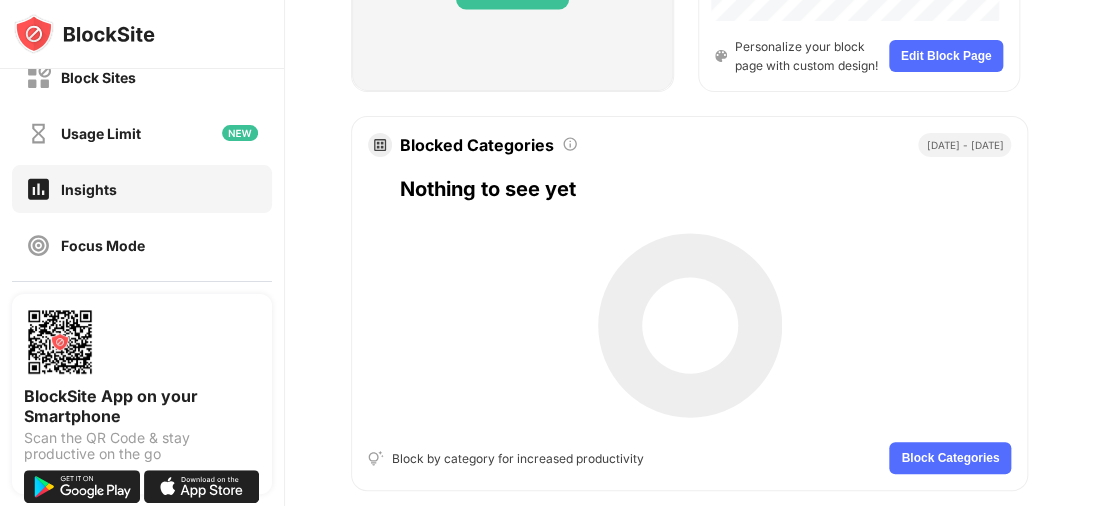 scroll, scrollTop: 0, scrollLeft: 0, axis: both 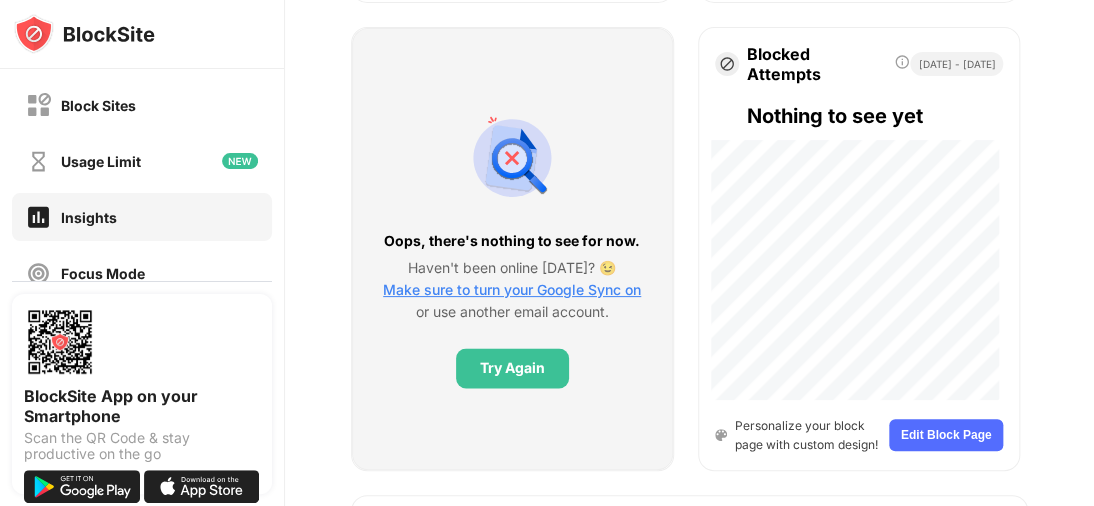 click on "Edit Block Page" at bounding box center [946, 435] 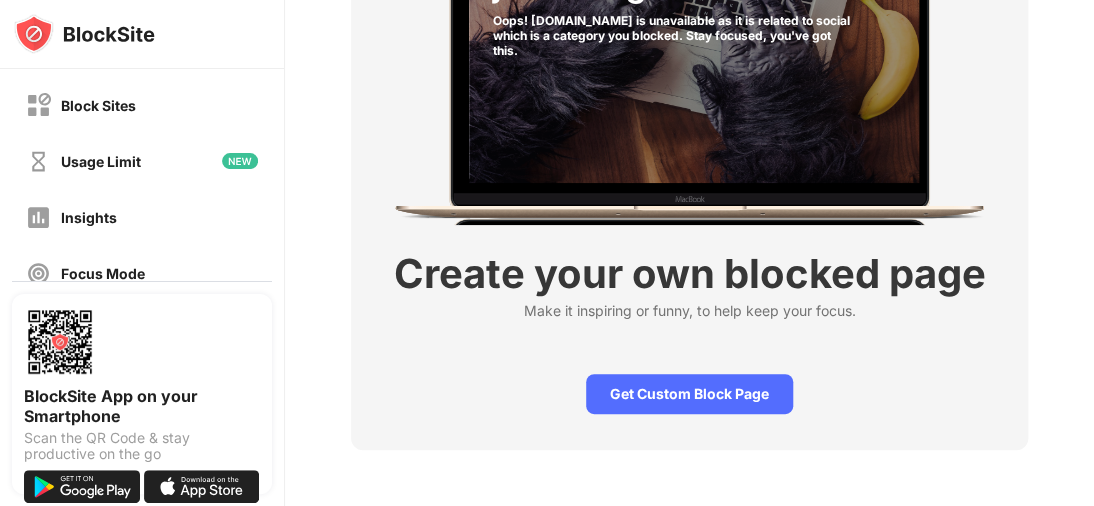 scroll, scrollTop: 285, scrollLeft: 0, axis: vertical 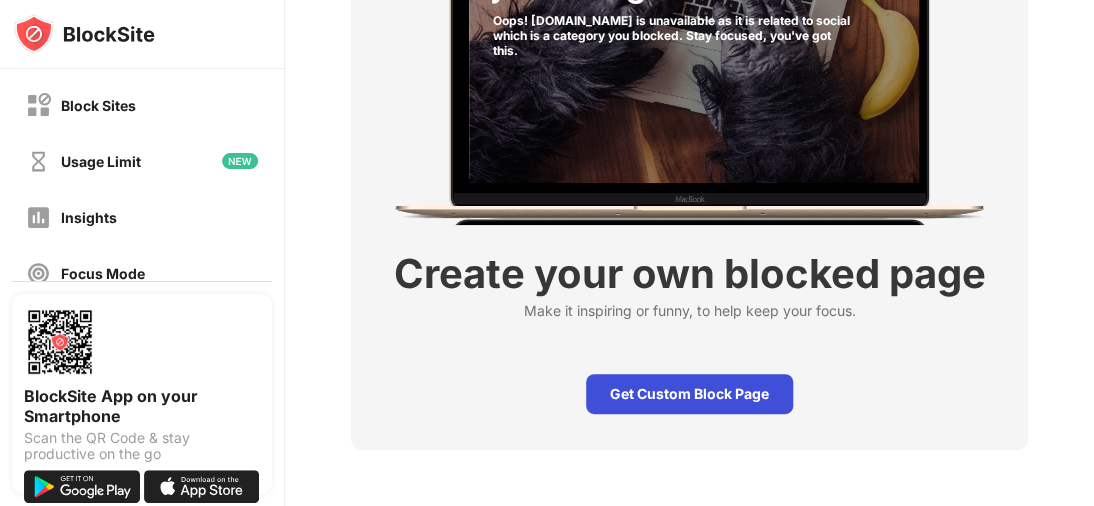 click on "Get Custom Block Page" at bounding box center [689, 394] 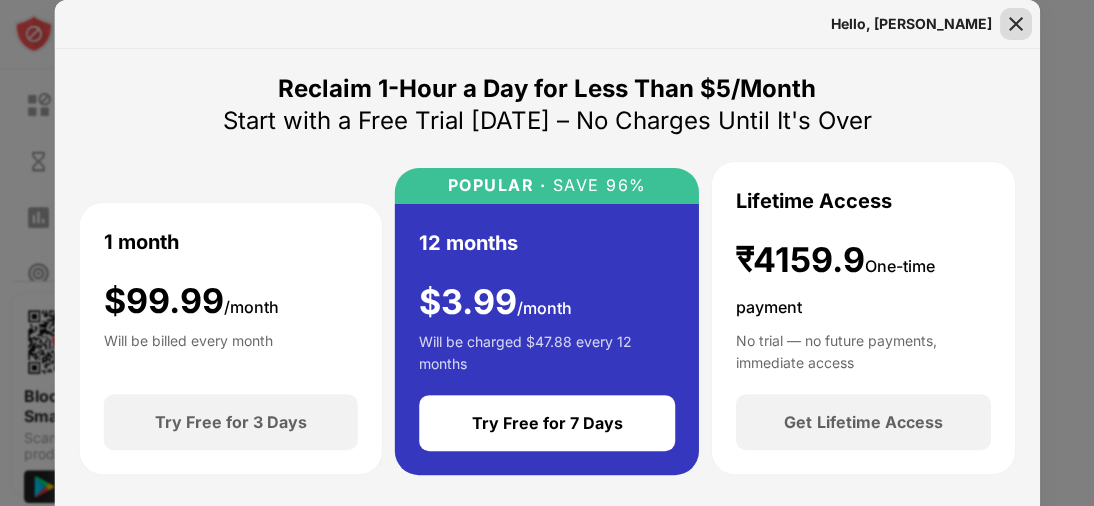 click at bounding box center [1015, 24] 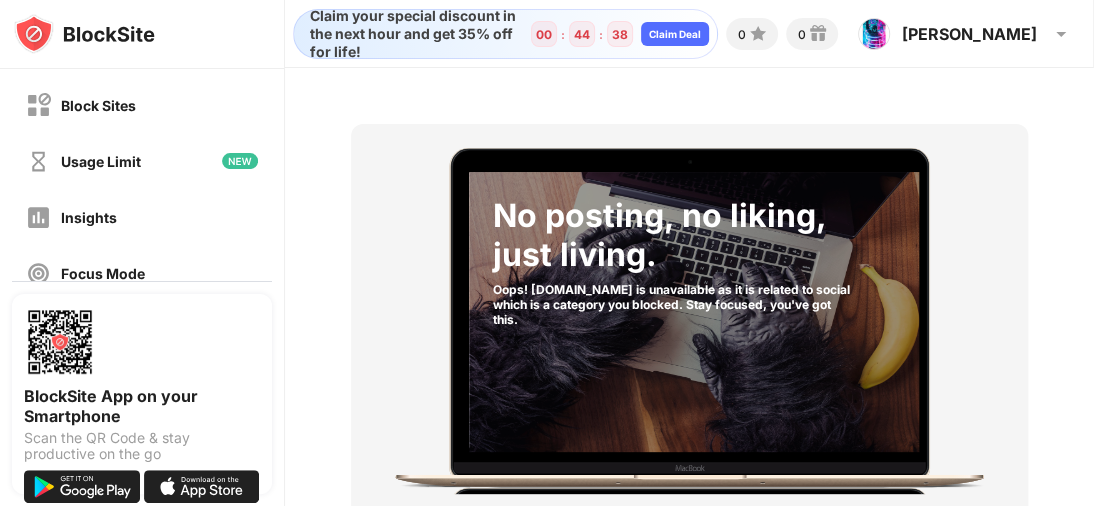 scroll, scrollTop: 0, scrollLeft: 0, axis: both 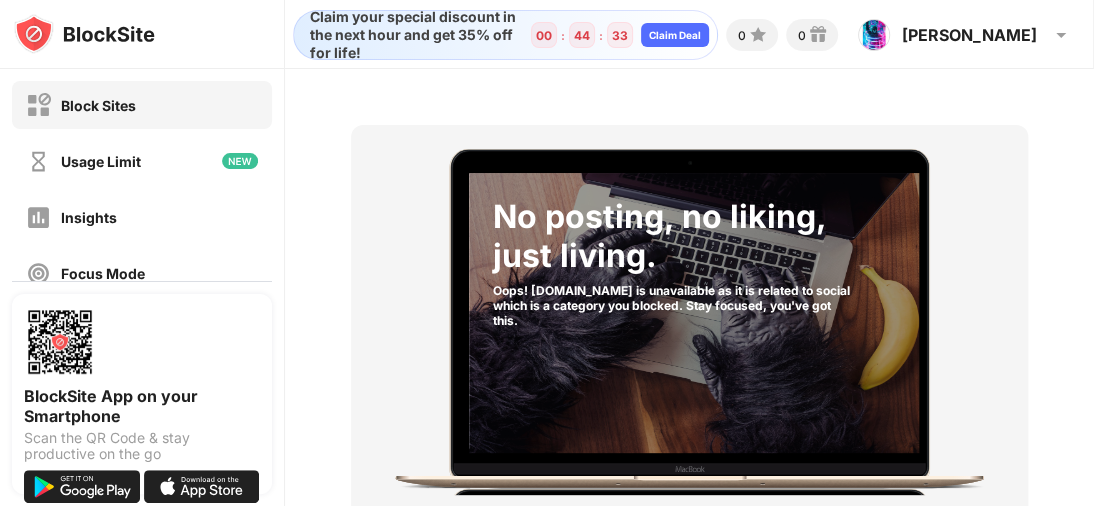 click on "Block Sites" at bounding box center [142, 105] 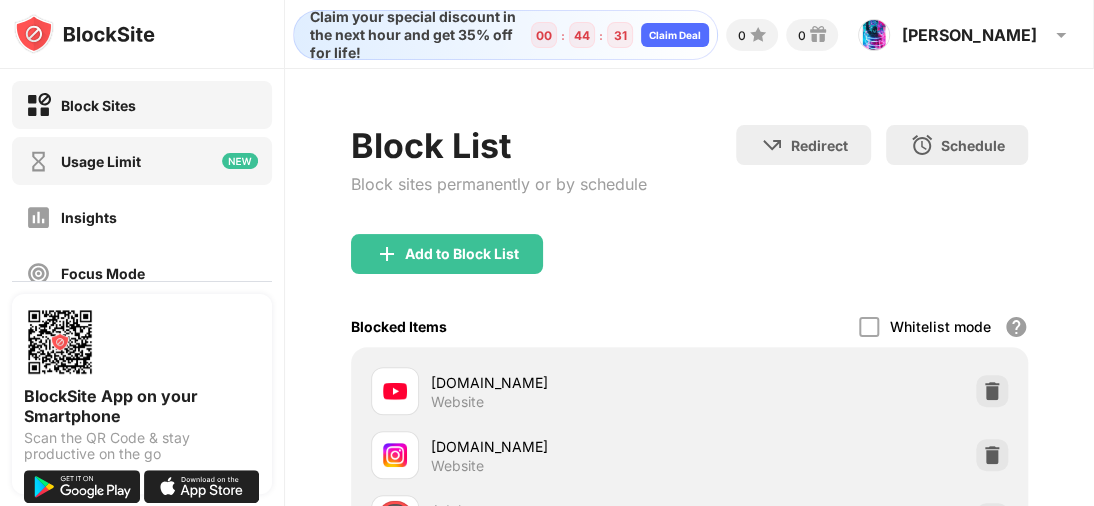 click at bounding box center (240, 161) 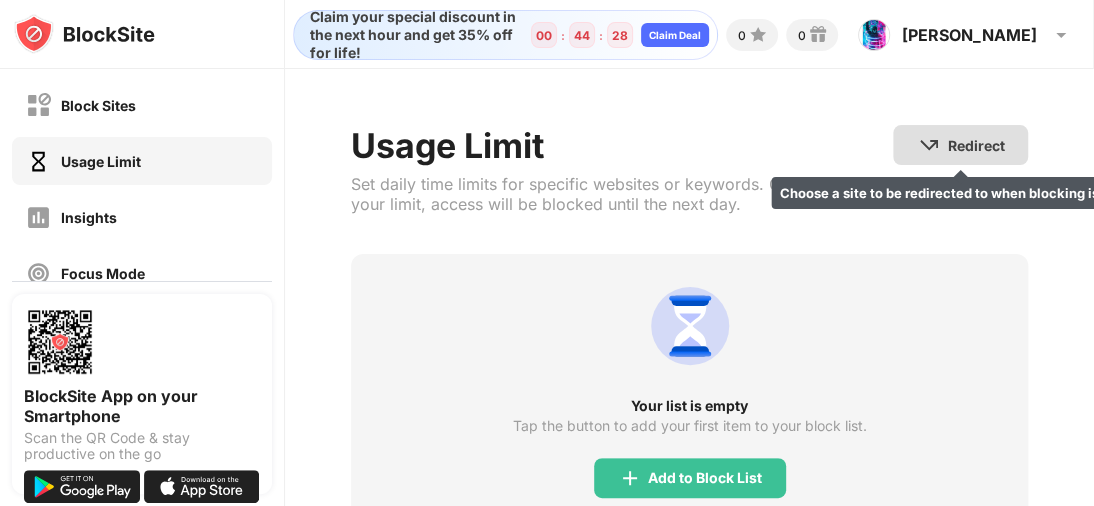 click on "Redirect" at bounding box center [975, 145] 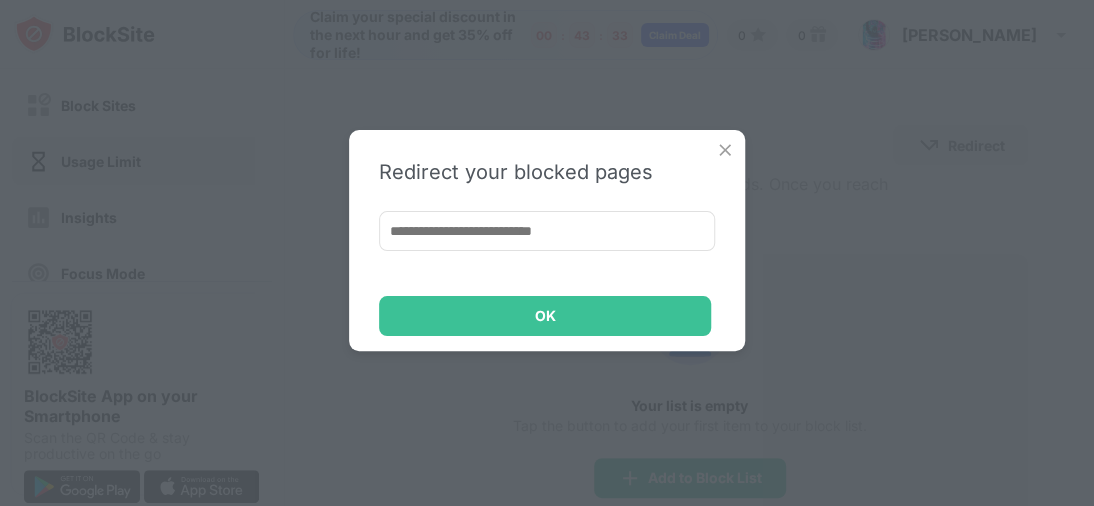 click at bounding box center (725, 150) 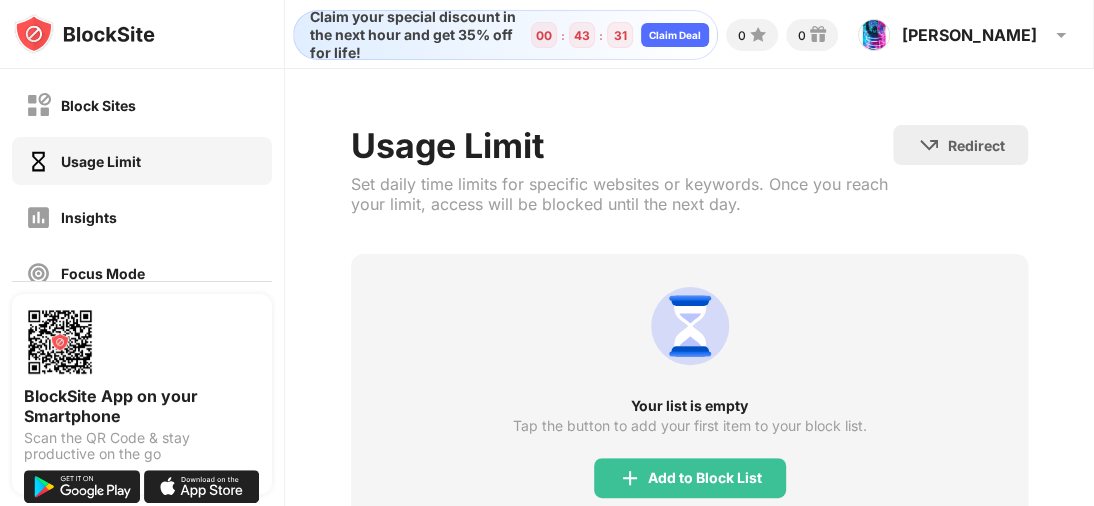 click on "Usage Limit Set daily time limits for specific websites or keywords. Once you reach your limit, access will be blocked until the next day. Redirect Choose a site to be redirected to when blocking is active Your list is empty Tap the button to add your first item to your block list. Add to Block List 3 sites left to add to your block list. Click here to upgrade and enjoy an unlimited block list. Go Unlimited" at bounding box center (689, 361) 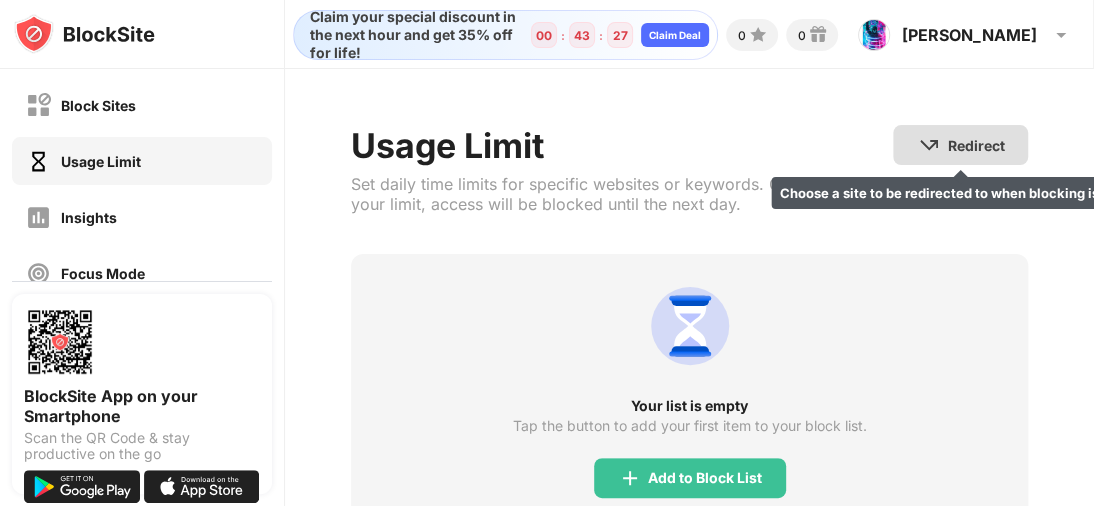 click on "Redirect" at bounding box center (975, 145) 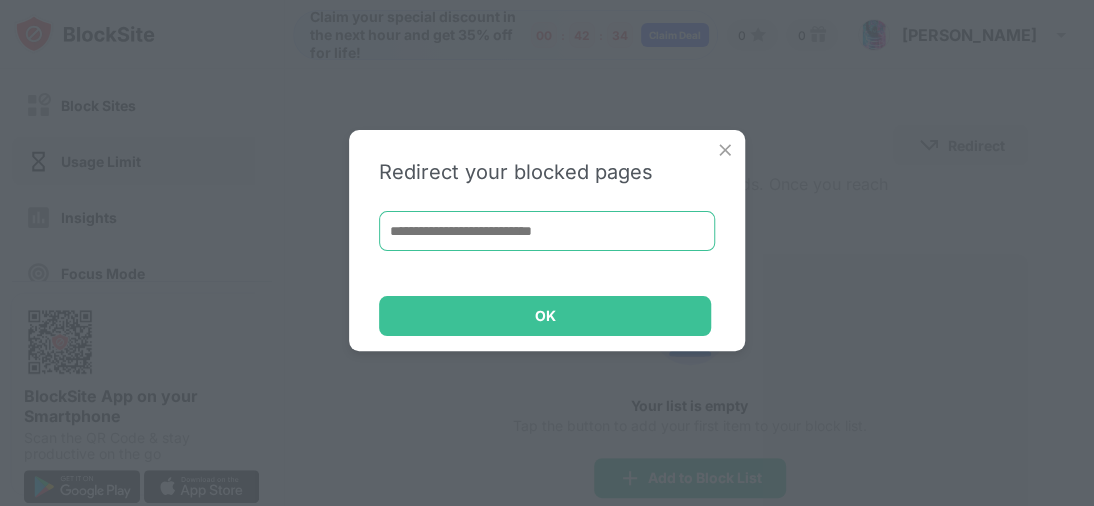 click at bounding box center [547, 231] 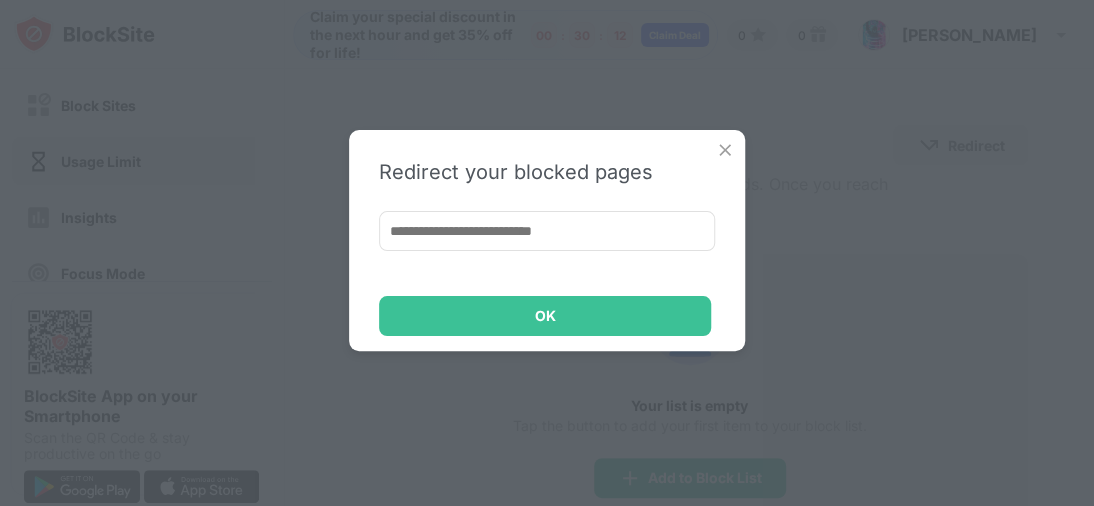 click at bounding box center [725, 150] 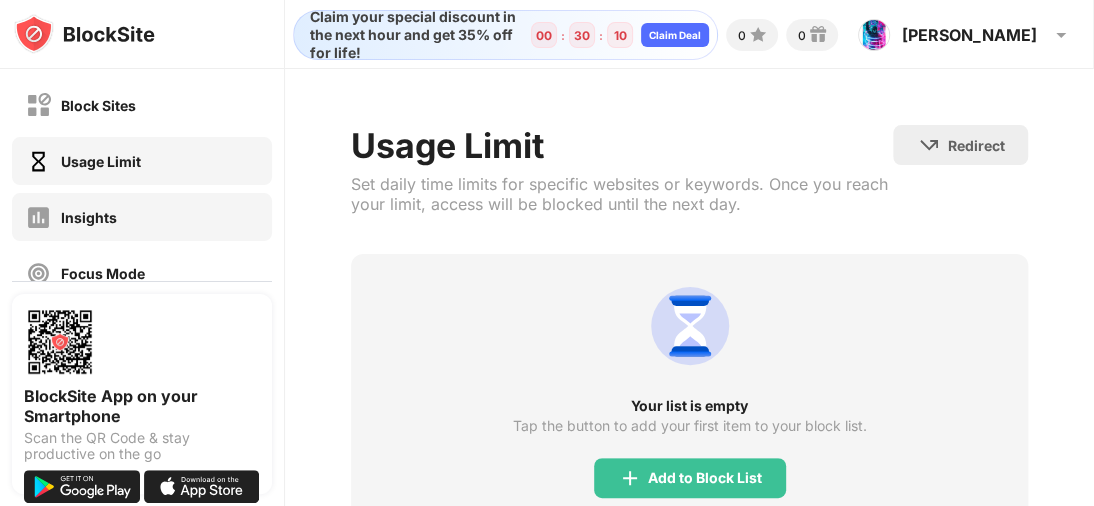 click on "Insights" at bounding box center [142, 217] 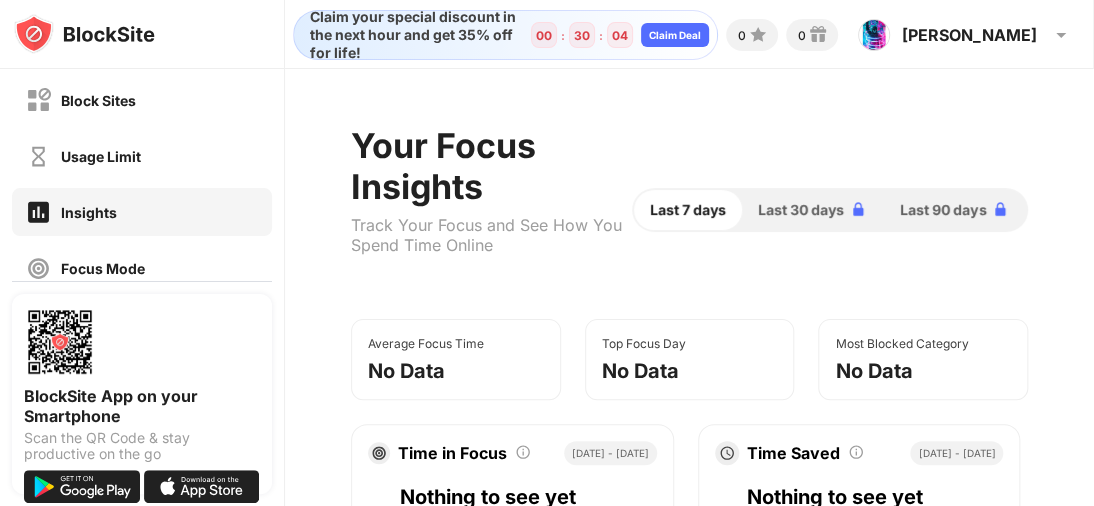 scroll, scrollTop: 0, scrollLeft: 0, axis: both 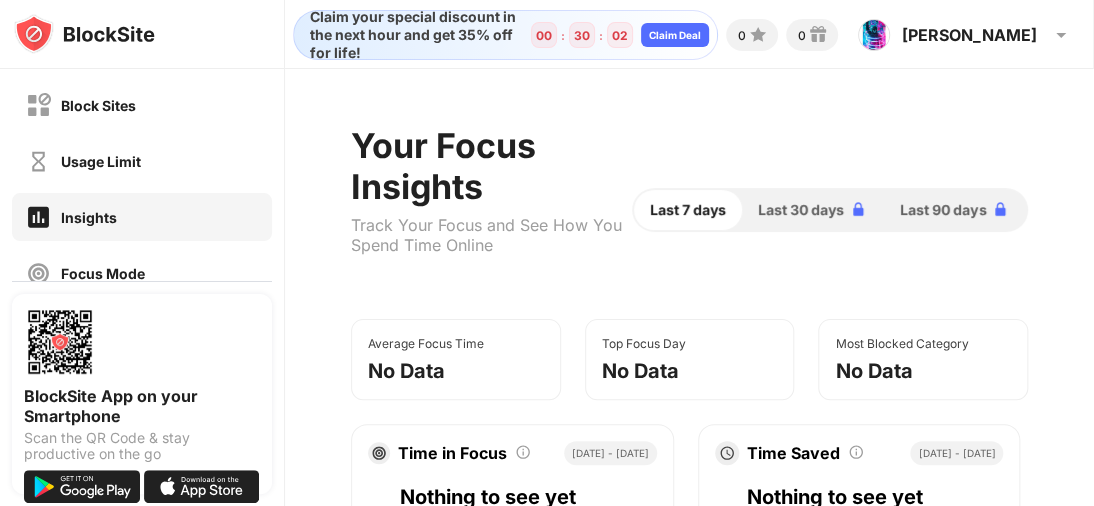 click on "Average Focus Time No Data Top Focus Day No Data Most Blocked Category No Data Time in Focus Total time spent using Focus Mode Jul 4 - Today Nothing to see yet Too many distractions? Activate Focus Mode Start Focus Session Time Saved Total time saved by using BlockSite Jul 4 - Today Nothing to see yet Save plenty of time by adding items to your list Add Items Oops, there's nothing to see for now. Haven't been online in 30 days? 😉  Make sure to turn your Google Sync on  or use another email account. Try Again Blocked Attempts Blocked Attempts Jul 4 - Today Nothing to see yet Personalize your block page with custom design! Edit Block Page  Blocked Categories Your blocked websites by site category Jul 4 - Today Nothing to see yet Block by category for increased productivity Block Categories" at bounding box center (690, 1026) 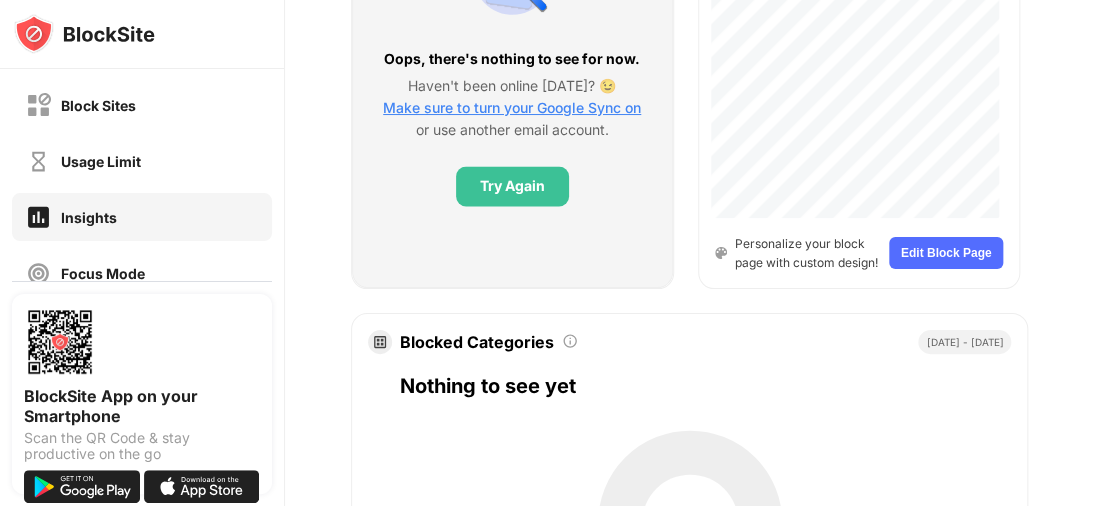 scroll, scrollTop: 1067, scrollLeft: 0, axis: vertical 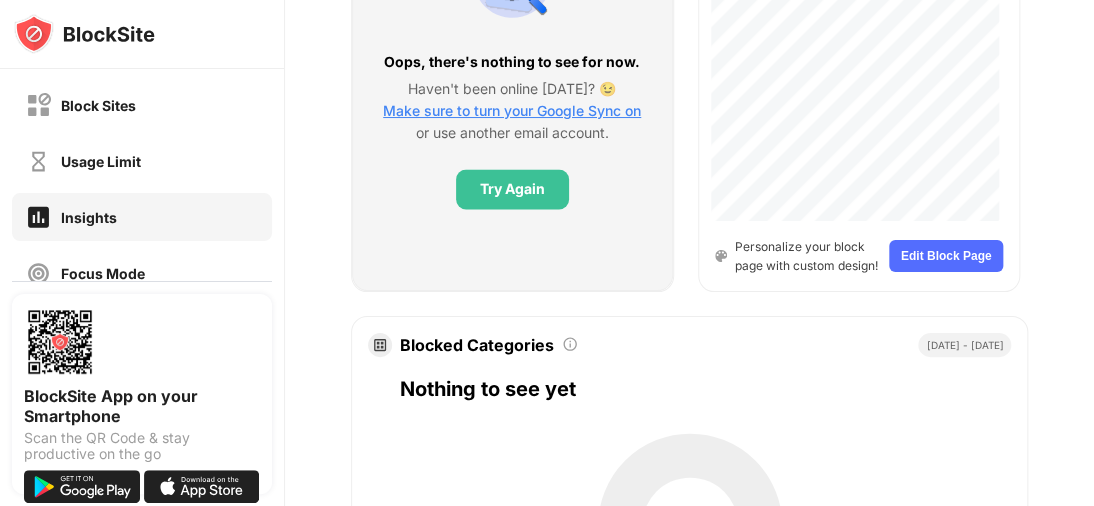 click on "Edit Block Page" at bounding box center [946, 256] 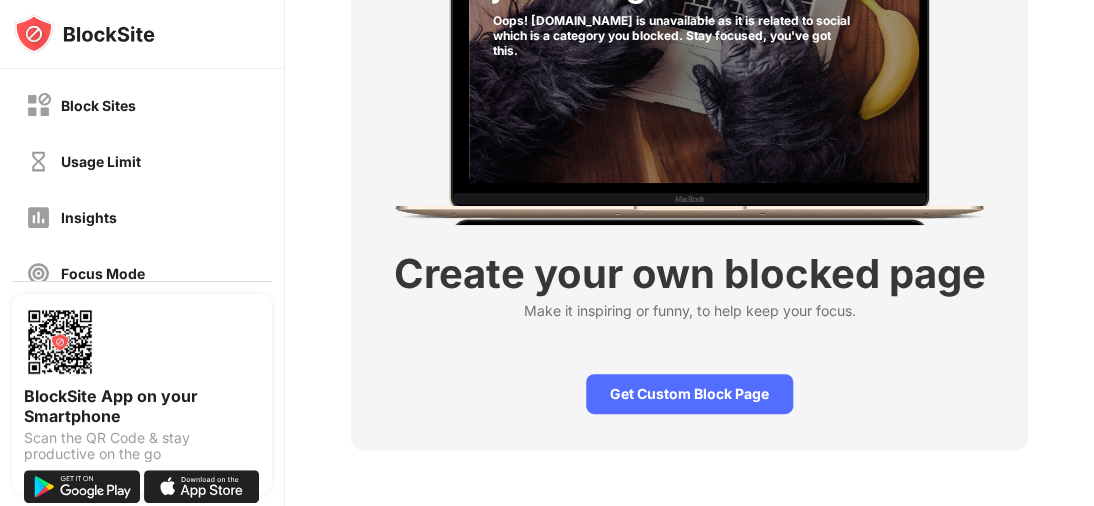 scroll, scrollTop: 285, scrollLeft: 0, axis: vertical 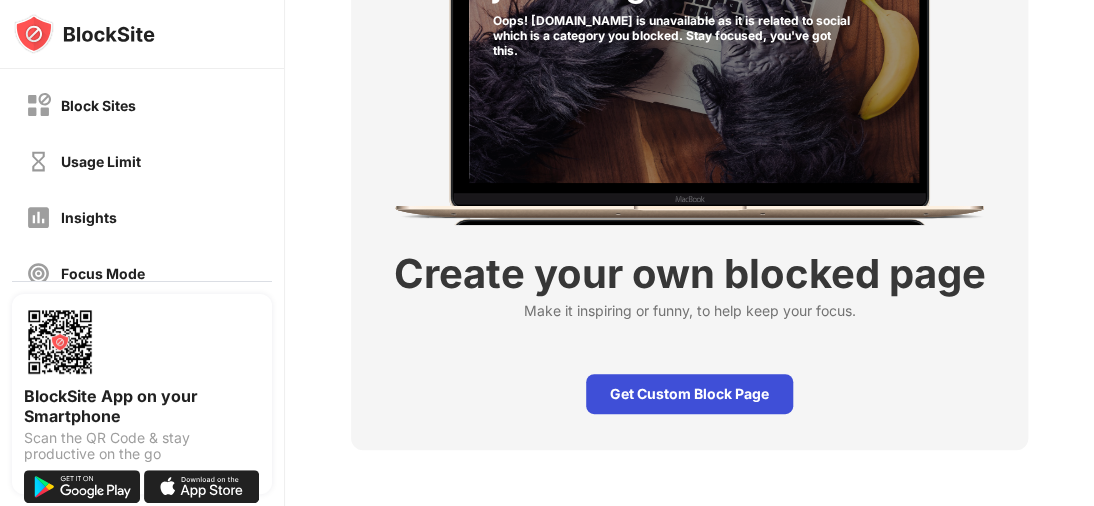 click on "Get Custom Block Page" at bounding box center (689, 394) 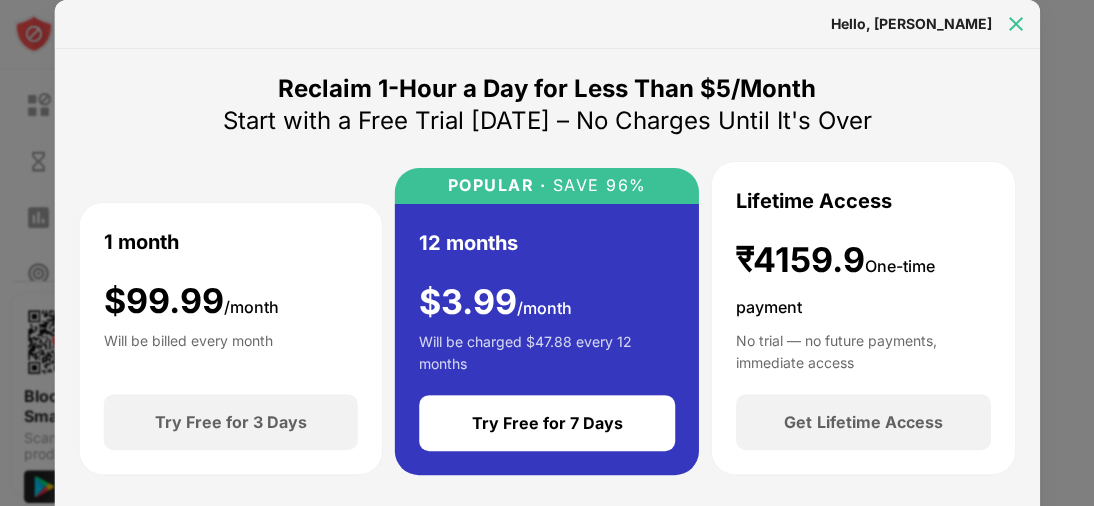 click at bounding box center [1015, 24] 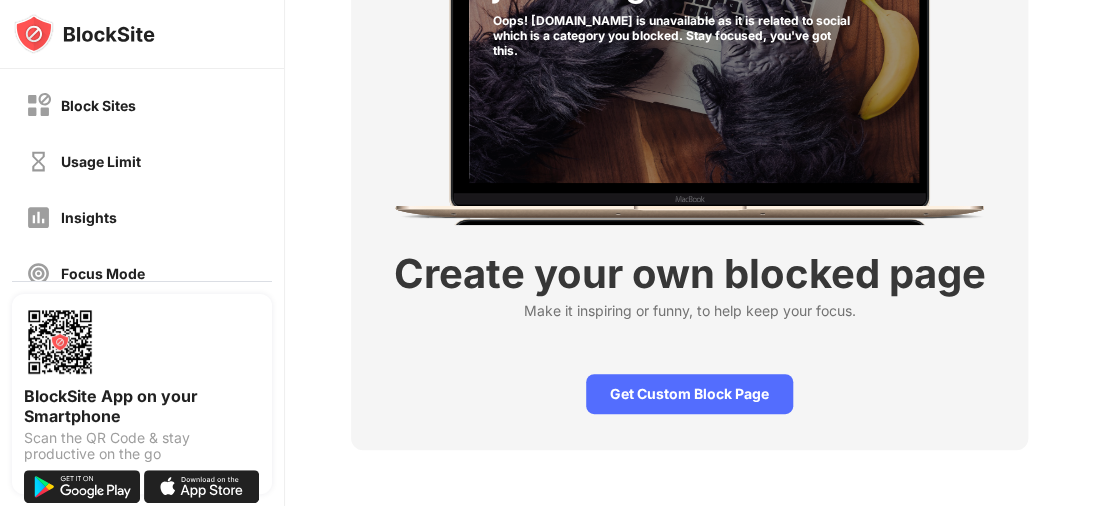 click on "No posting, no liking, just living. Oops! site.com is unavailable as it is related to social which is a category you blocked. Stay focused, you've got this." at bounding box center [690, 52] 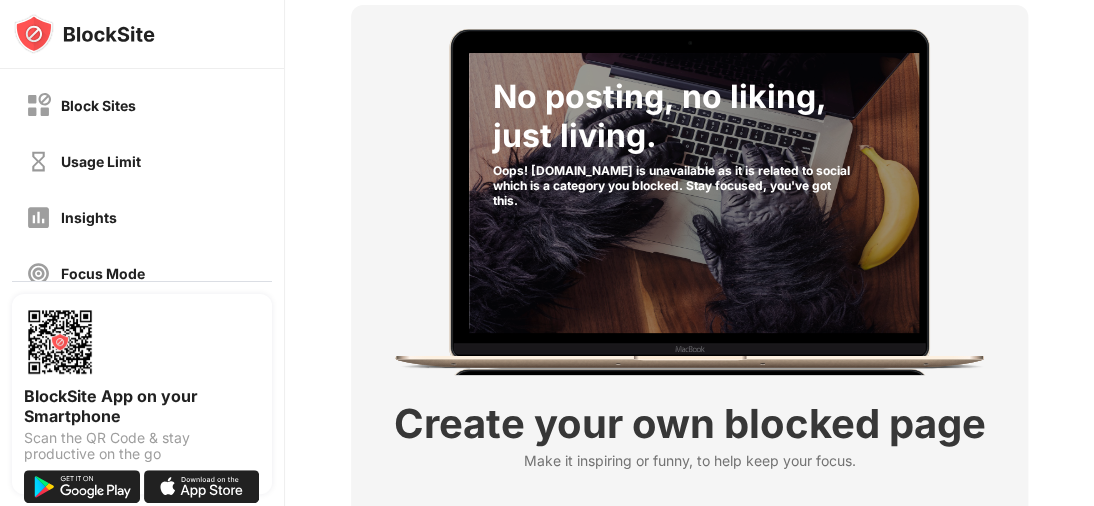 scroll, scrollTop: 0, scrollLeft: 0, axis: both 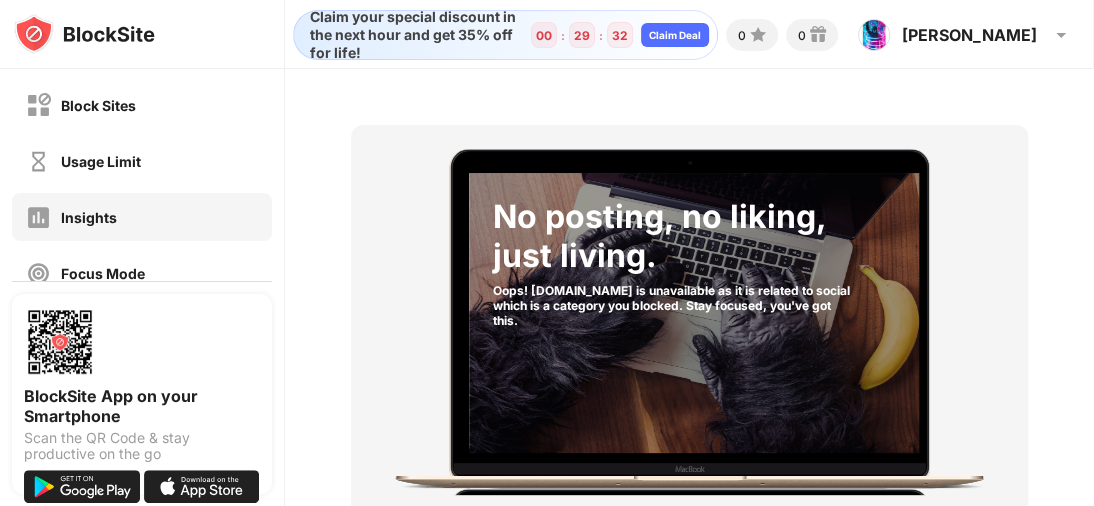 click on "Insights" at bounding box center [142, 217] 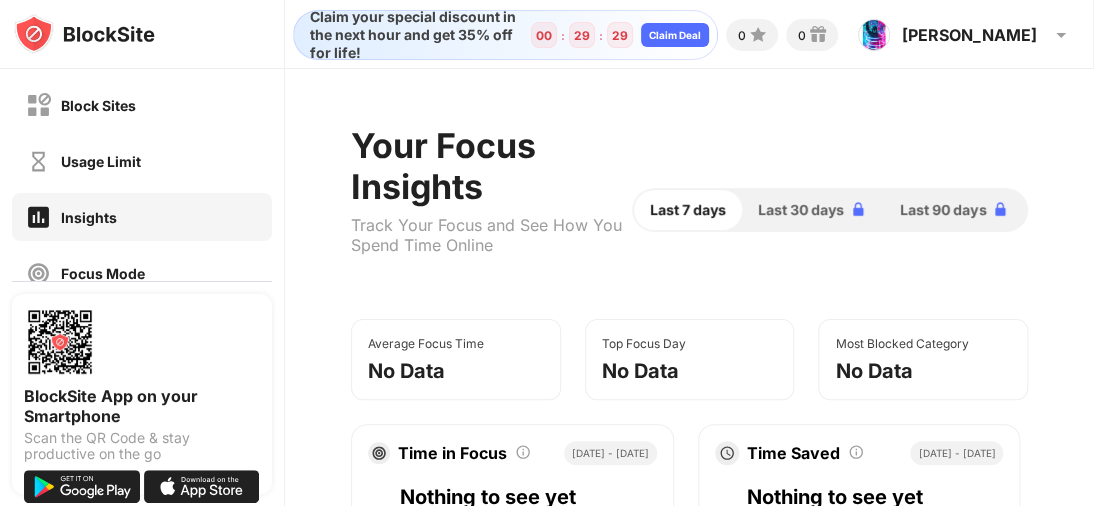 click on "Usage Limit" at bounding box center [142, 161] 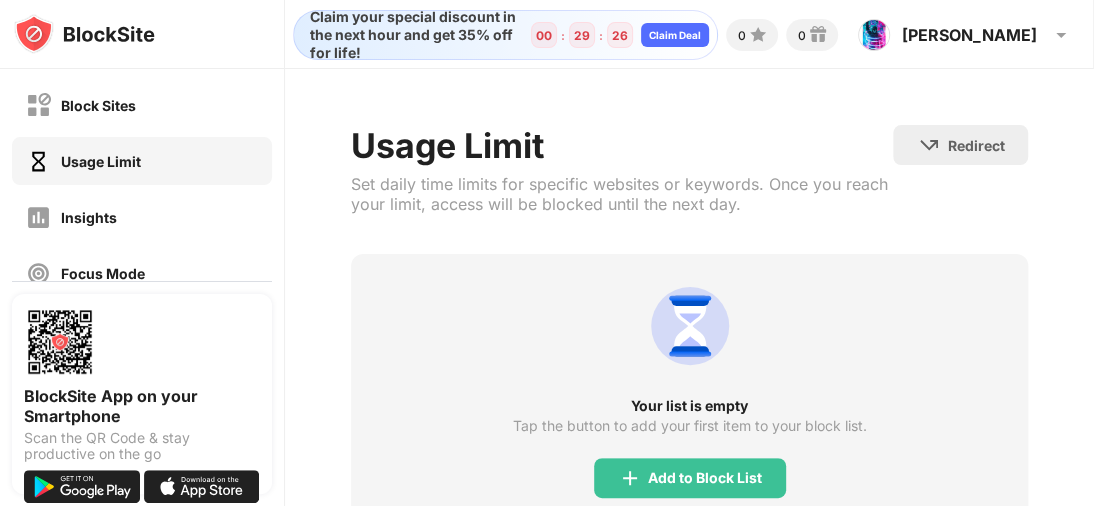 click on "Usage Limit Set daily time limits for specific websites or keywords. Once you reach your limit, access will be blocked until the next day." at bounding box center (622, 189) 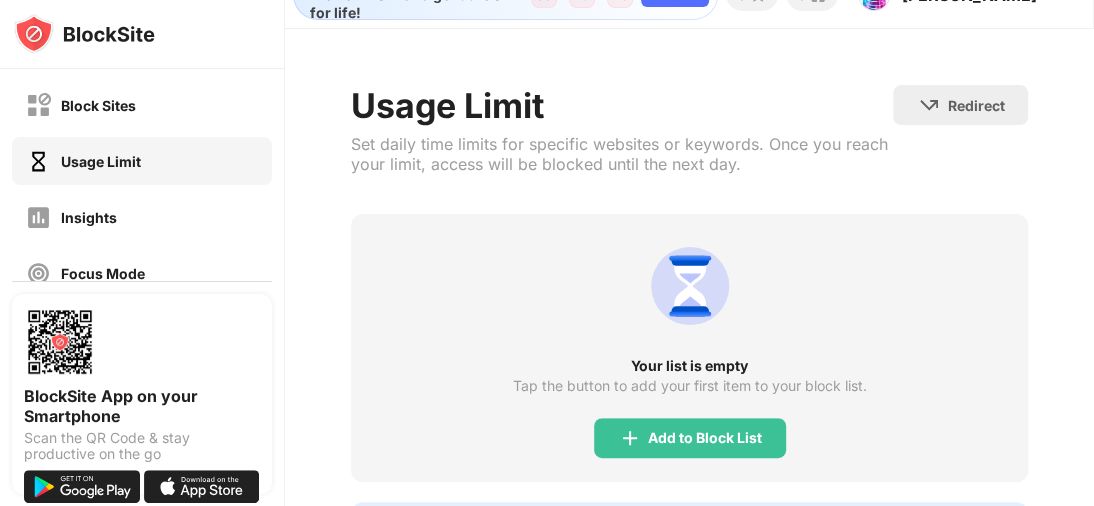 scroll, scrollTop: 162, scrollLeft: 0, axis: vertical 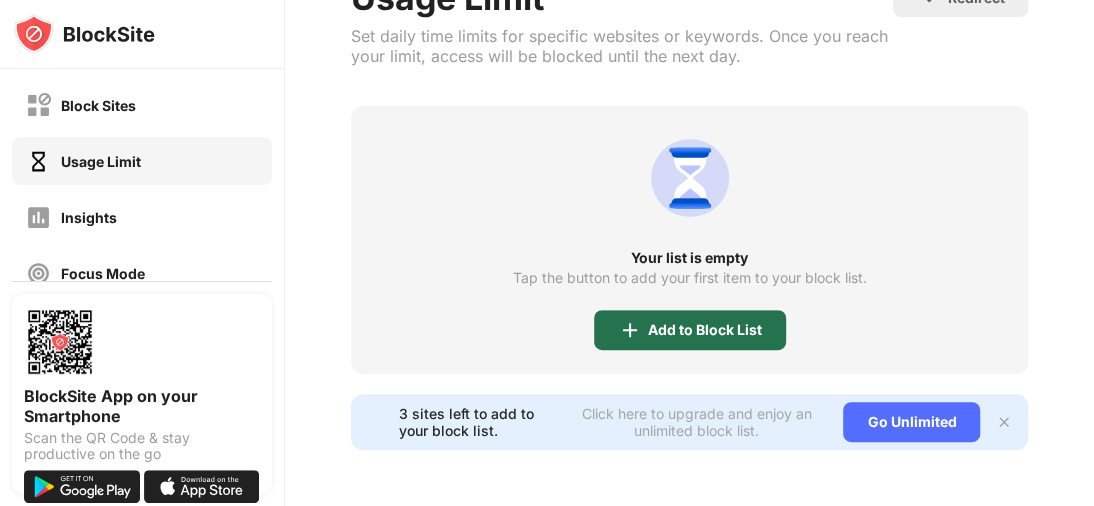 click on "Add to Block List" at bounding box center (705, 330) 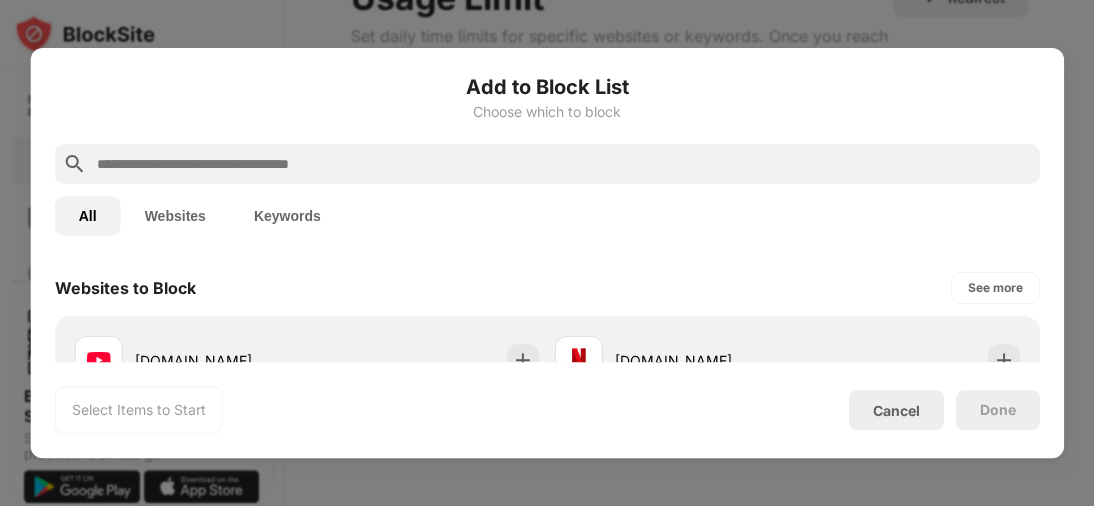 click on "All Websites Keywords" at bounding box center (547, 216) 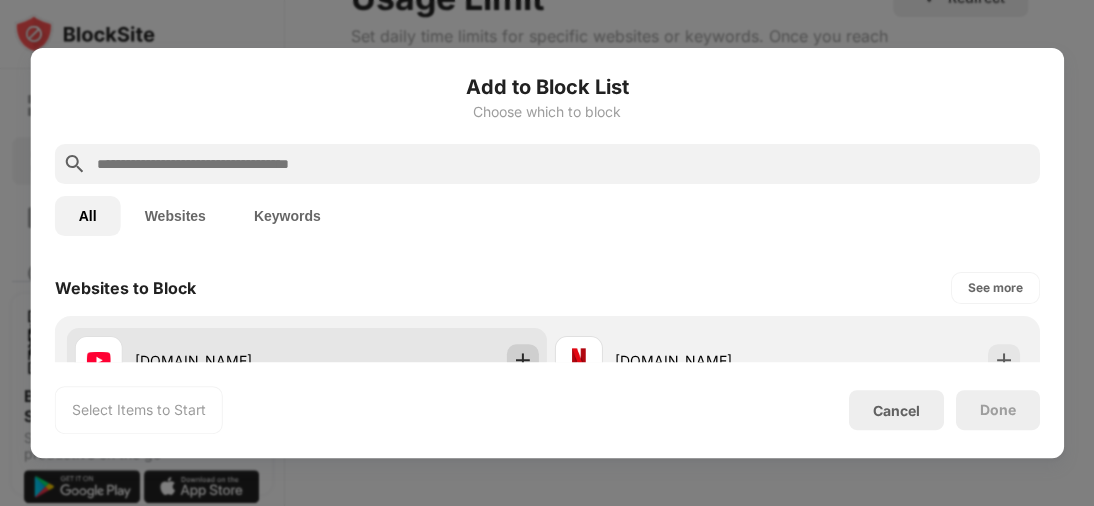 click at bounding box center [523, 360] 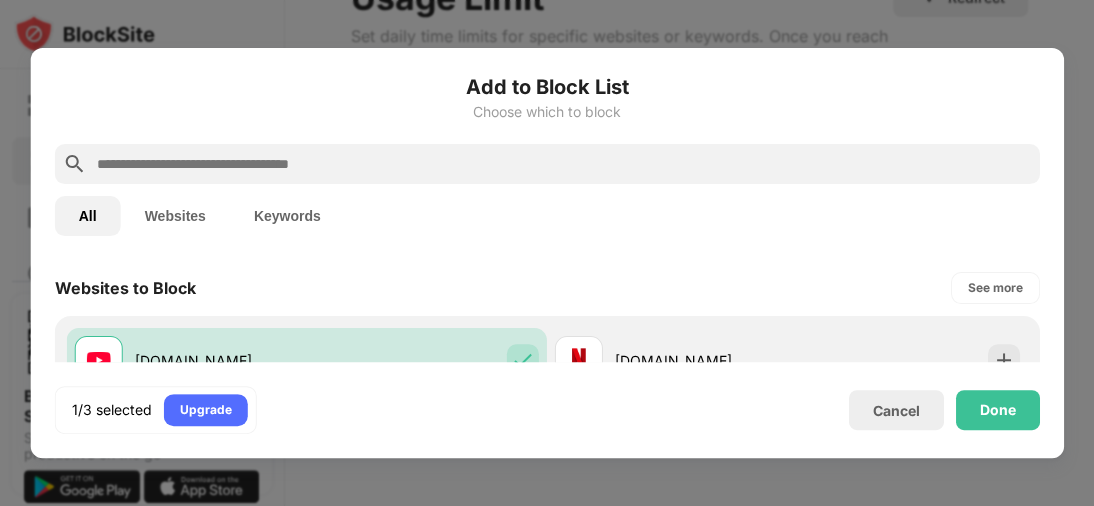 click on "Websites" at bounding box center [175, 216] 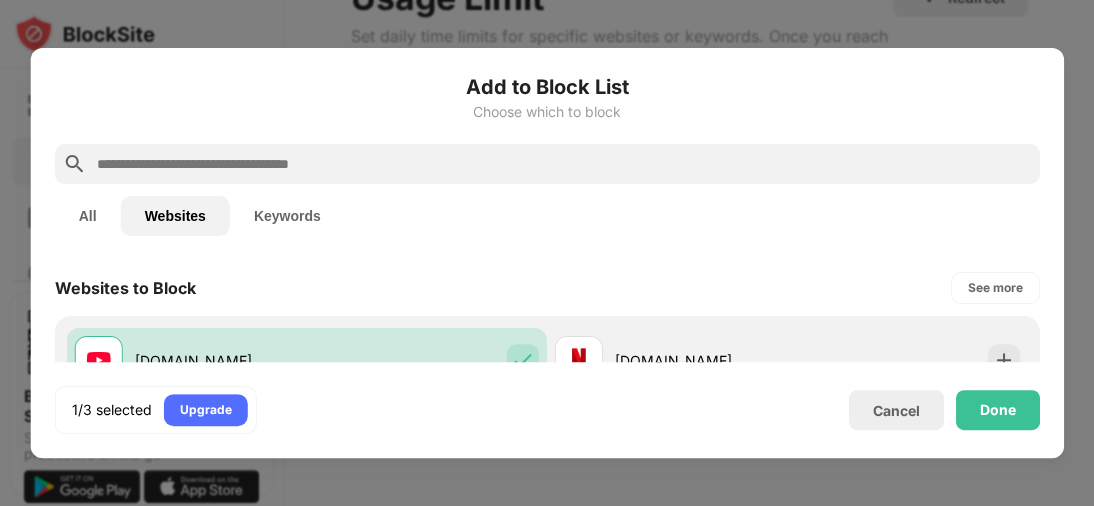 click on "Keywords" at bounding box center [287, 216] 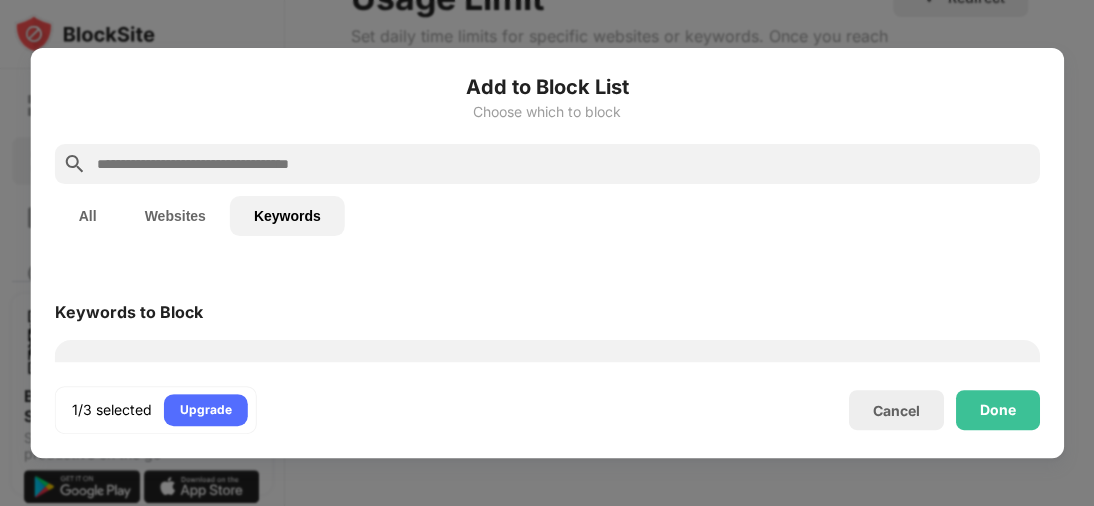 click on "Add to Block List Choose which to block All Websites Keywords Keywords to Block Use search to add keywords Block URLs containing specific words. 1/3 selected Upgrade Cancel Done" at bounding box center (547, 253) 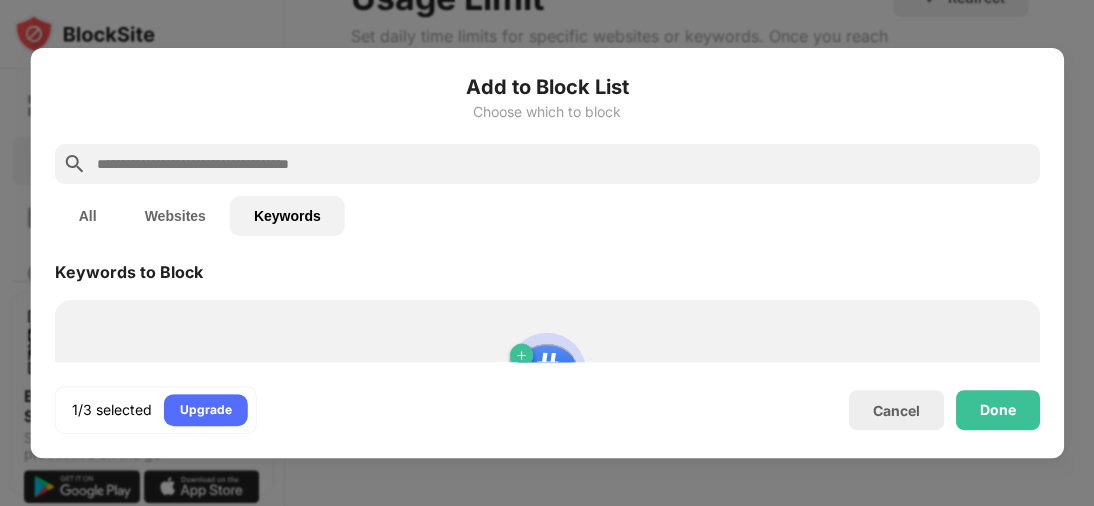 scroll, scrollTop: 0, scrollLeft: 0, axis: both 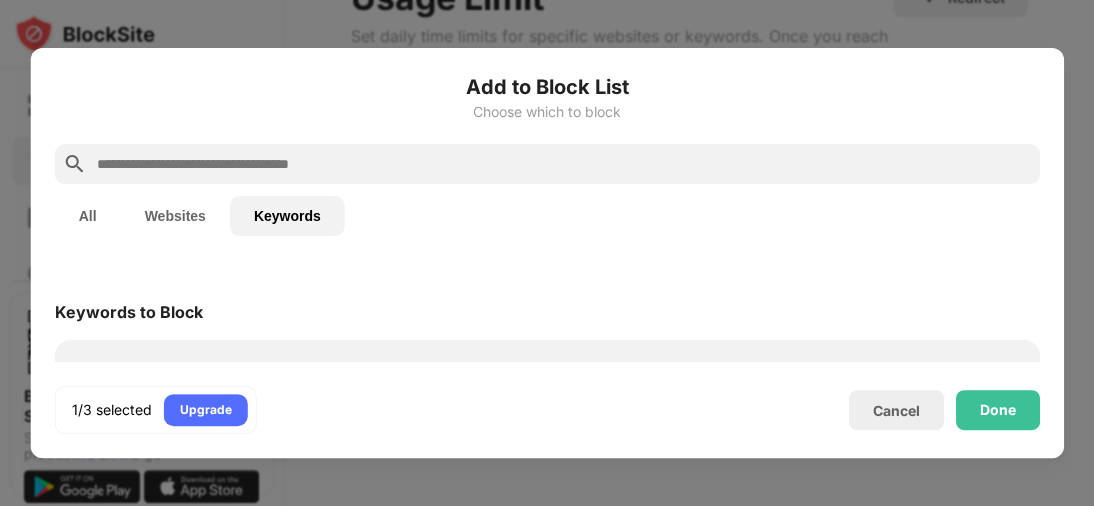 click on "Websites" at bounding box center (175, 216) 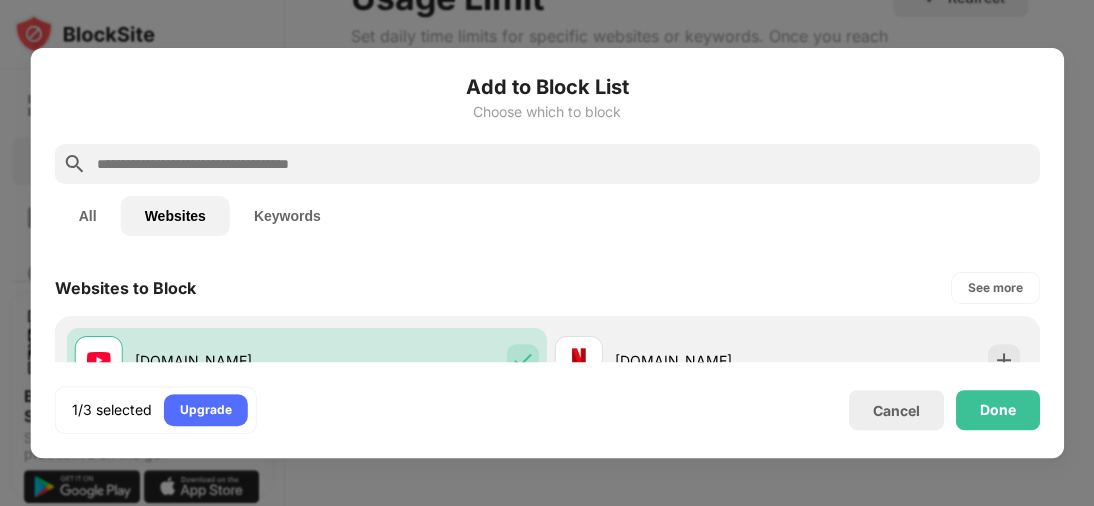 click on "Websites to Block See more" at bounding box center (547, 288) 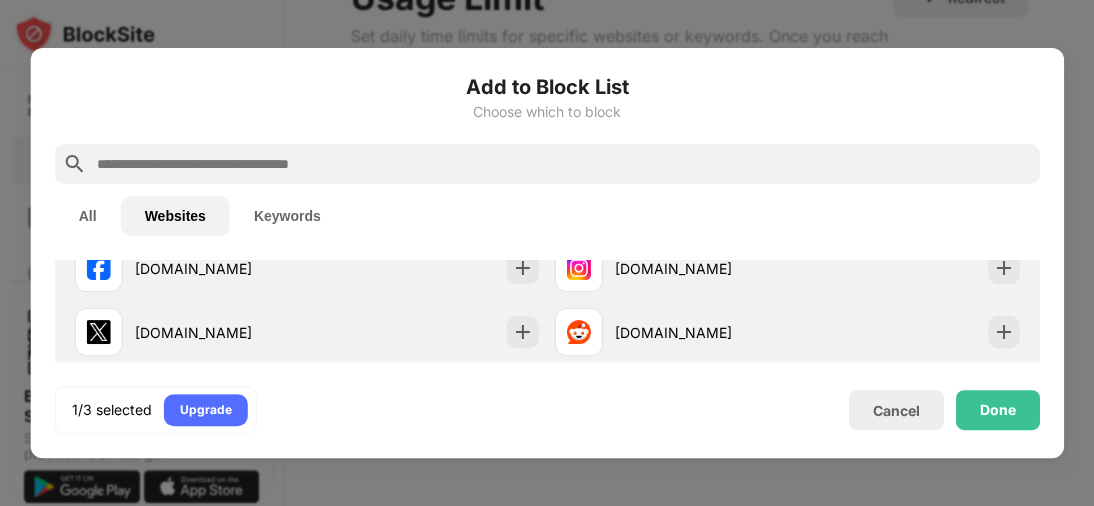 scroll, scrollTop: 116, scrollLeft: 0, axis: vertical 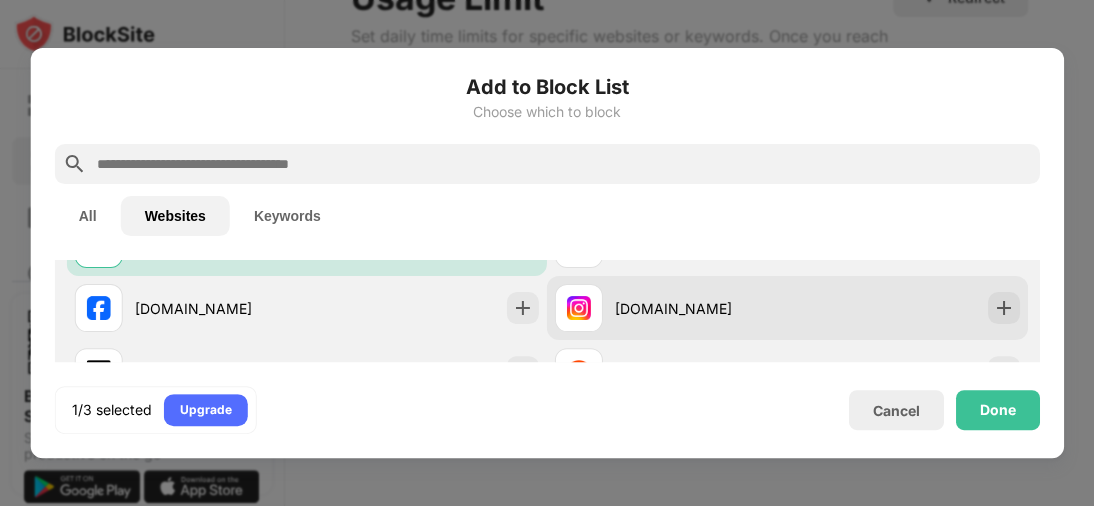 click on "instagram.com" at bounding box center [787, 308] 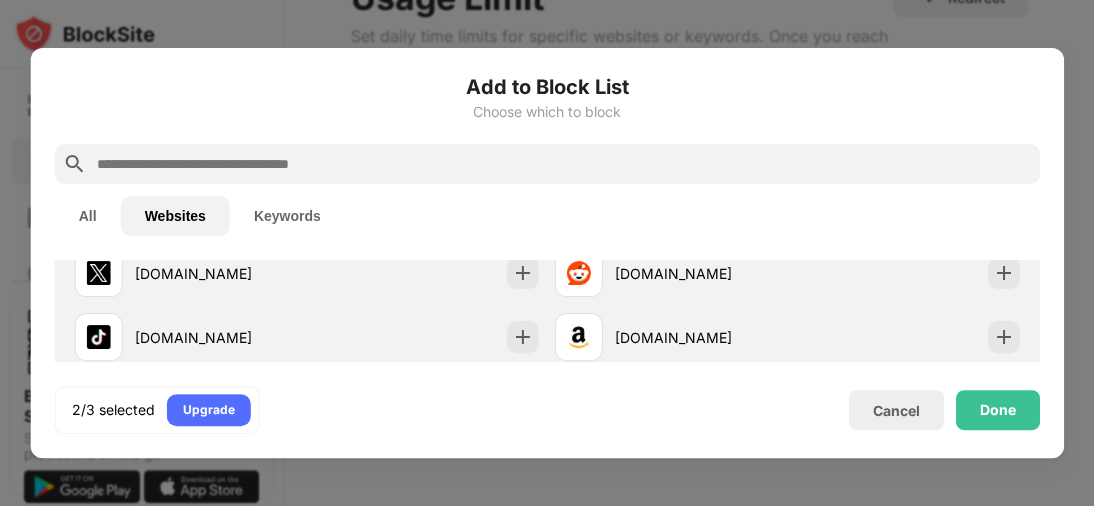 scroll, scrollTop: 196, scrollLeft: 0, axis: vertical 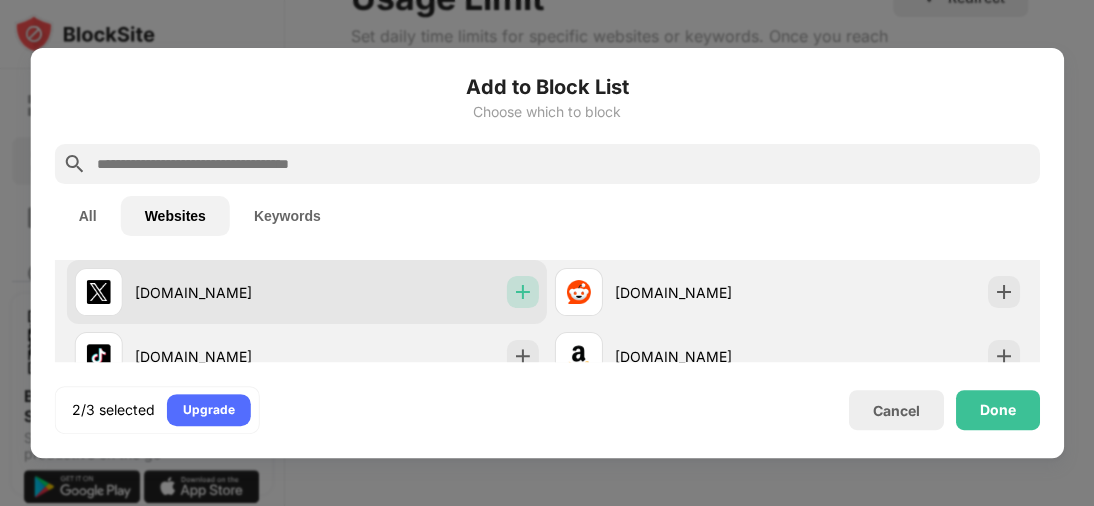click at bounding box center (523, 292) 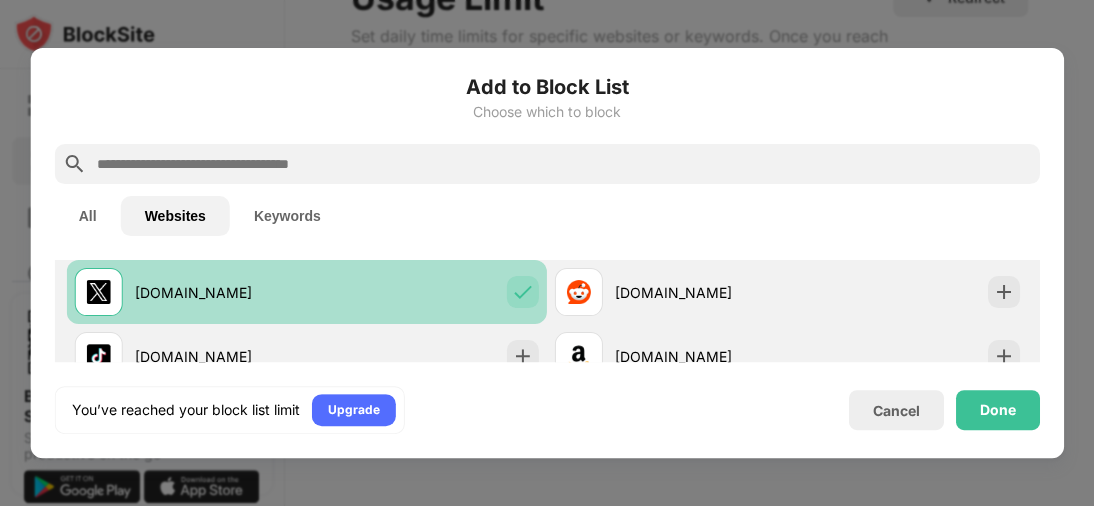 click at bounding box center (523, 292) 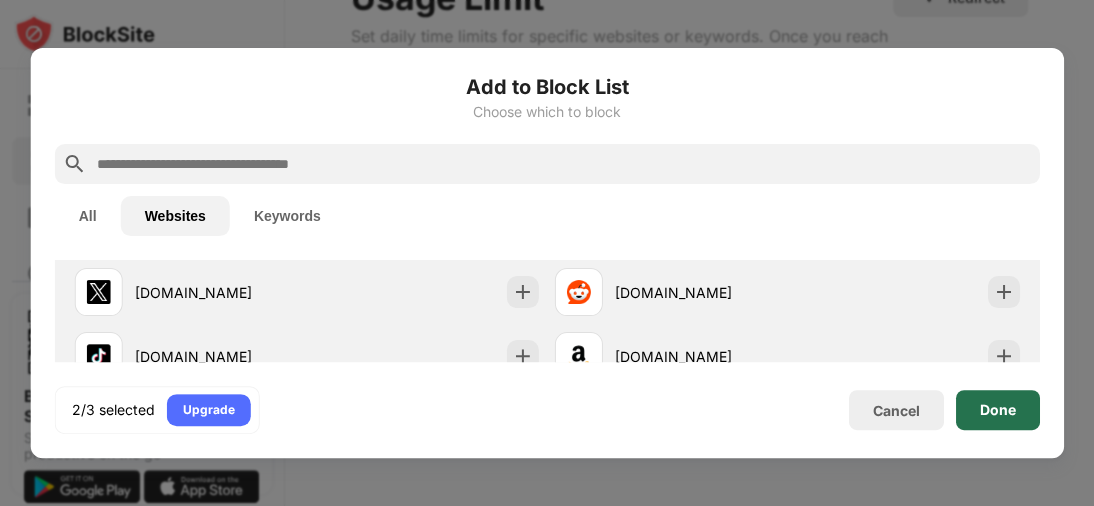 click on "Done" at bounding box center (997, 410) 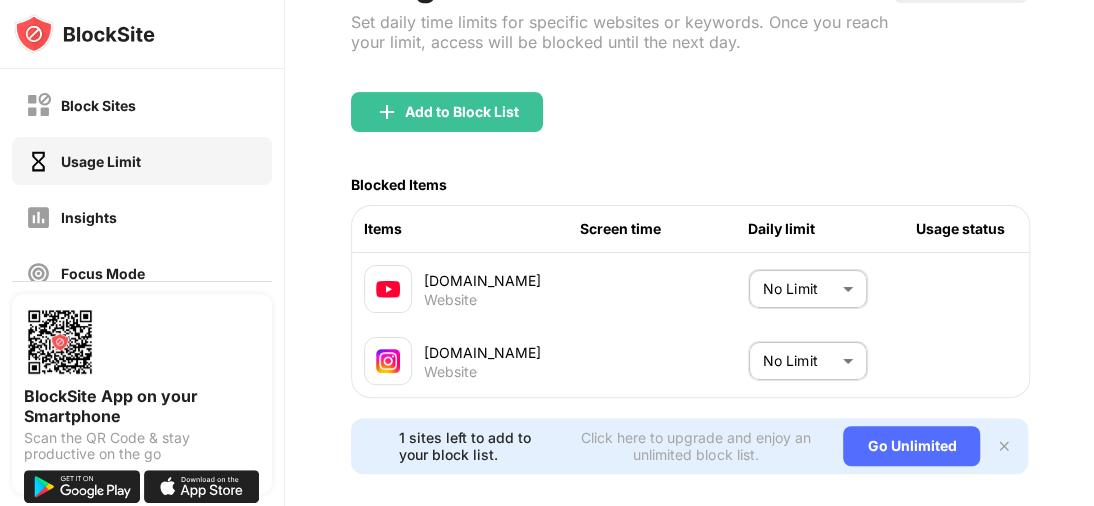 click on "Block Sites Usage Limit Insights Focus Mode Password Protection Custom Block Page Settings About Blocking Sync with other devices Disabled BlockSite App on your Smartphone Scan the QR Code & stay productive on the go Claim your special discount in the next hour and get 35% off for life! 00 : 28 : 31 Claim Deal 0 0 Atharv Atharv Saraswat View Account Insights Premium Rewards Settings Support Log Out Usage Limit Set daily time limits for specific websites or keywords. Once you reach your limit, access will be blocked until the next day. Redirect Choose a site to be redirected to when blocking is active Add to Block List Blocked Items Items Screen time Daily limit Usage status youtube.com Website No Limit ******** ​ instagram.com Website No Limit ******** ​ 1 sites left to add to your block list. Click here to upgrade and enjoy an unlimited block list. Go Unlimited" at bounding box center (547, 253) 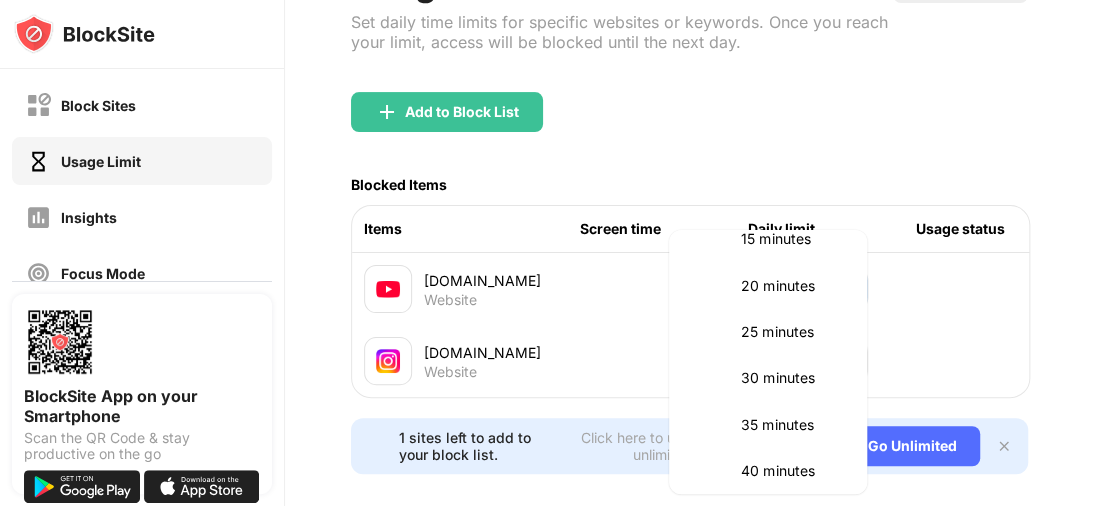 scroll, scrollTop: 163, scrollLeft: 0, axis: vertical 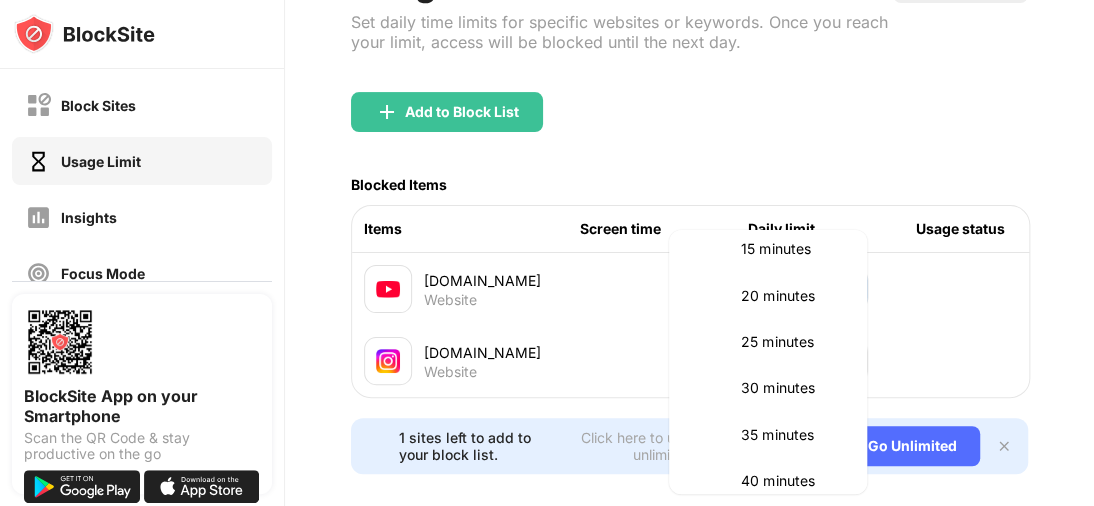 click on "25 minutes" at bounding box center (792, 342) 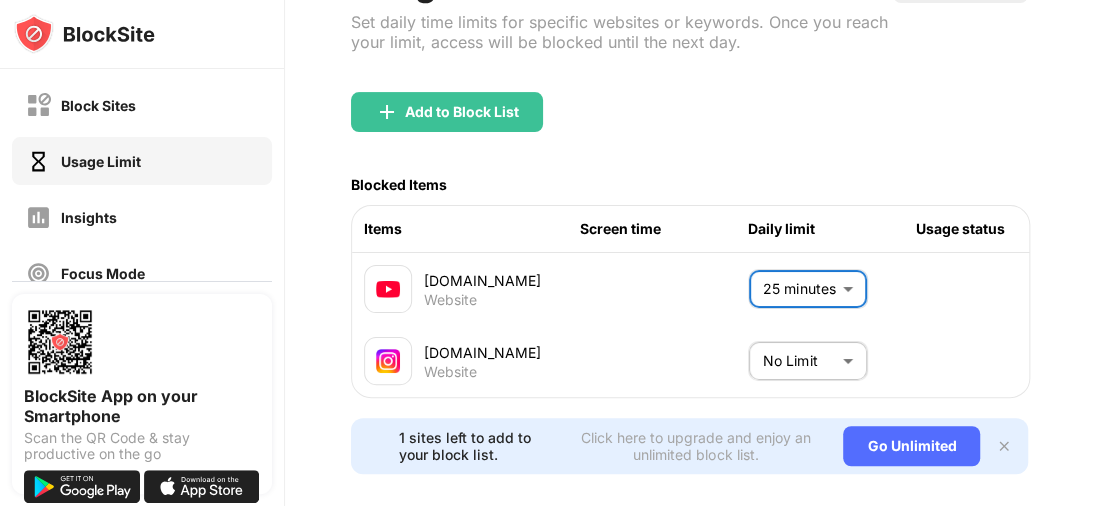 click on "Block Sites Usage Limit Insights Focus Mode Password Protection Custom Block Page Settings About Blocking Sync with other devices Disabled BlockSite App on your Smartphone Scan the QR Code & stay productive on the go Claim your special discount in the next hour and get 35% off for life! 00 : 28 : 14 Claim Deal 0 0 Atharv Atharv Saraswat View Account Insights Premium Rewards Settings Support Log Out Usage Limit Set daily time limits for specific websites or keywords. Once you reach your limit, access will be blocked until the next day. Redirect Choose a site to be redirected to when blocking is active Add to Block List Blocked Items Items Screen time Daily limit Usage status youtube.com Website 25 minutes ** ​ instagram.com Website No Limit ******** ​ 1 sites left to add to your block list. Click here to upgrade and enjoy an unlimited block list. Go Unlimited" at bounding box center (547, 253) 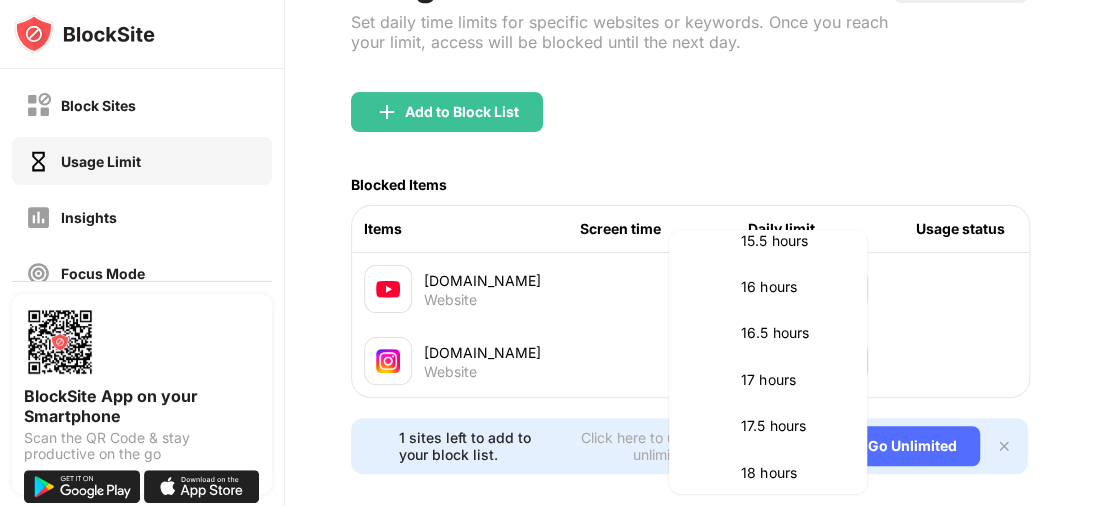 scroll, scrollTop: 2513, scrollLeft: 0, axis: vertical 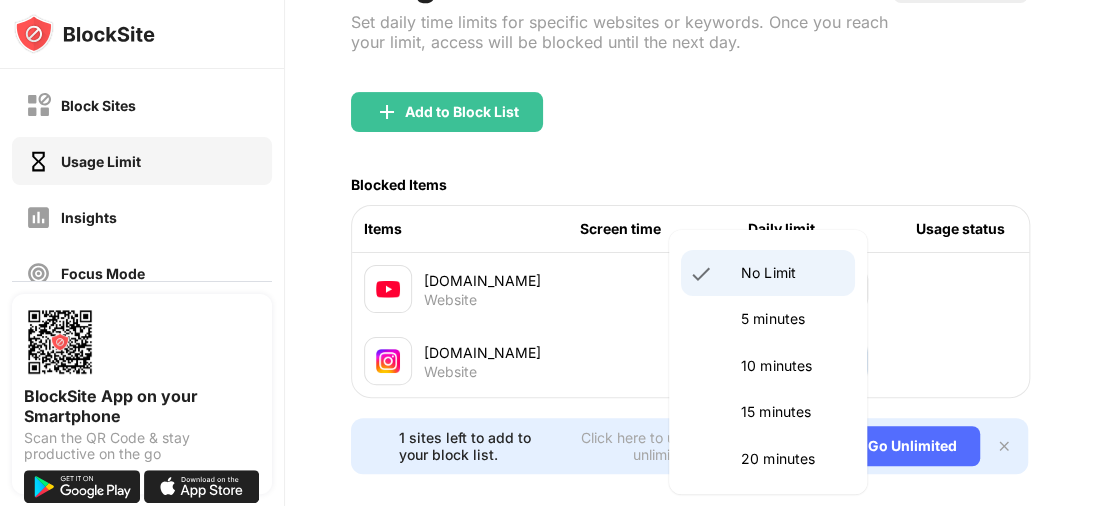 click on "5 minutes" at bounding box center [768, 319] 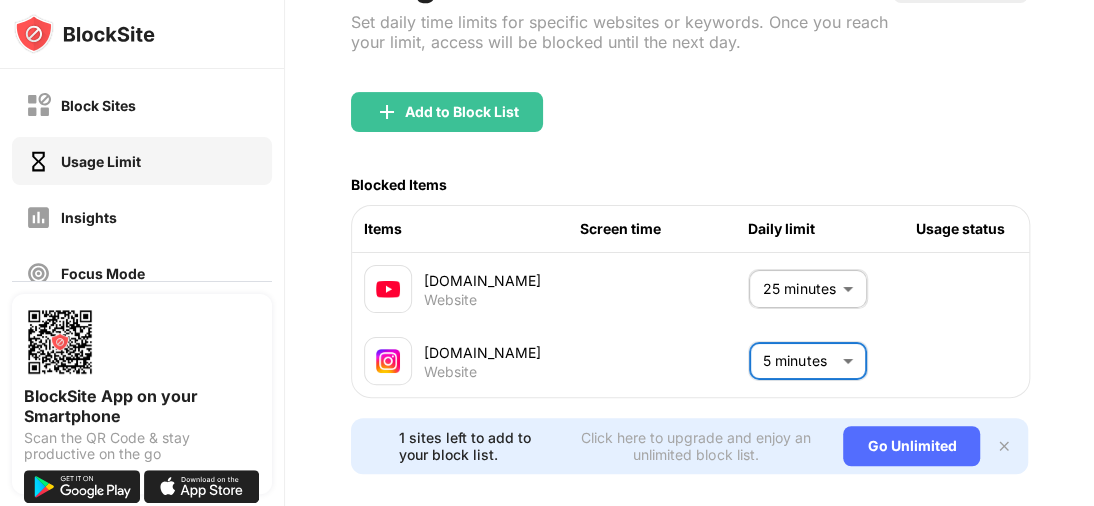 scroll, scrollTop: 0, scrollLeft: 133, axis: horizontal 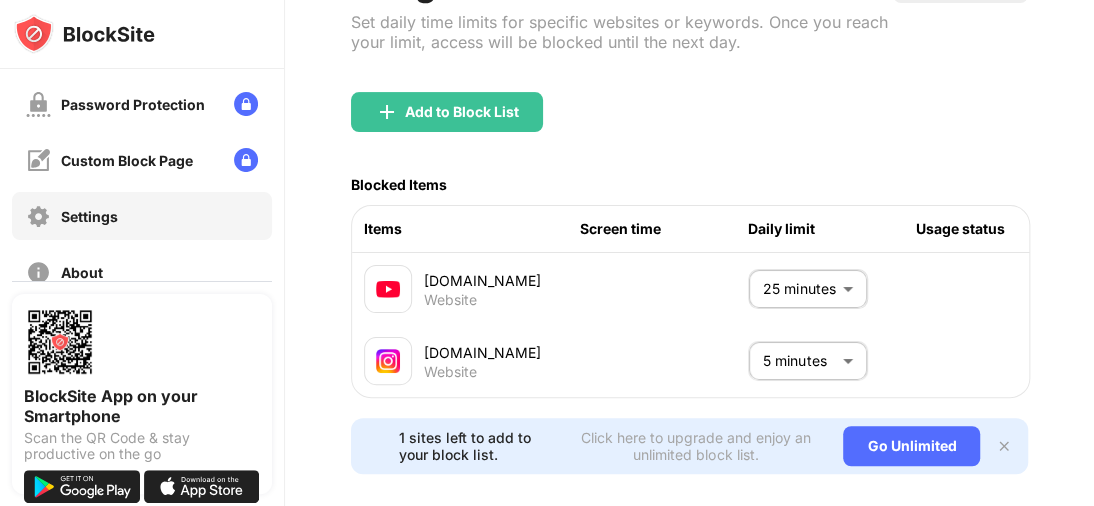 click on "Settings" at bounding box center [142, 216] 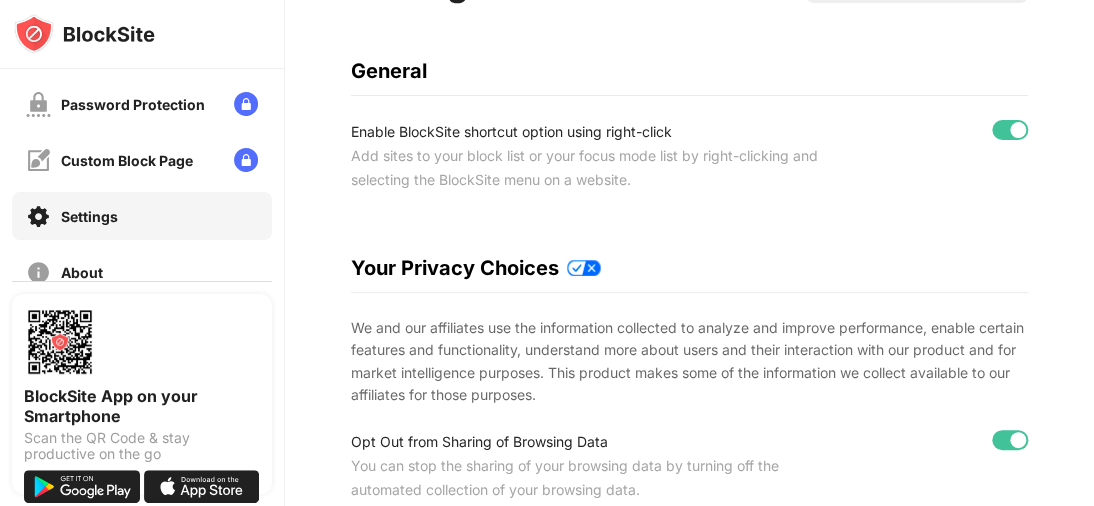 click on "Settings Enable in Incognito Mode General Enable BlockSite shortcut option using right-click Add sites to your block list or your focus mode list by right-clicking and selecting the BlockSite menu on a website. Your Privacy Choices We and our affiliates use the information collected to analyze and improve performance, enable certain features and functionality, understand more about users and their interaction with our product and for market intelligence purposes. This product makes some of the information we collect available to our affiliates for those purposes. Opt Out from Sharing of Browsing Data You can stop the sharing of your browsing data by turning off the automated collection of your browsing data. If you are a resident of California, you can stop the ‘sharing’/’sale’ of your personal information, as defined by the California Consumer Privacy Act, by following the instructions above. View Show blocked page motivational images Show sync options page shortcut menu Sync Sync with other devices" at bounding box center [690, 745] 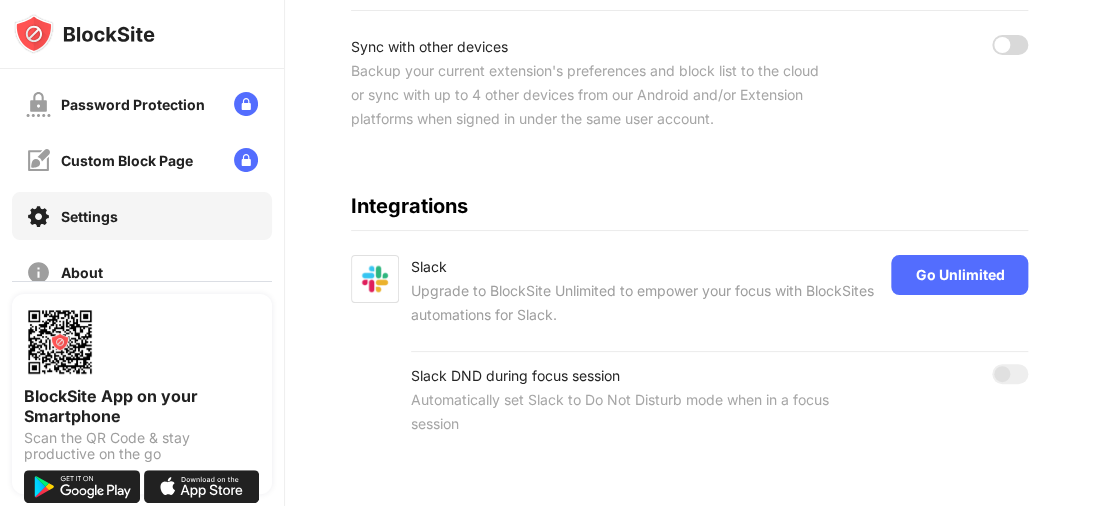 scroll, scrollTop: 1255, scrollLeft: 0, axis: vertical 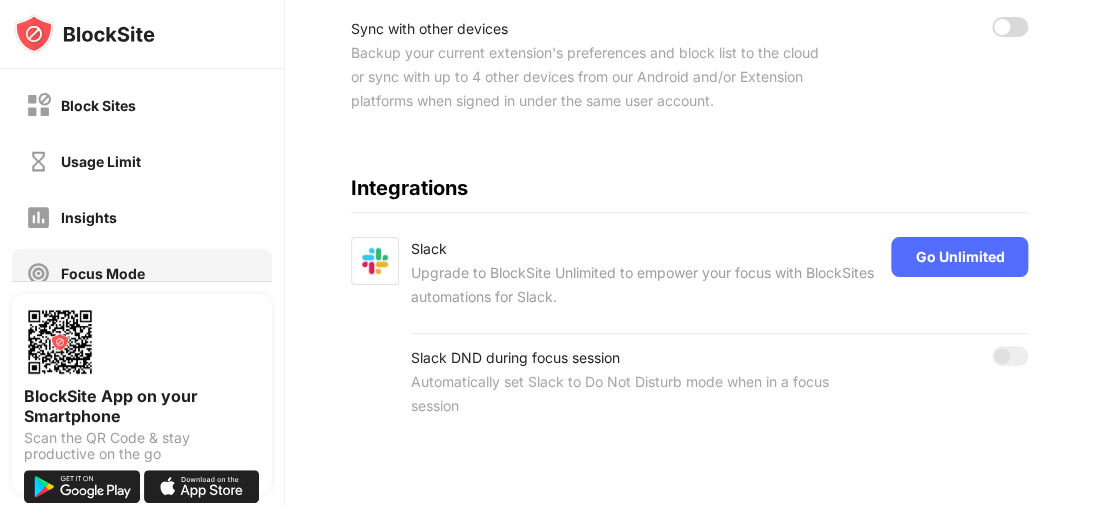 click on "Focus Mode" at bounding box center (142, 273) 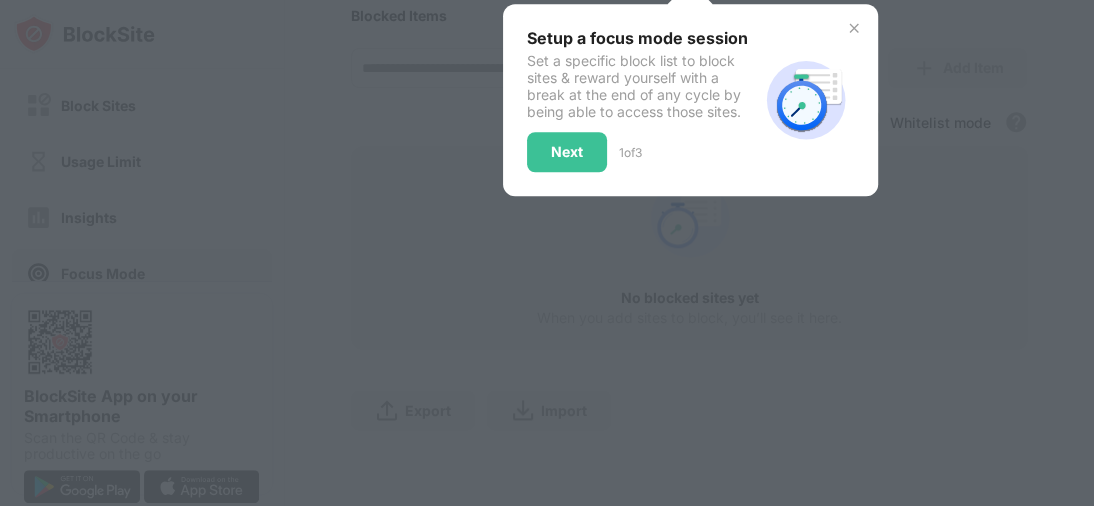 scroll, scrollTop: 649, scrollLeft: 0, axis: vertical 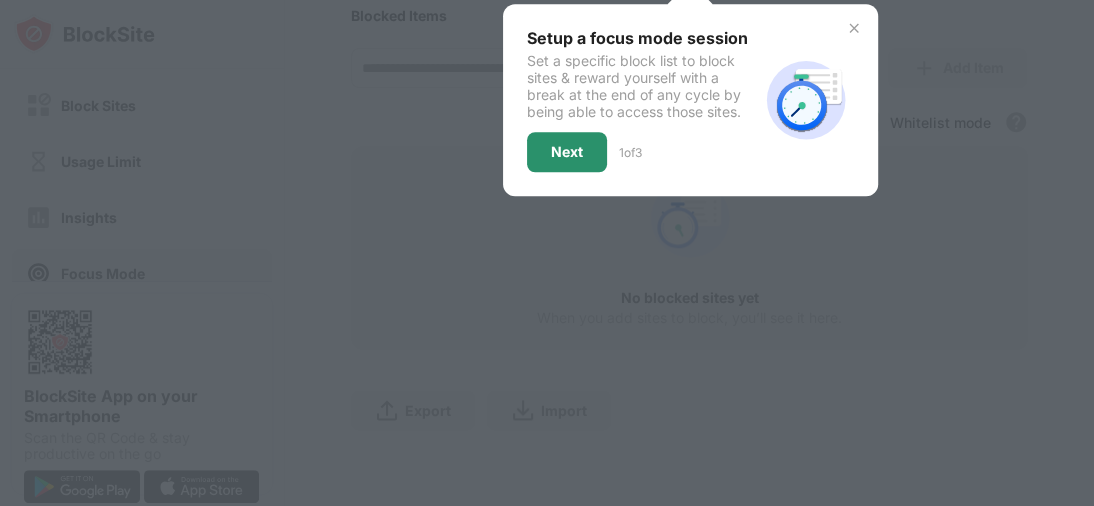click on "Next" at bounding box center [567, 152] 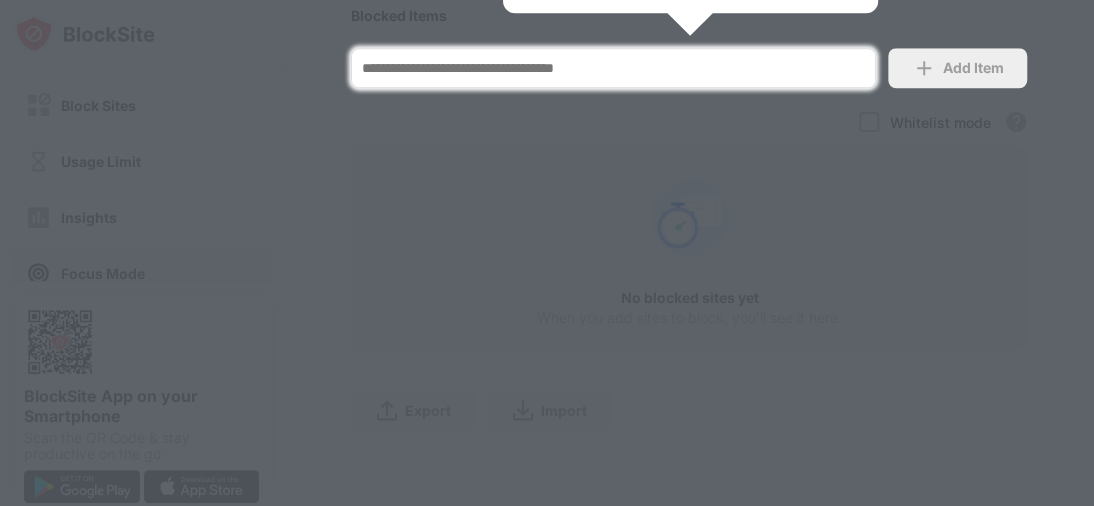 click at bounding box center [924, 68] 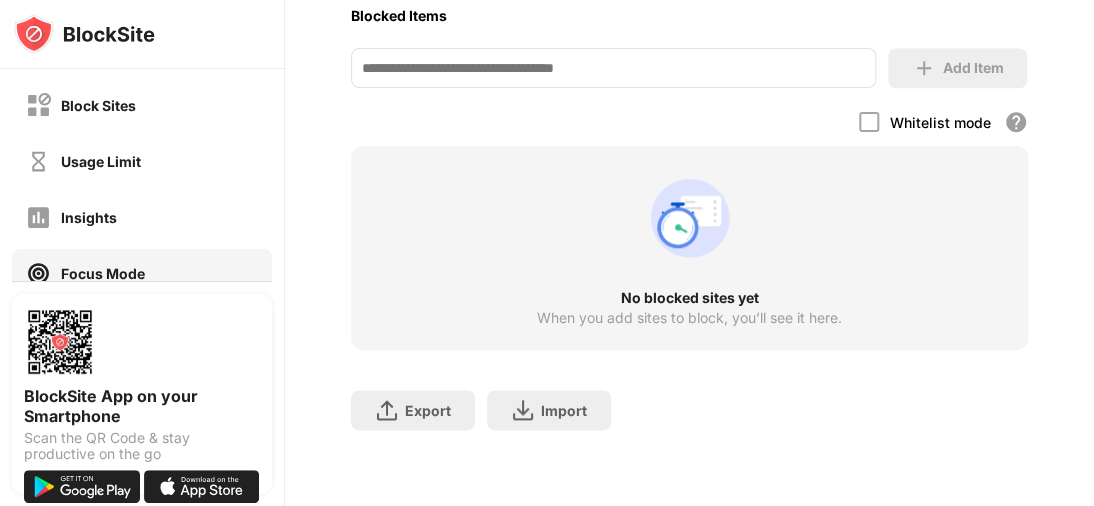 scroll, scrollTop: 625, scrollLeft: 0, axis: vertical 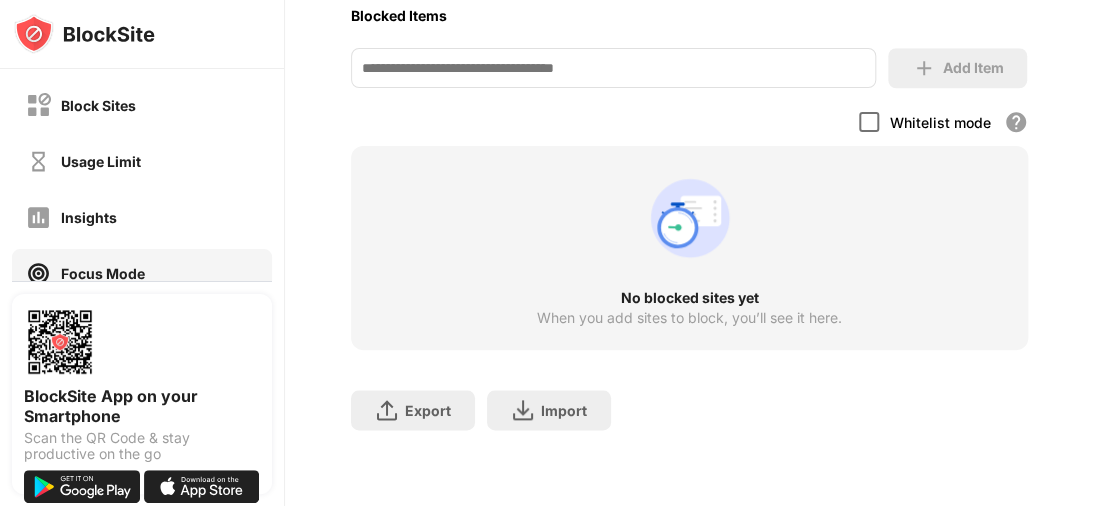 click at bounding box center [869, 122] 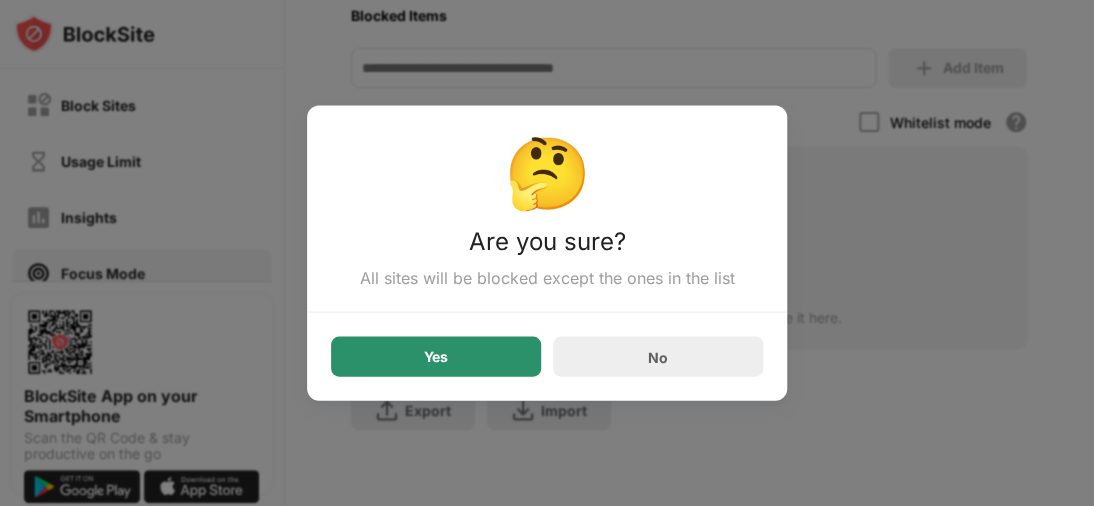 click on "Yes" at bounding box center (436, 357) 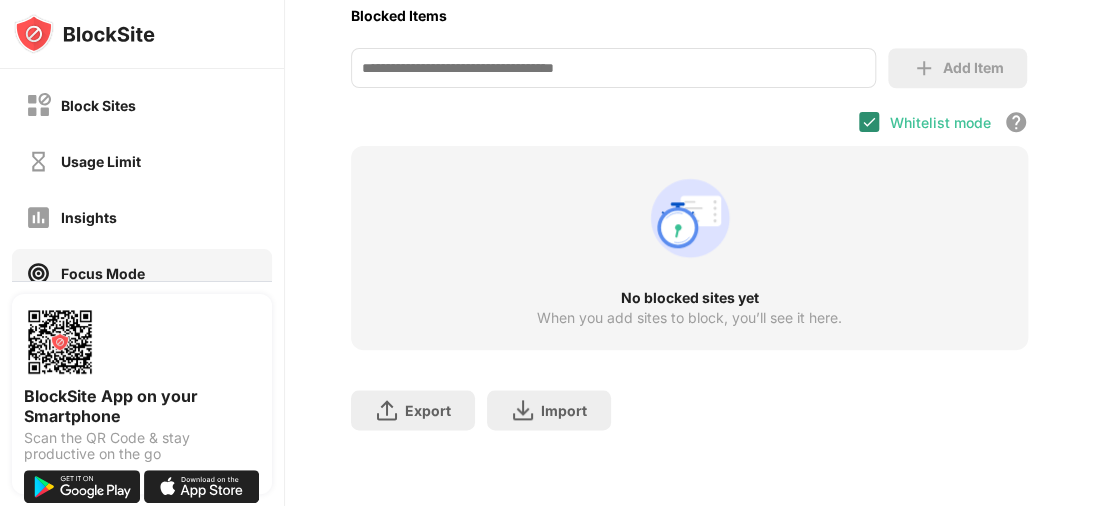 click at bounding box center (869, 122) 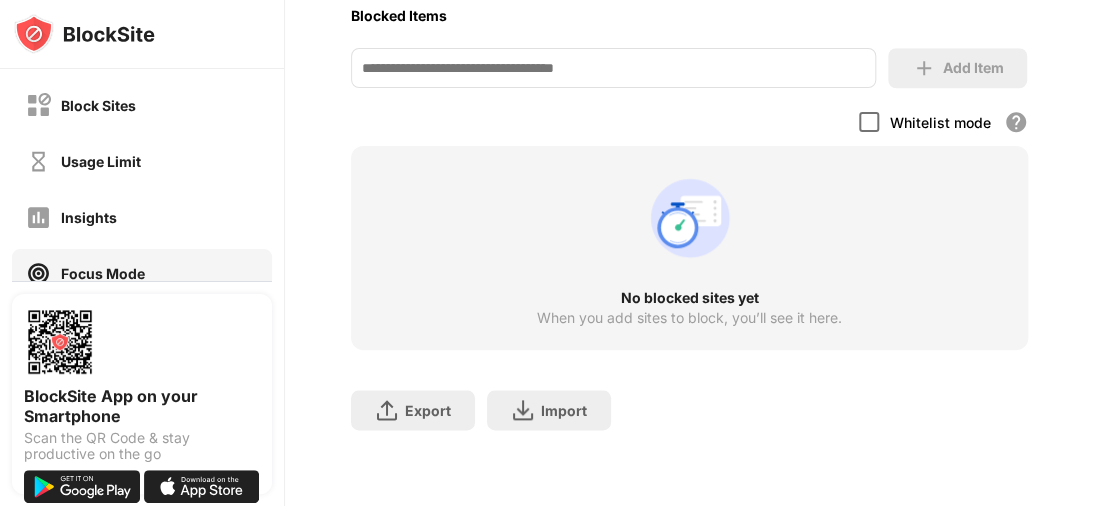 click on "Add Item" at bounding box center [972, 68] 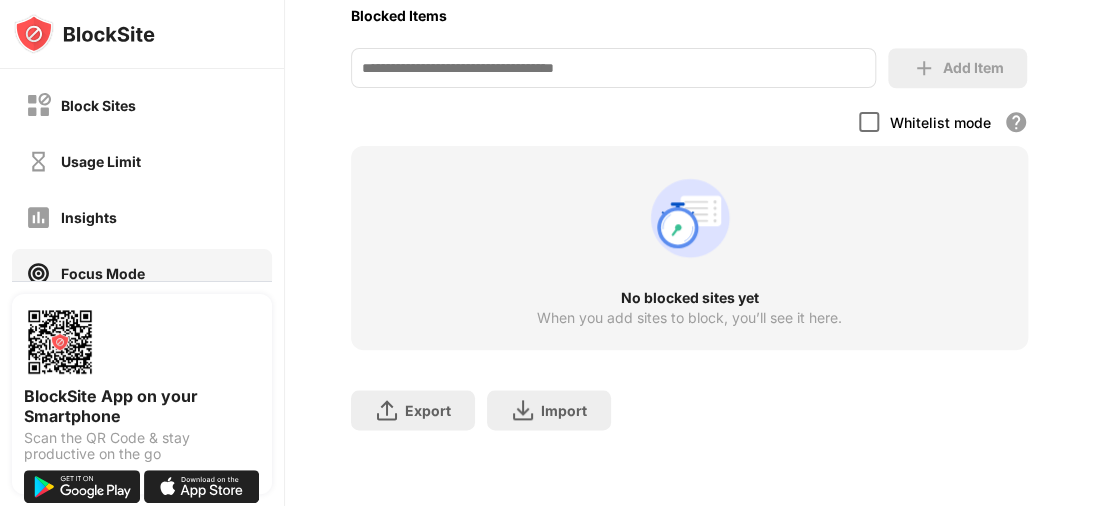 click at bounding box center [614, 68] 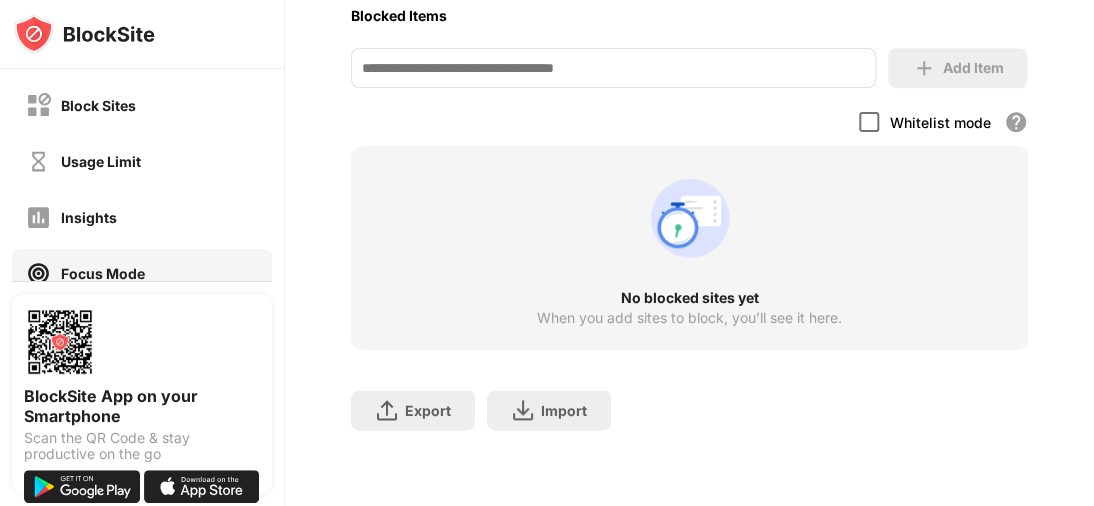 click on "Focus Mode To focus on a task and be more productive use focus mode to set your work time and break intervals. Add sites to your block list to avoid distractions during a focus session Redirect Choose a site to be redirected to when blocking is active Start Focus Session TIMER SETUP Focus time Set the desired time to focus. Sites in your focus mode list will be blocked. ** Minutes Break time Set the desired break time and freely visit those websites from your list. * Minutes Number of cycles The number of cycles of focus time and breaks you wish to run automatically. * Cycles Blocked Items Add Item Whitelist mode Block all websites apart from those in your whitelist No blocked sites yet When you add sites to block, you’ll see it here. Export Export Files (for websites items only) Import Import Files (for websites items only)" at bounding box center [690, -19] 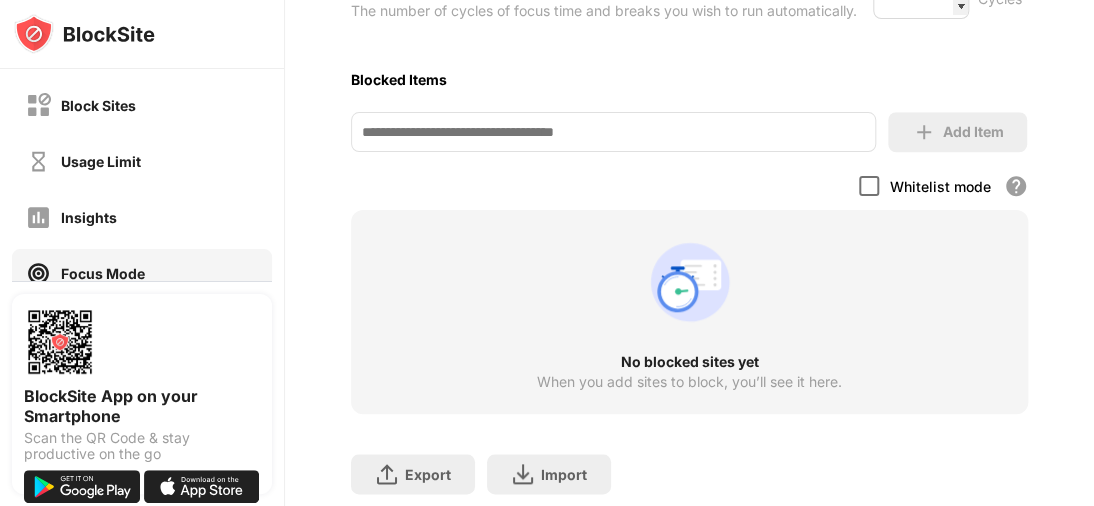 scroll, scrollTop: 545, scrollLeft: 0, axis: vertical 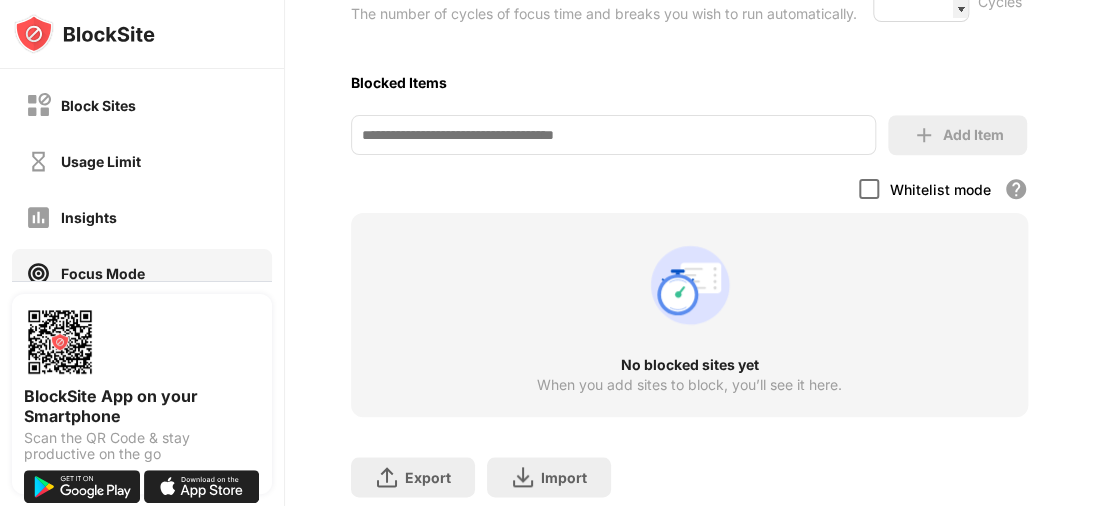 click at bounding box center [614, 135] 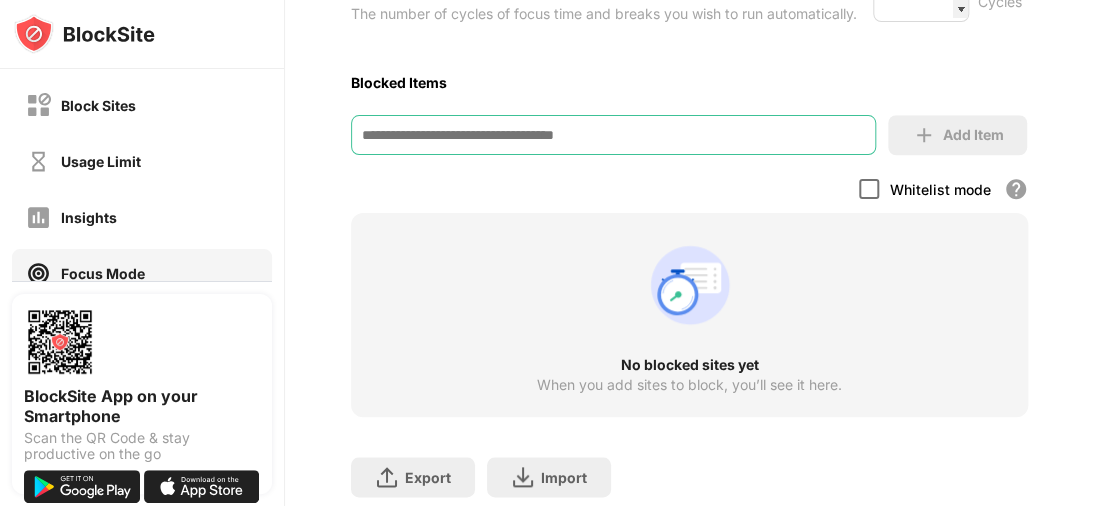 type on "*" 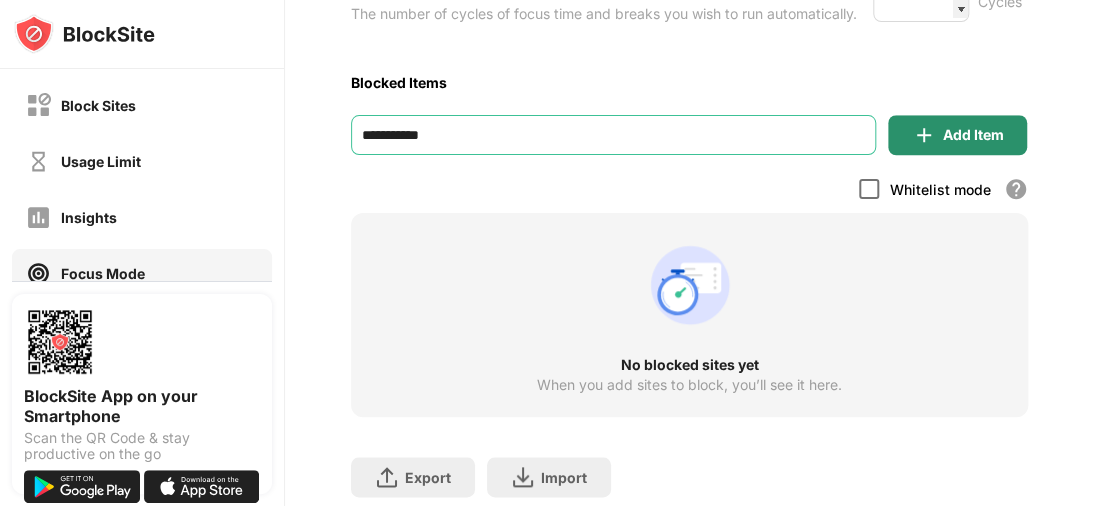 type on "**********" 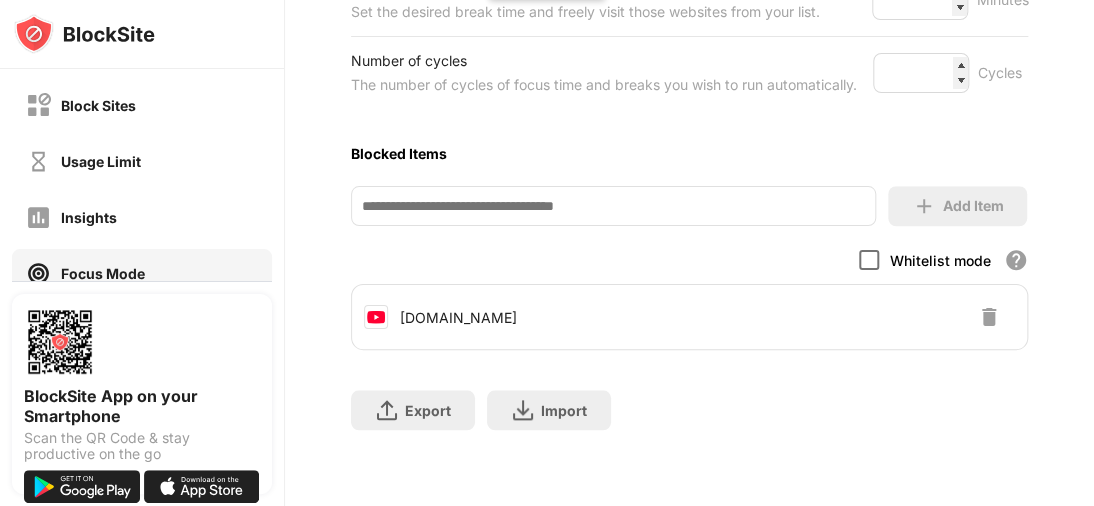 scroll, scrollTop: 487, scrollLeft: 0, axis: vertical 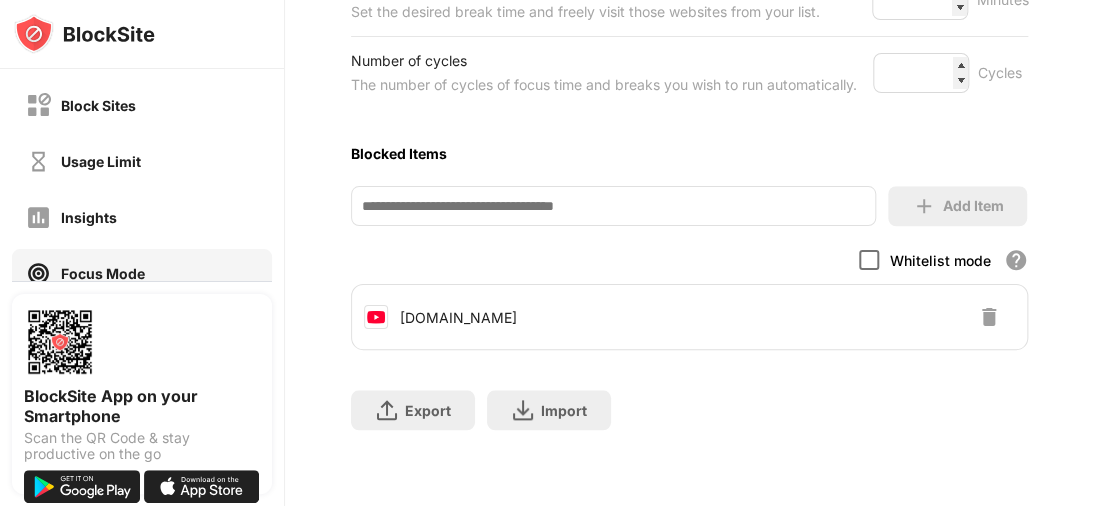 click at bounding box center (869, 260) 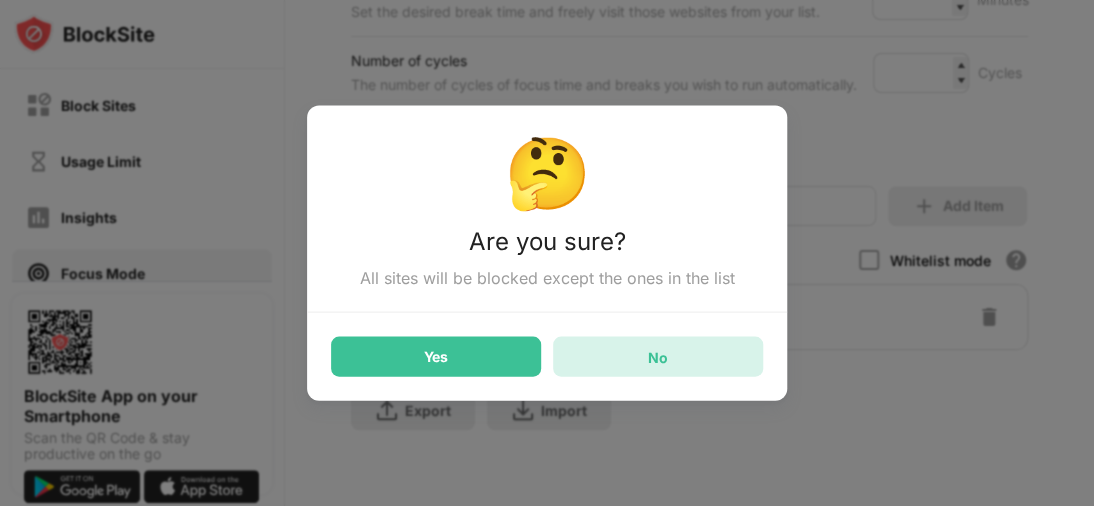 click on "No" at bounding box center [658, 357] 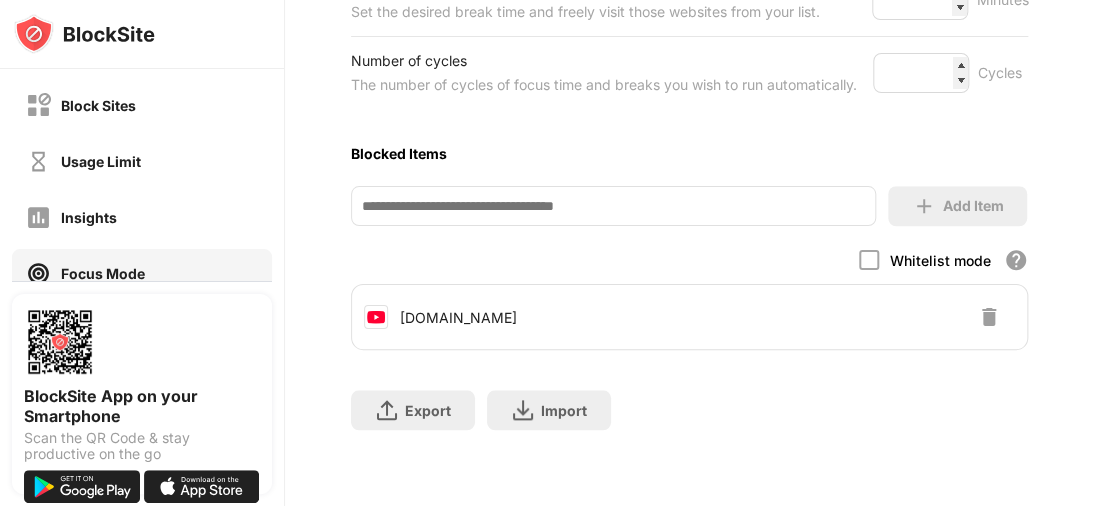 click at bounding box center (989, 317) 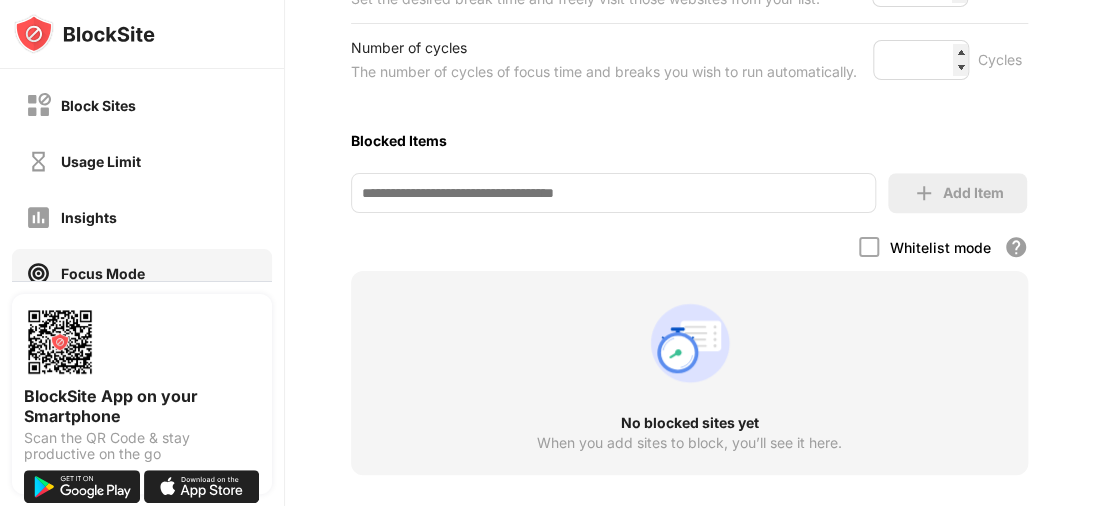 scroll, scrollTop: 545, scrollLeft: 0, axis: vertical 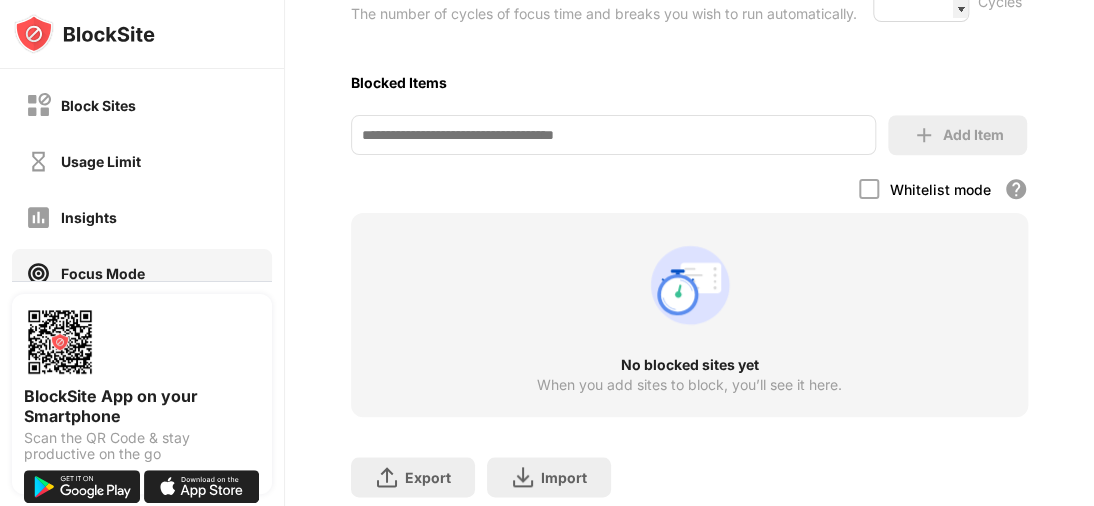 click on "Blocked Items" at bounding box center (690, 82) 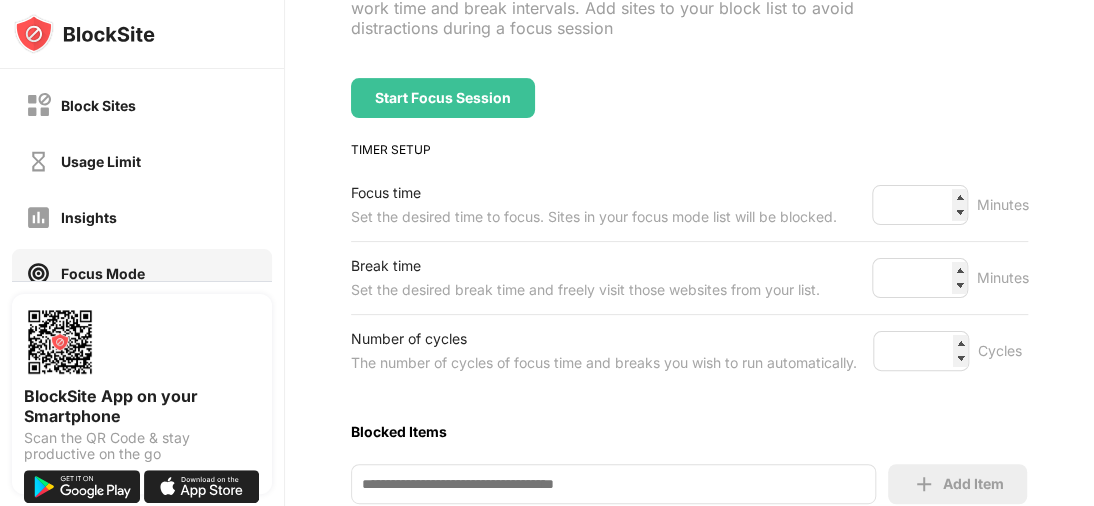 scroll, scrollTop: 200, scrollLeft: 0, axis: vertical 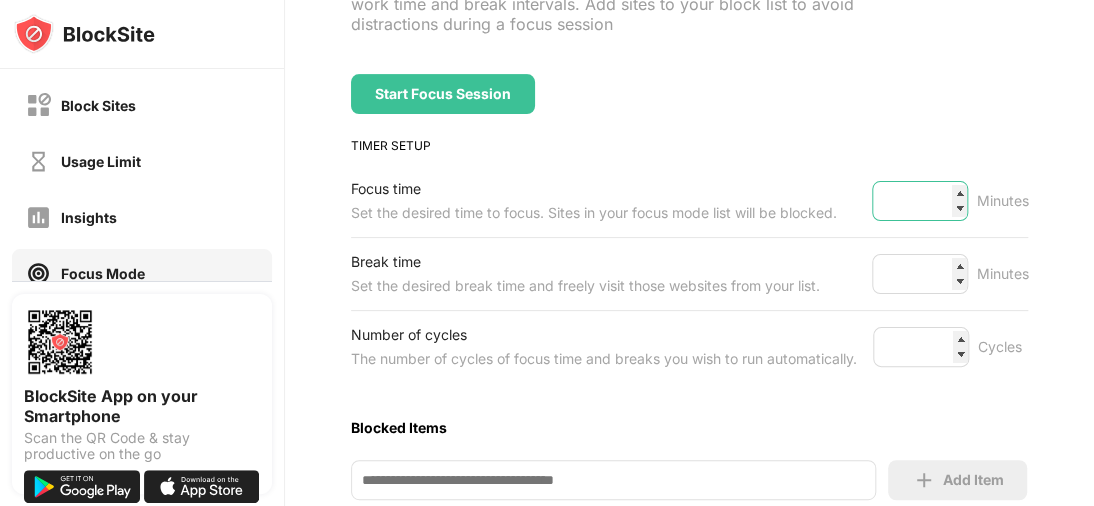 click on "**" at bounding box center (920, 201) 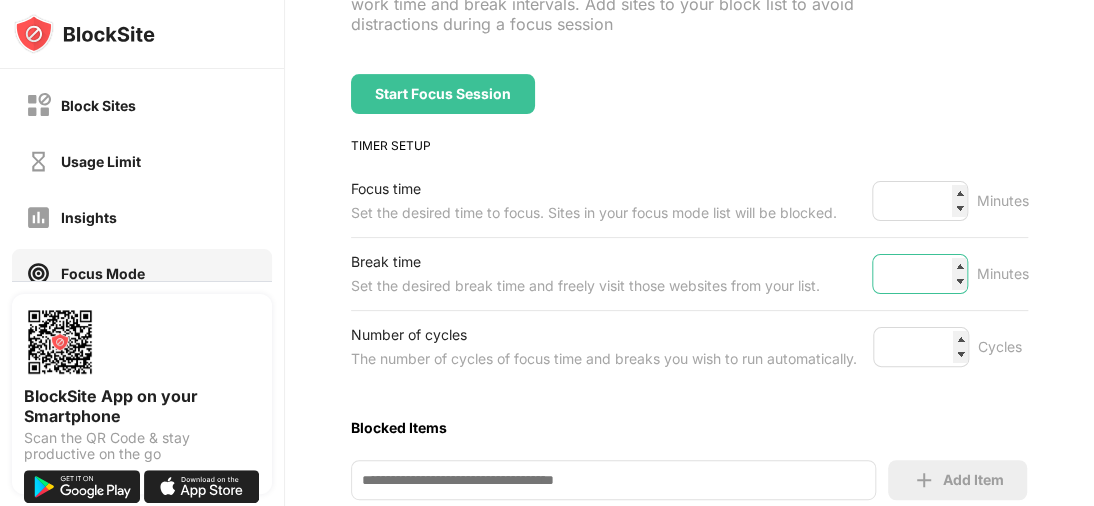 click on "*" at bounding box center [920, 274] 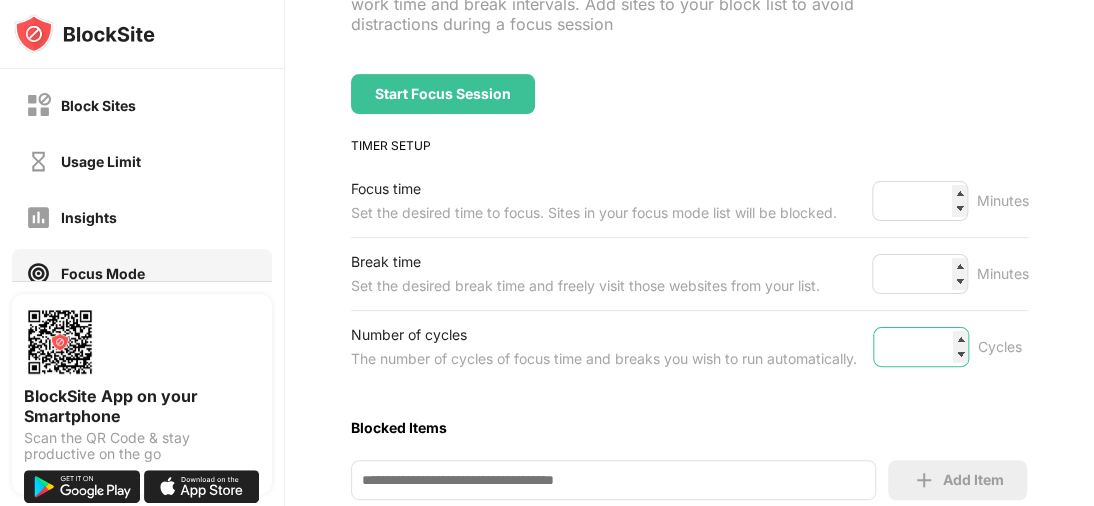 click on "*" at bounding box center [921, 347] 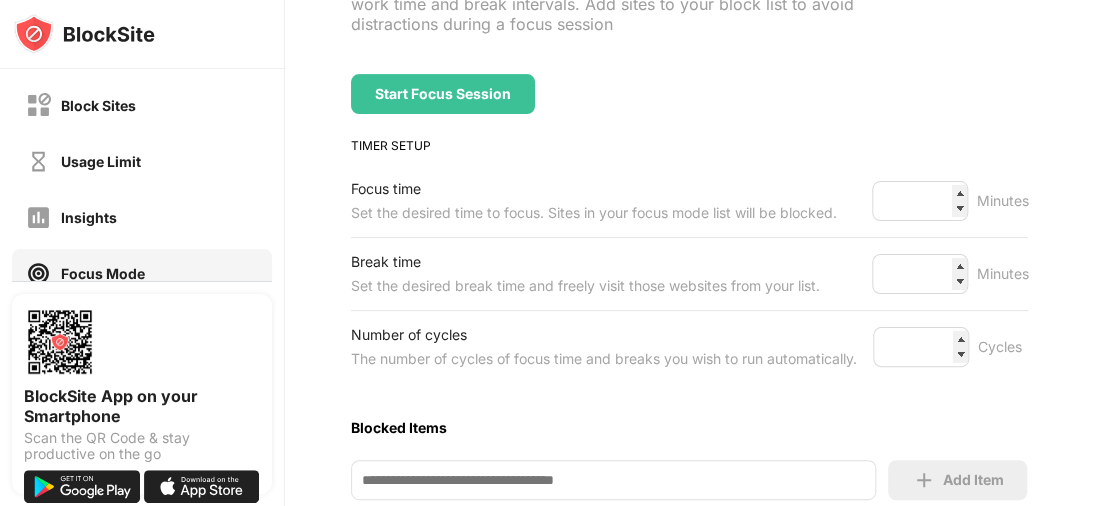 click on "Focus Mode To focus on a task and be more productive use focus mode to set your work time and break intervals. Add sites to your block list to avoid distractions during a focus session Redirect Choose a site to be redirected to when blocking is active Start Focus Session TIMER SETUP Focus time Set the desired time to focus. Sites in your focus mode list will be blocked. *** Minutes Break time Set the desired break time and freely visit those websites from your list. ** Minutes Number of cycles The number of cycles of focus time and breaks you wish to run automatically. * Cycles Blocked Items Add Item Whitelist mode Block all websites apart from those in your whitelist No blocked sites yet When you add sites to block, you’ll see it here. Export Export Files (for websites items only) Import Import Files (for websites items only)" at bounding box center (690, 393) 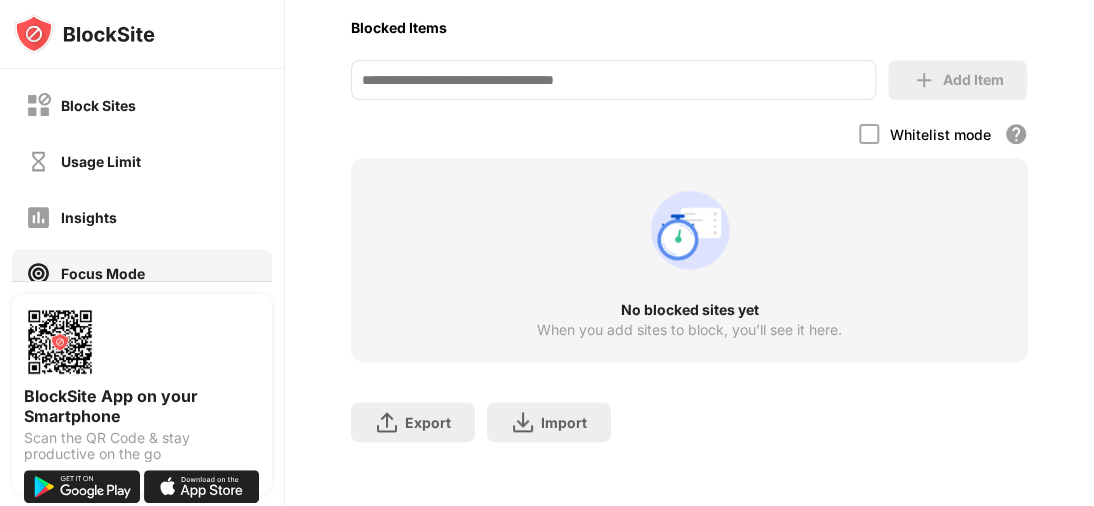 scroll, scrollTop: 625, scrollLeft: 0, axis: vertical 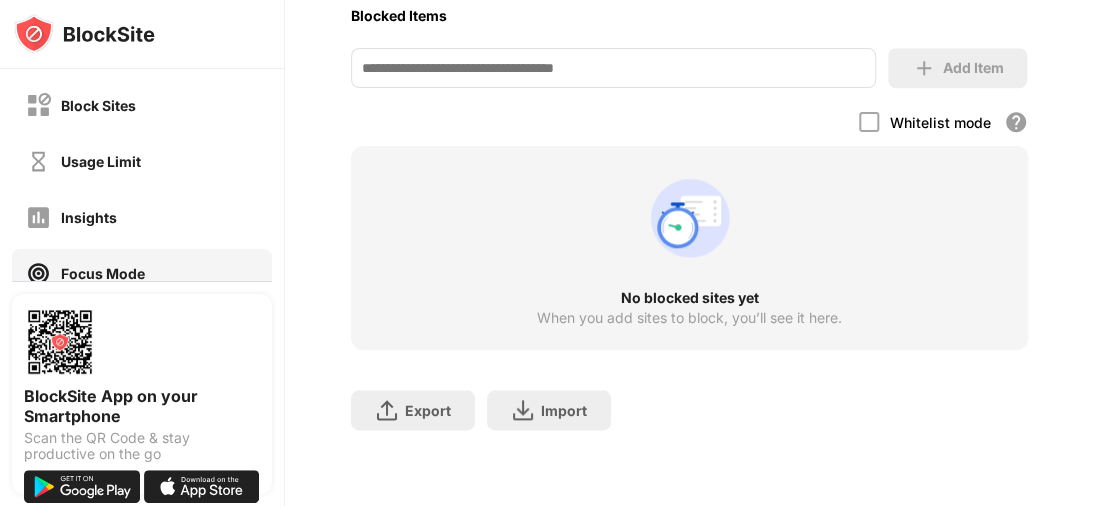 click on "Export Export Files (for websites items only) Import Import Files (for websites items only)" at bounding box center [690, 400] 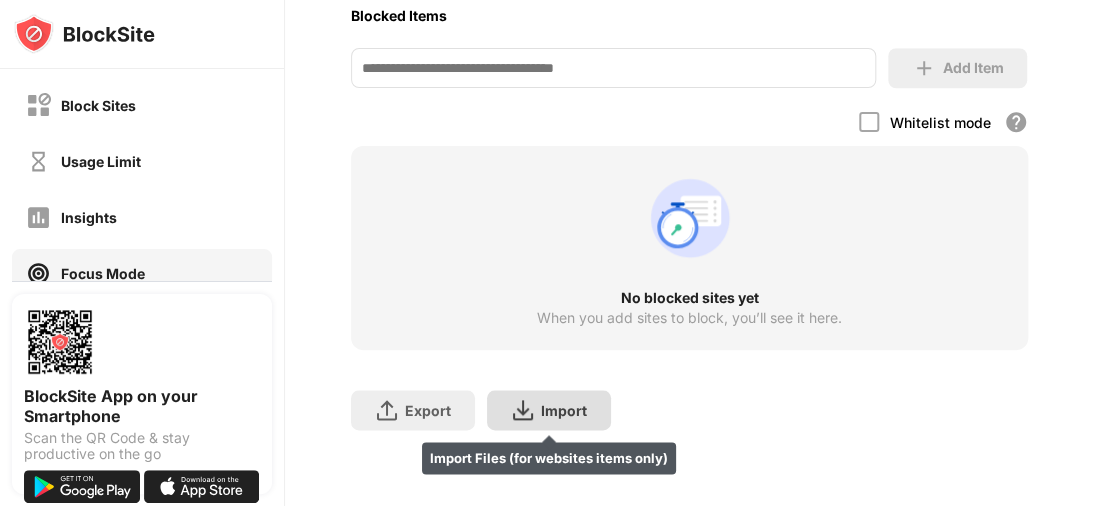 click on "Import" at bounding box center [564, 410] 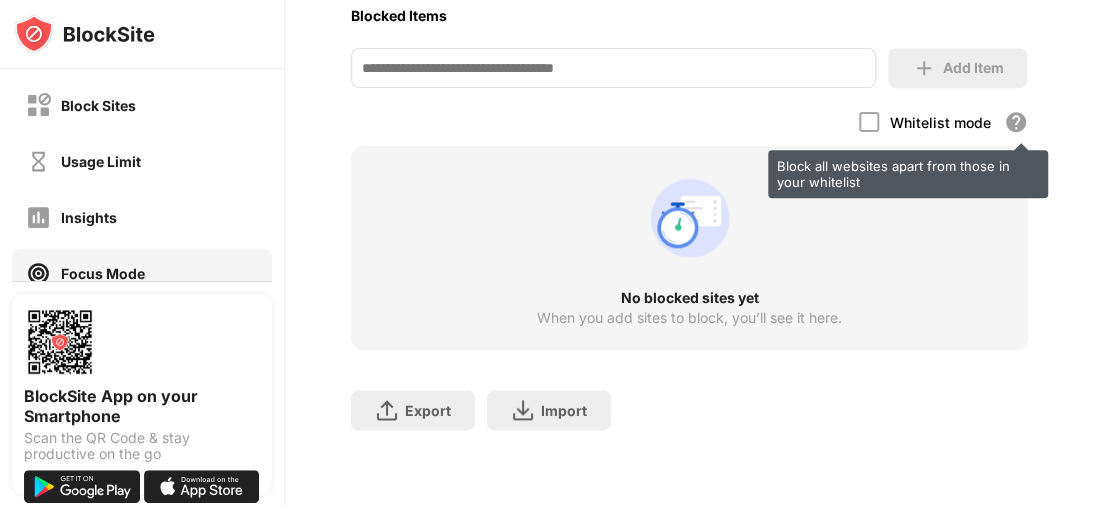 click on "Block all websites apart from those in your whitelist" at bounding box center [1016, 122] 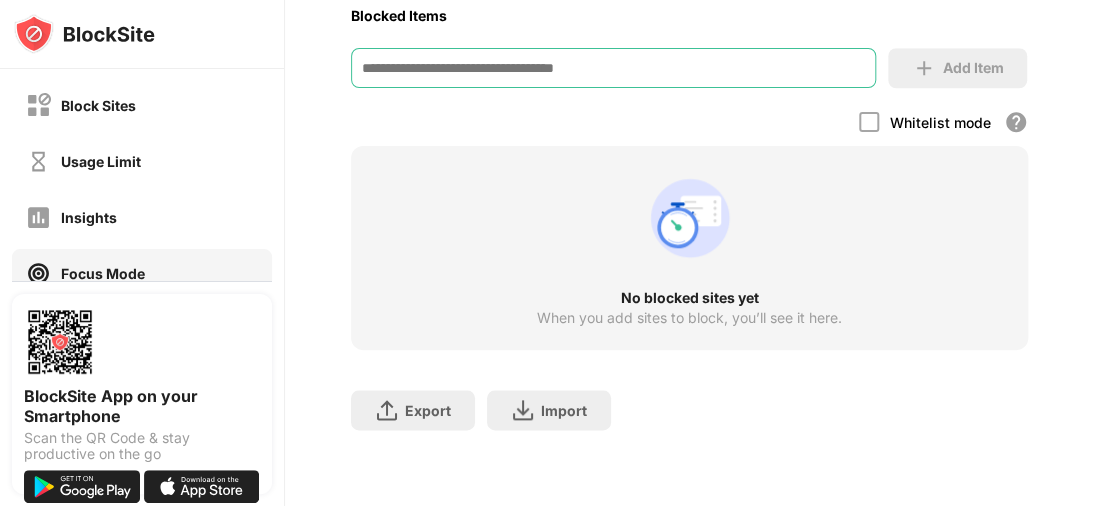 click at bounding box center [614, 68] 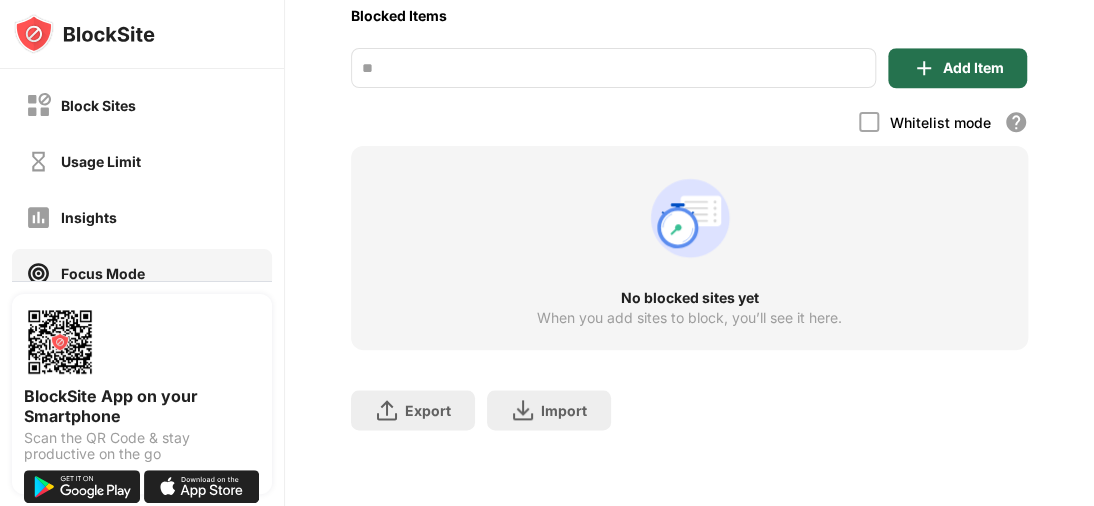 click at bounding box center [924, 68] 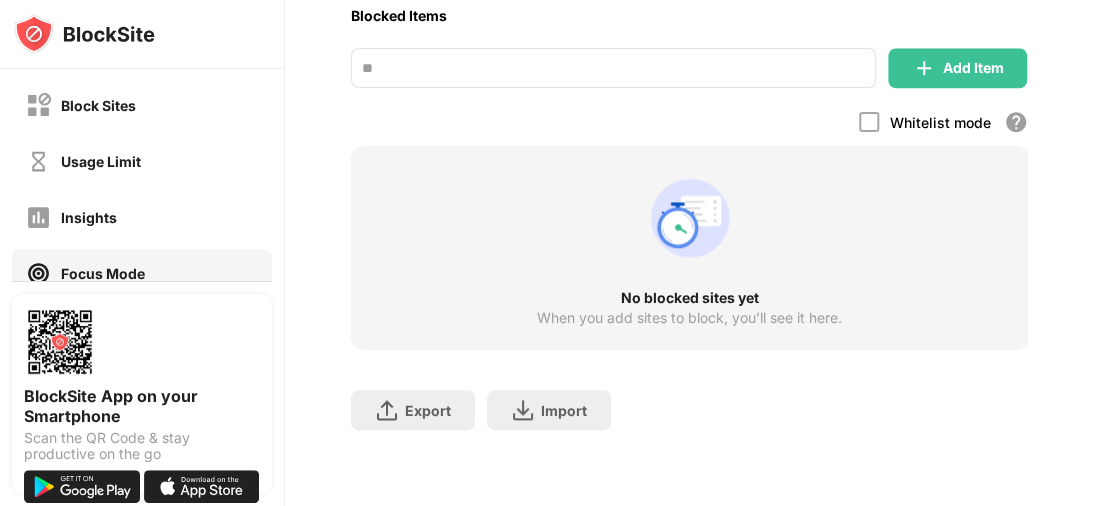 click on "**" at bounding box center (614, 68) 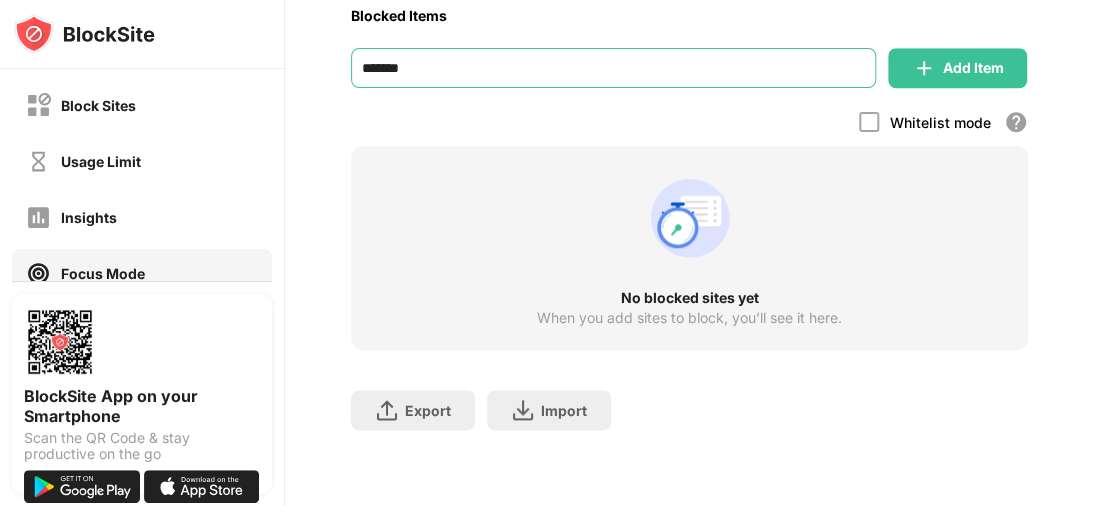 type on "*******" 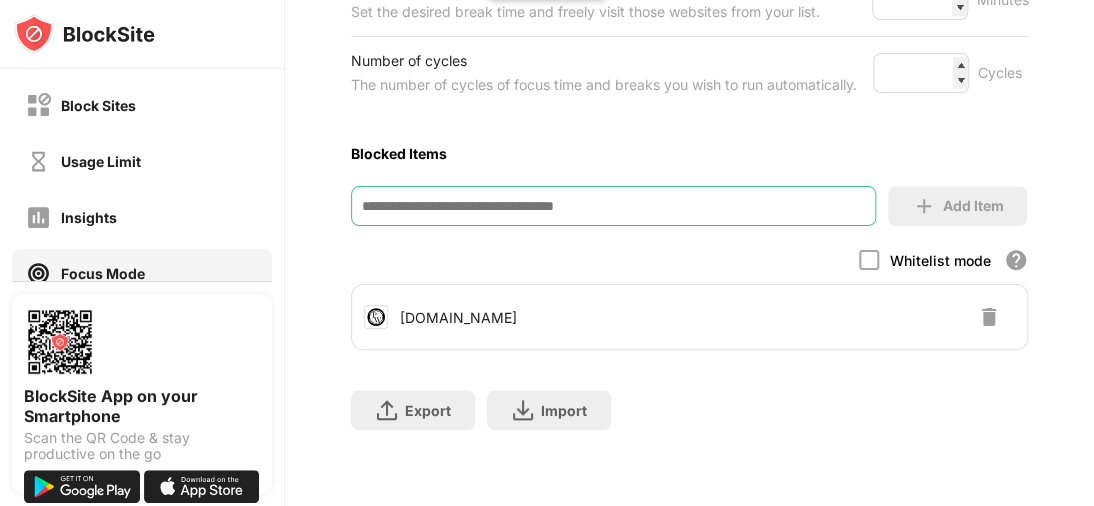 scroll, scrollTop: 487, scrollLeft: 0, axis: vertical 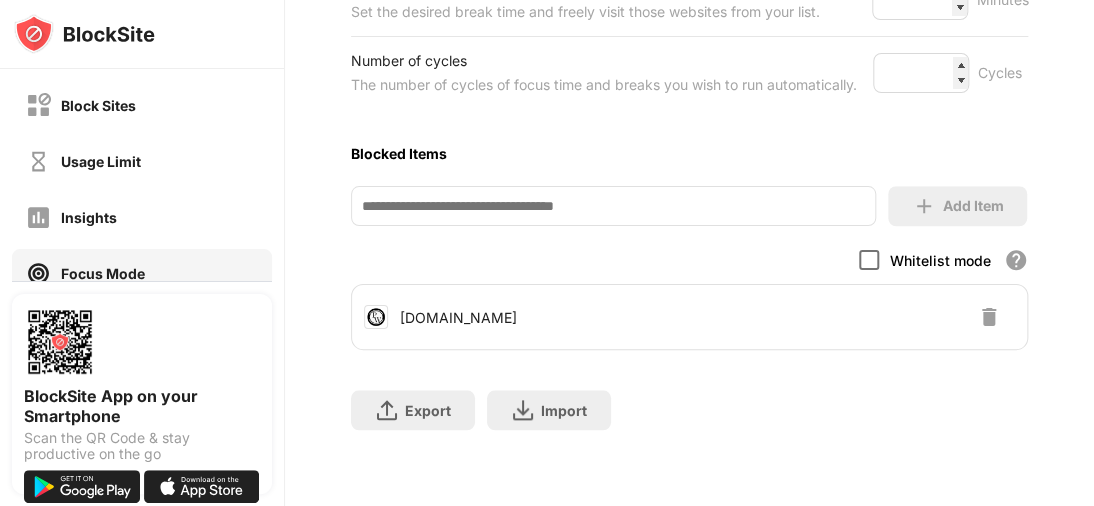 click at bounding box center (869, 260) 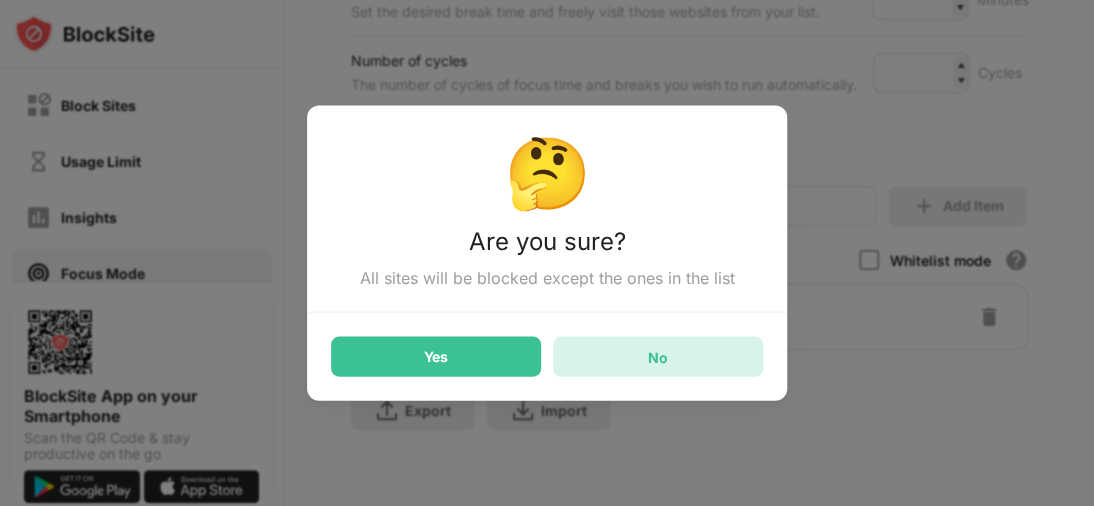 click on "No" at bounding box center (658, 357) 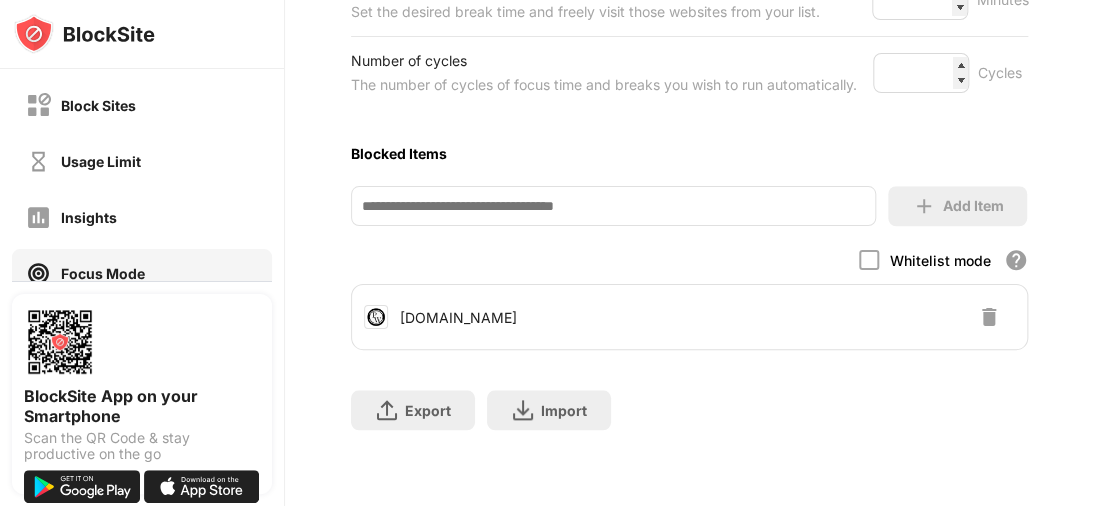 click at bounding box center (989, 317) 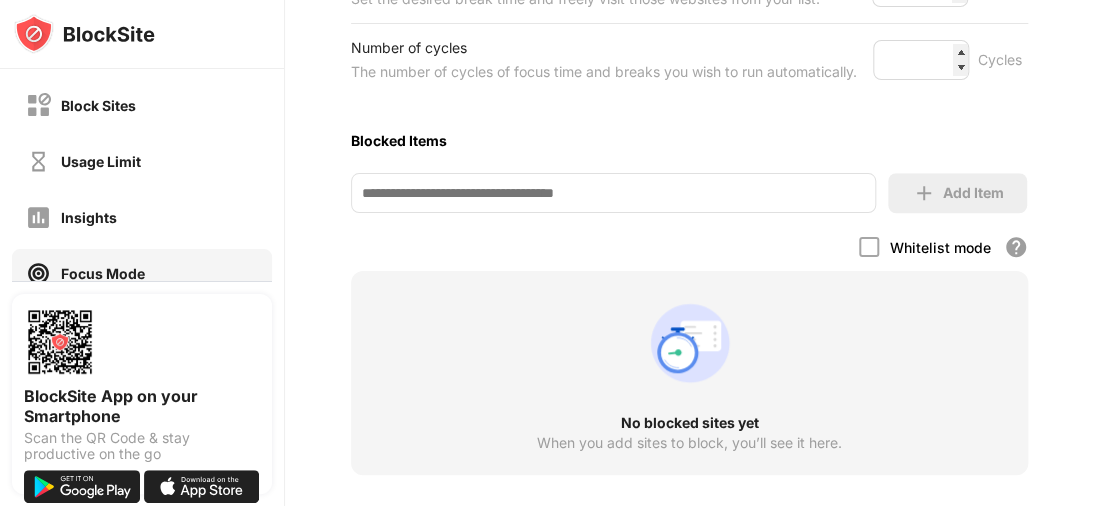click on "Whitelist mode Block all websites apart from those in your whitelist" at bounding box center [690, 247] 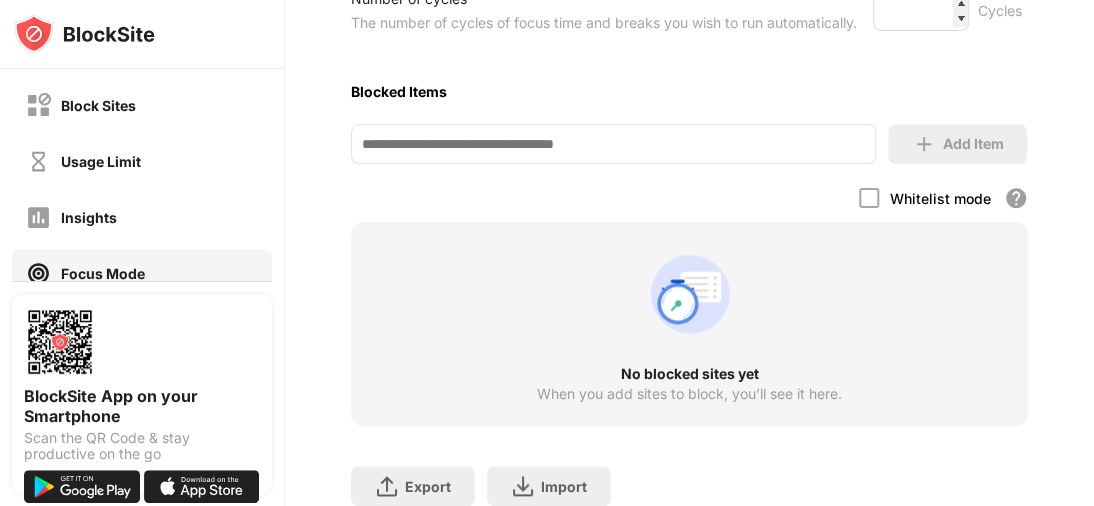 scroll, scrollTop: 625, scrollLeft: 0, axis: vertical 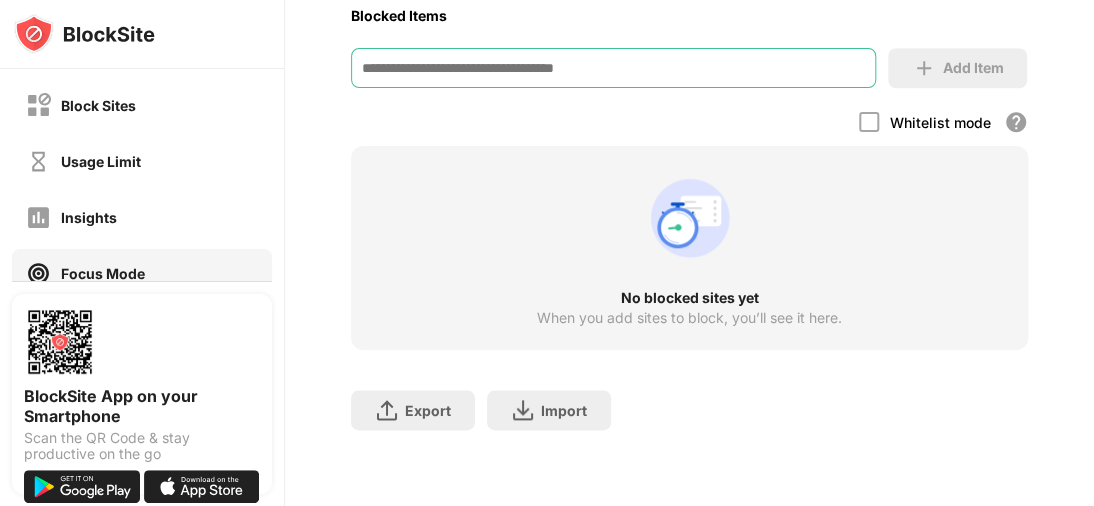 click at bounding box center (614, 68) 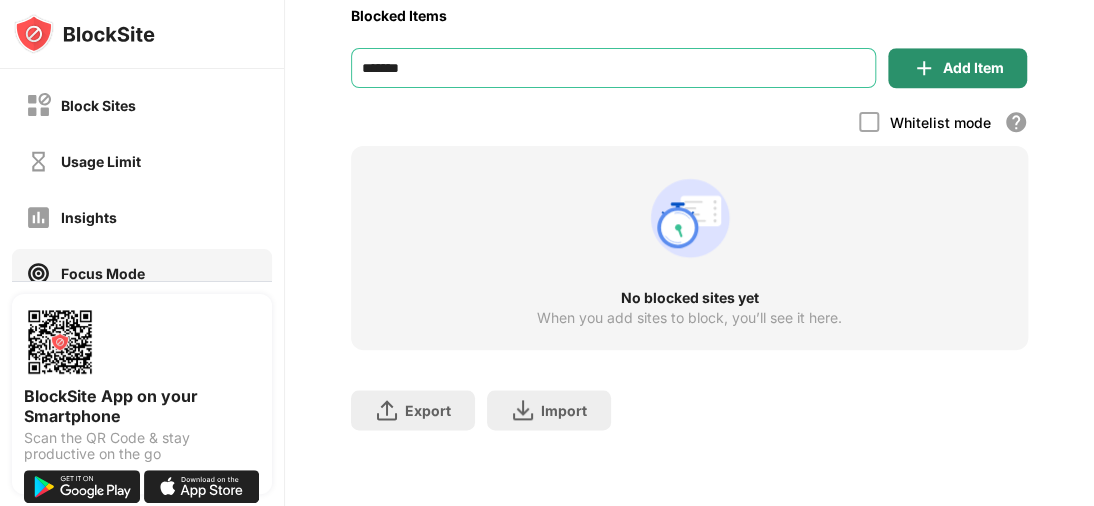 type on "*******" 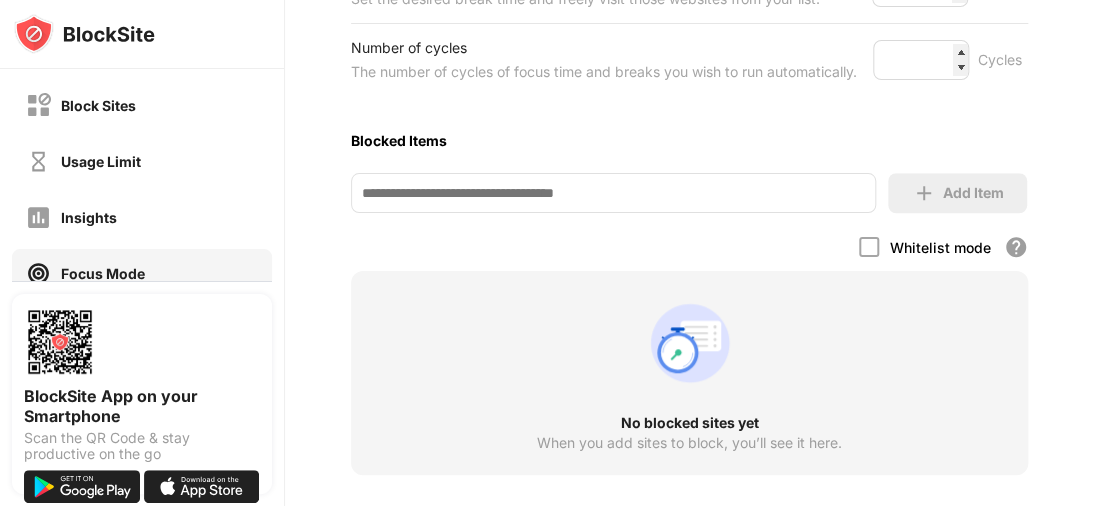 scroll, scrollTop: 625, scrollLeft: 0, axis: vertical 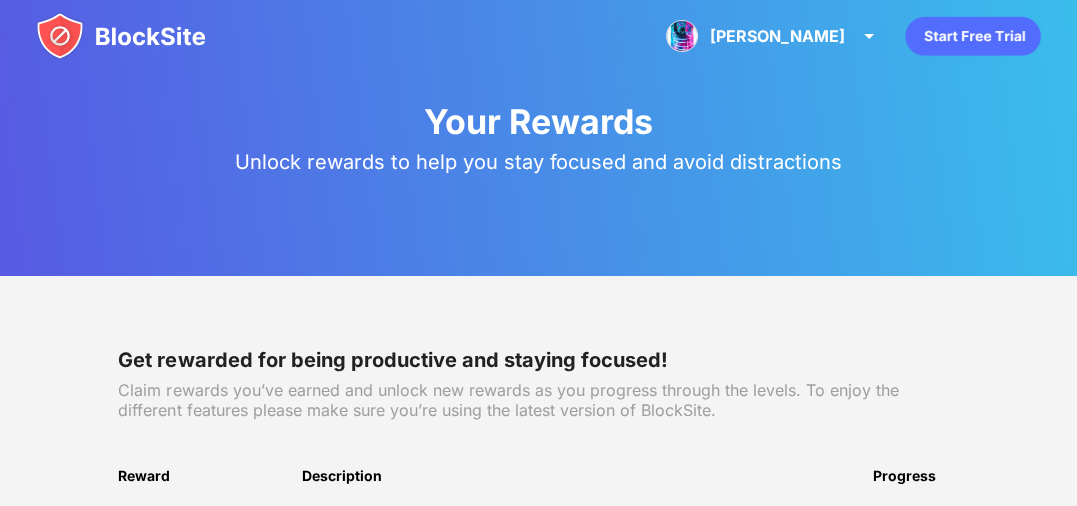 click on "Get rewarded for being productive and staying focused! Claim rewards you’ve earned and unlock new rewards as you progress through the levels. To enjoy the different features please make sure you’re using the latest version of BlockSite. Reward Description Progress ⚡️ 50% off BlockSite Unlimited Become even more focused by going Unlimited! Redeem 🖼 1 free image Choose a free image that will be displayed on your block page Locked 🎨 Extended multi pack Get even more funny images that will show on your block page Locked 💫 Double Stars Earn double stars for a week! Locked 🔥 Extended Trial Try BlockSite Unlimited for a week! Locked 🖼 1 free image Free image that will be displayed on your block page! Locked 🎨 Extended multi pack Get even more funny images that will show on your block page Locked 🎁 Surprise Reward Unlock me to find a secret gift inside! Locked 🔥 Extended Trial See how BlockSite Unlimited boosts your focus, free for 2 weeks! Locked 🖼 1 free image Locked 🎨 Locked" at bounding box center (538, 960) 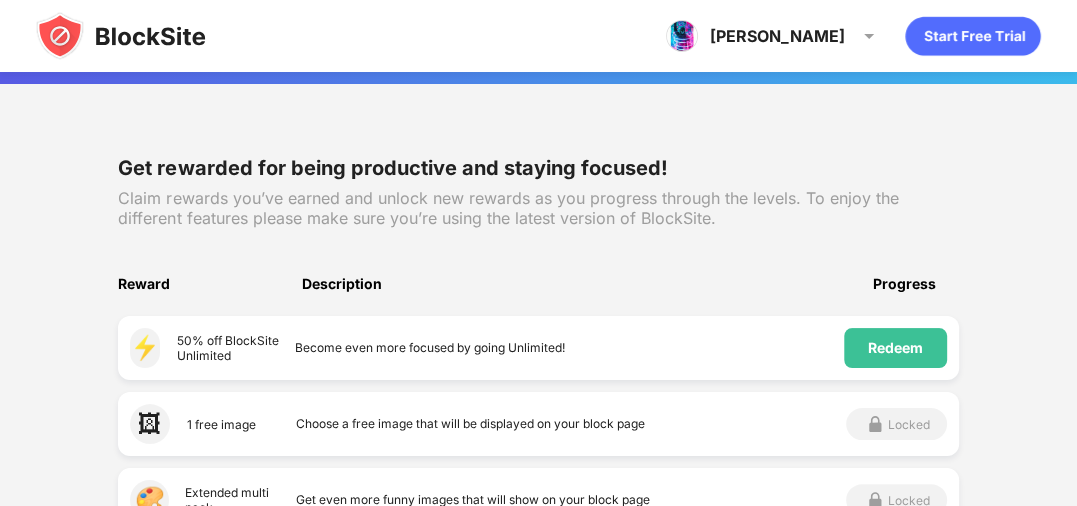 scroll, scrollTop: 170, scrollLeft: 0, axis: vertical 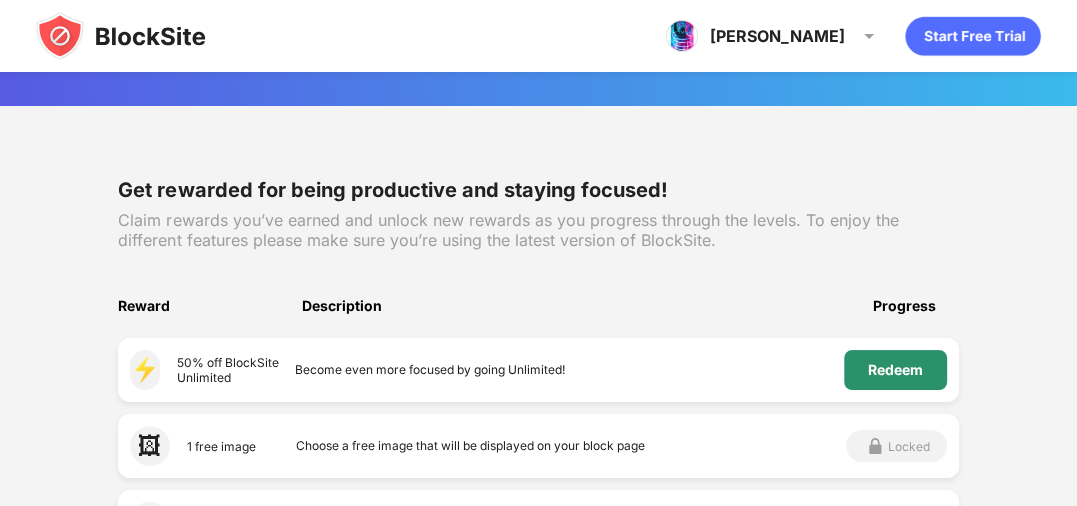 click on "Redeem" at bounding box center [895, 370] 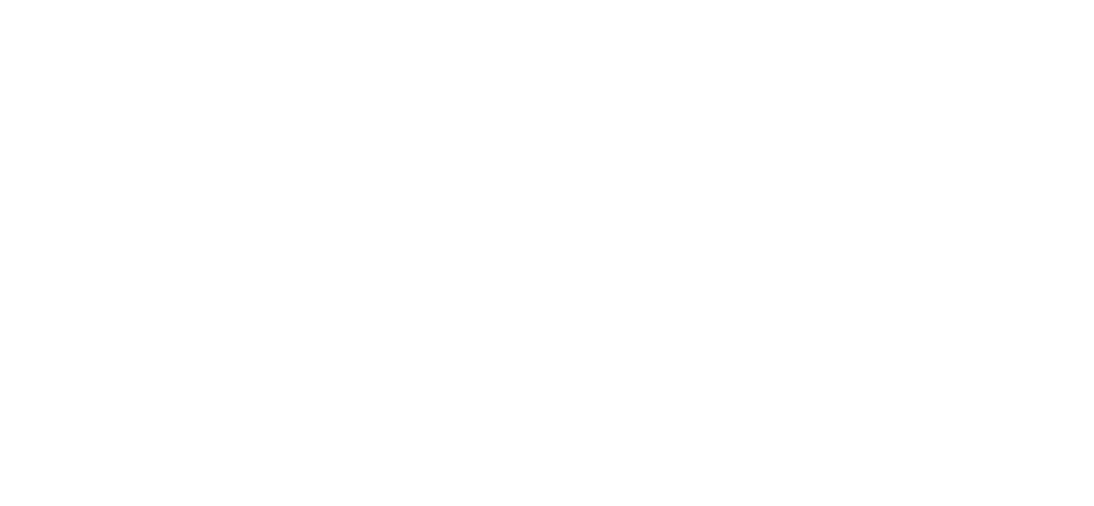scroll, scrollTop: 0, scrollLeft: 0, axis: both 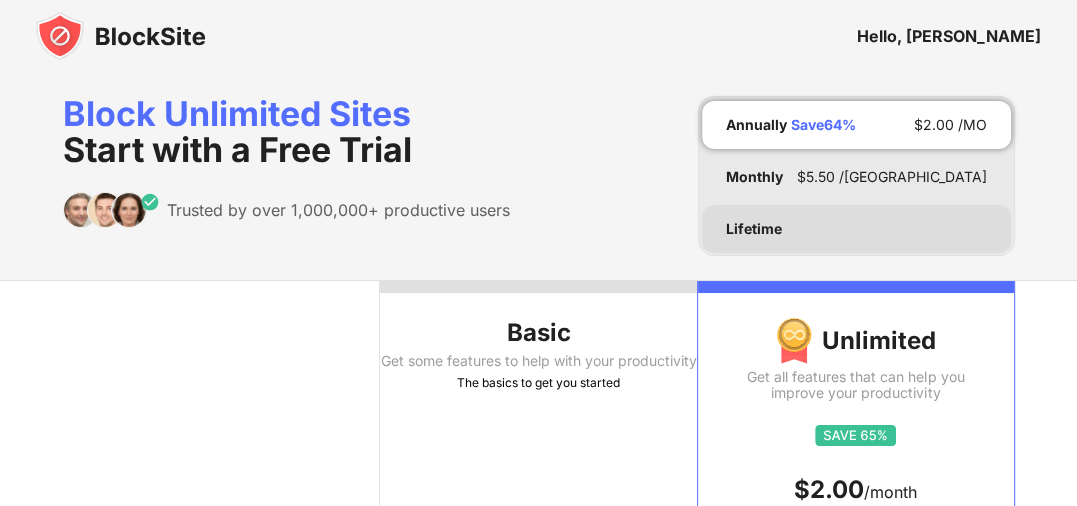 click on "Lifetime" at bounding box center (856, 229) 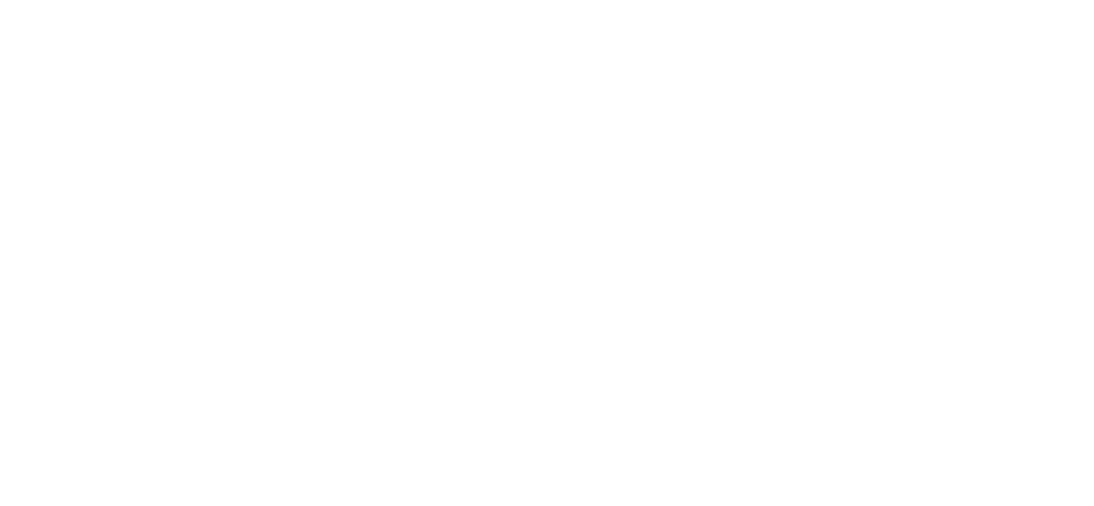 scroll, scrollTop: 0, scrollLeft: 0, axis: both 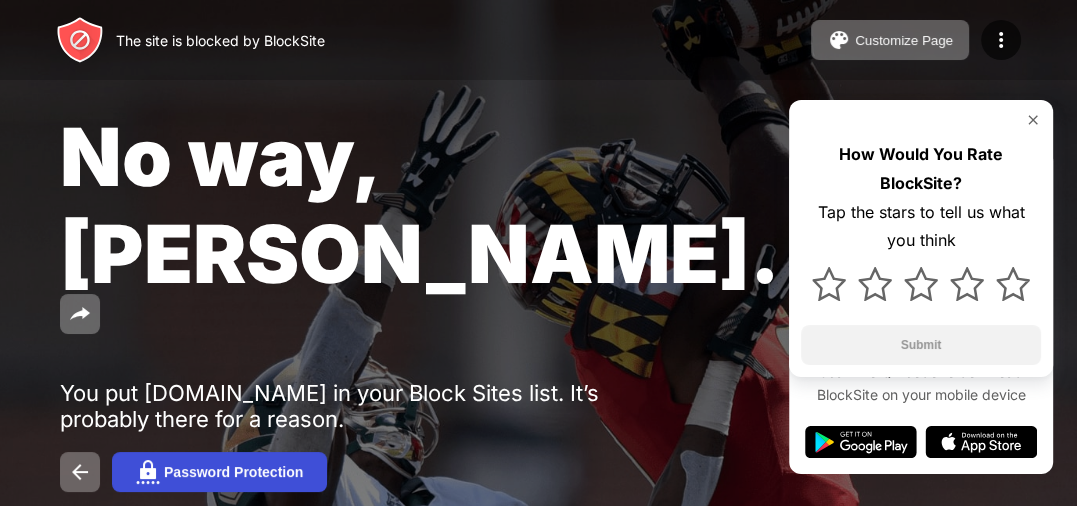 click on "Password Protection" at bounding box center [219, 472] 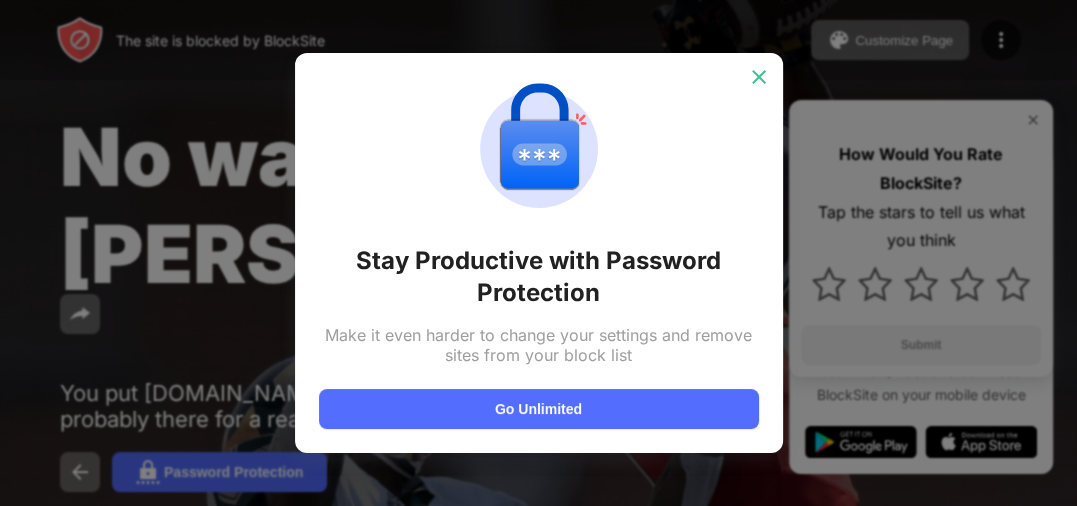 click at bounding box center [759, 77] 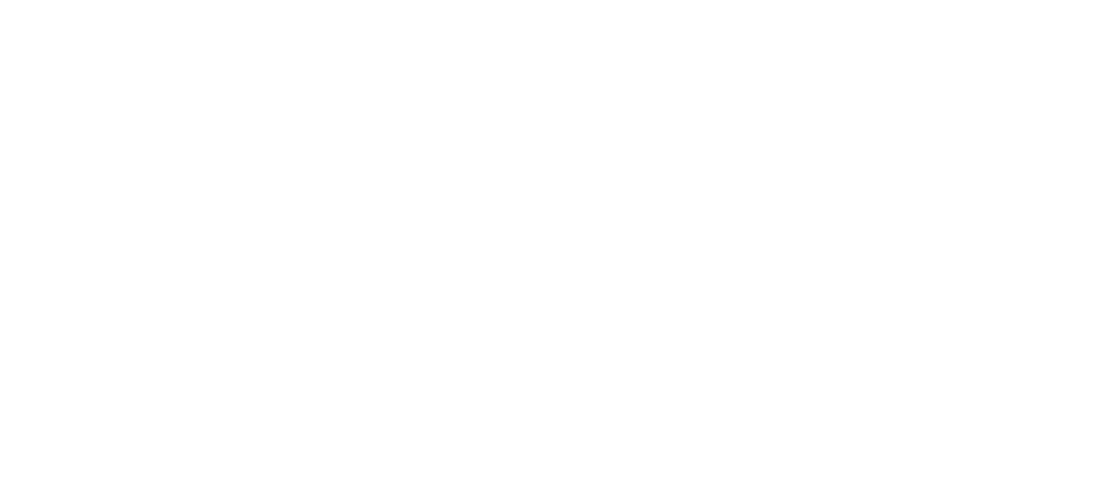 scroll, scrollTop: 0, scrollLeft: 0, axis: both 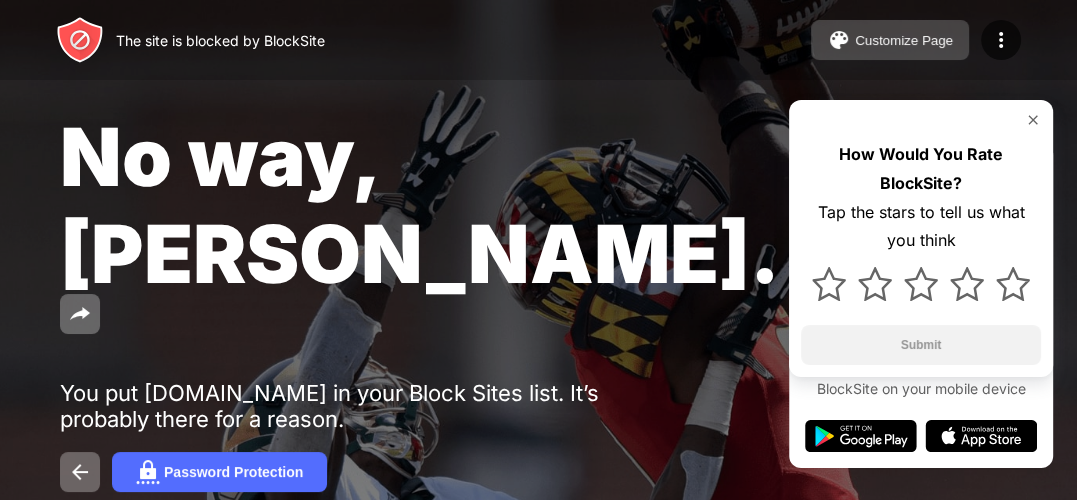 click on "Customize Page" at bounding box center [904, 40] 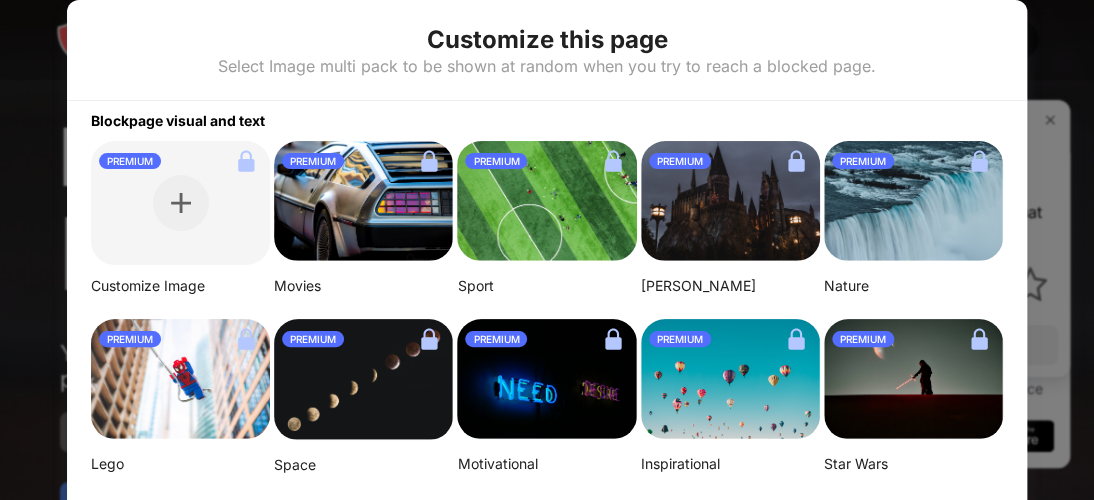 drag, startPoint x: 1005, startPoint y: 256, endPoint x: 936, endPoint y: 112, distance: 159.6778 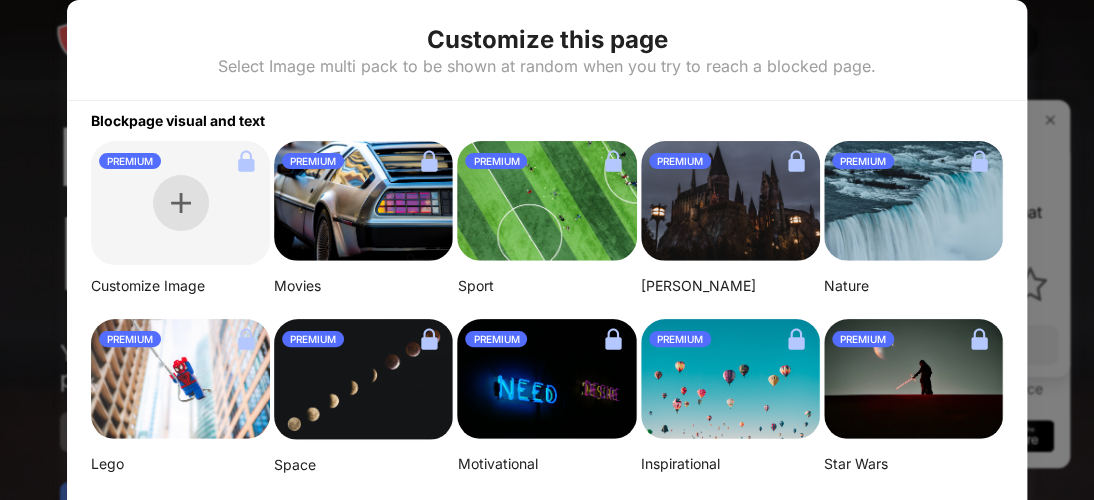 click at bounding box center (181, 203) 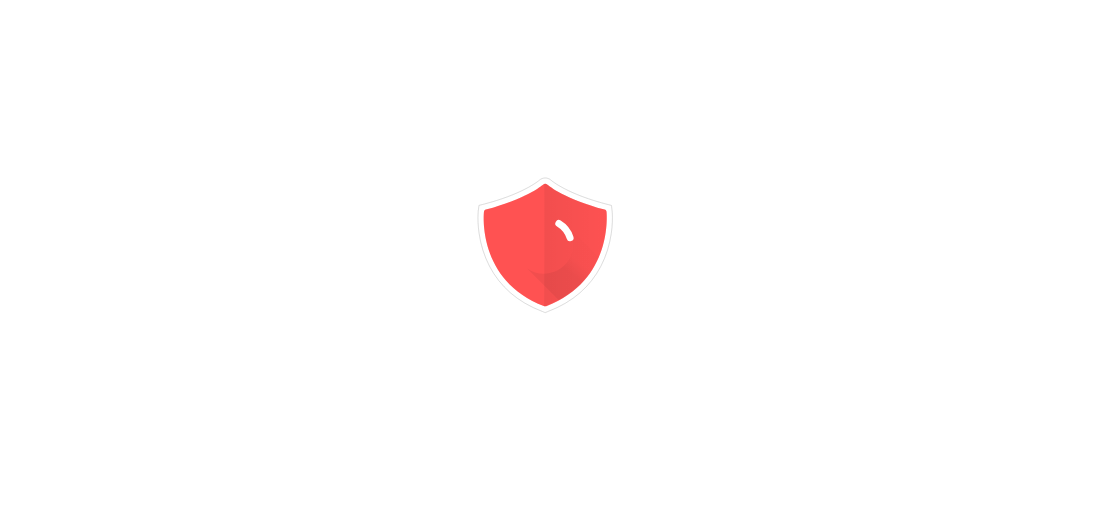 scroll, scrollTop: 0, scrollLeft: 0, axis: both 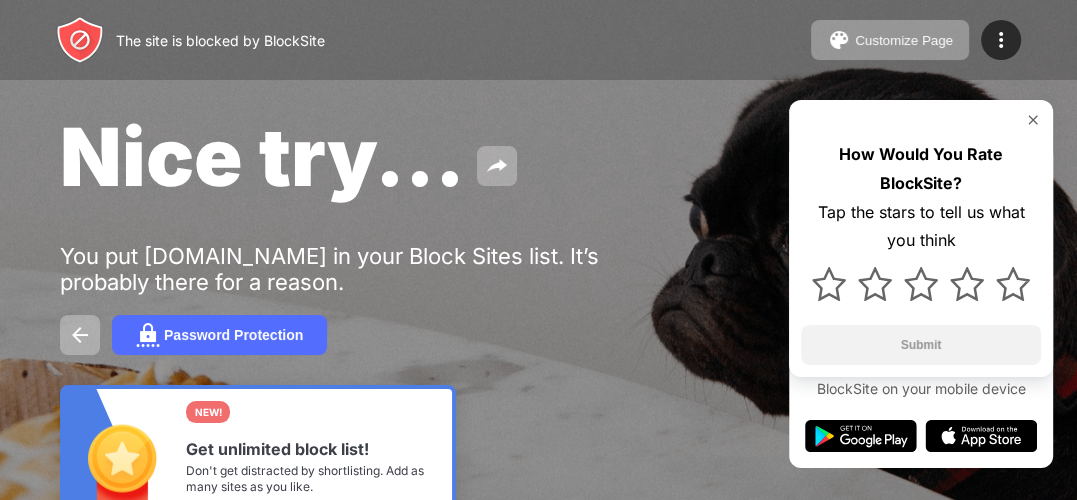 click at bounding box center [1033, 120] 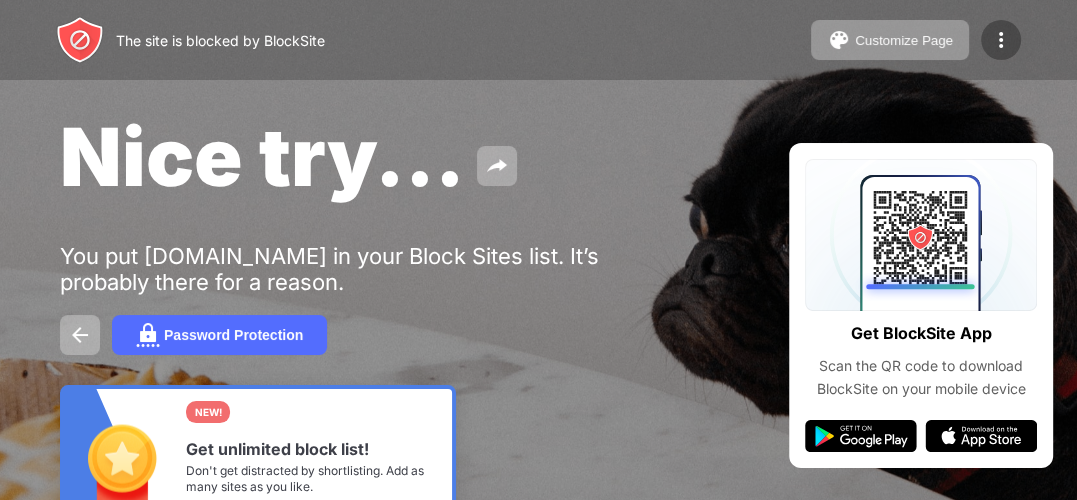 click at bounding box center [1001, 40] 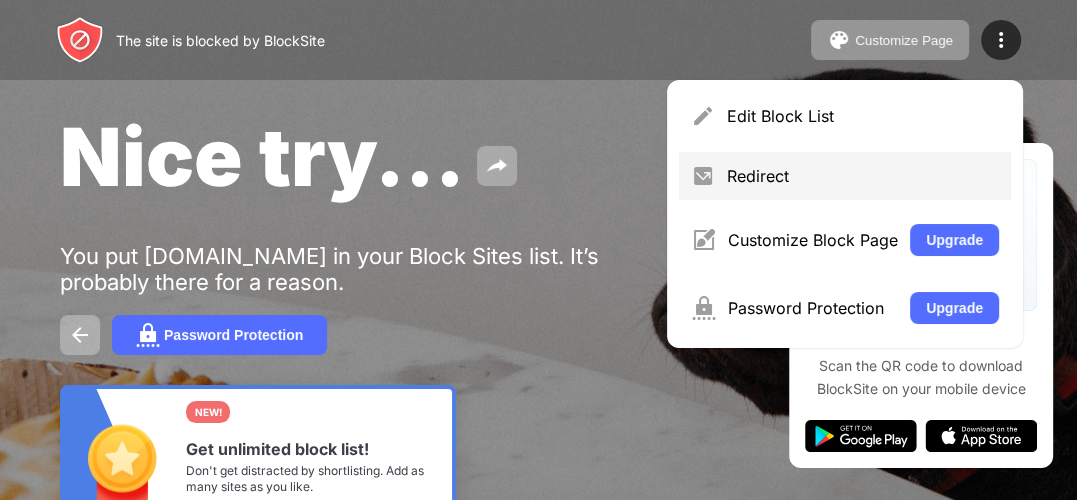 click on "Redirect" at bounding box center [863, 176] 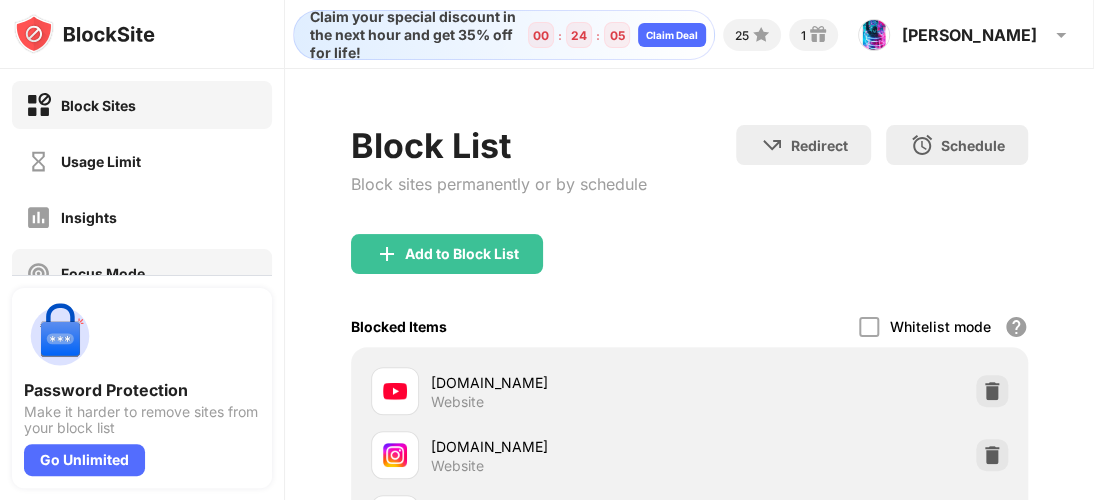 click on "Focus Mode" at bounding box center [85, 273] 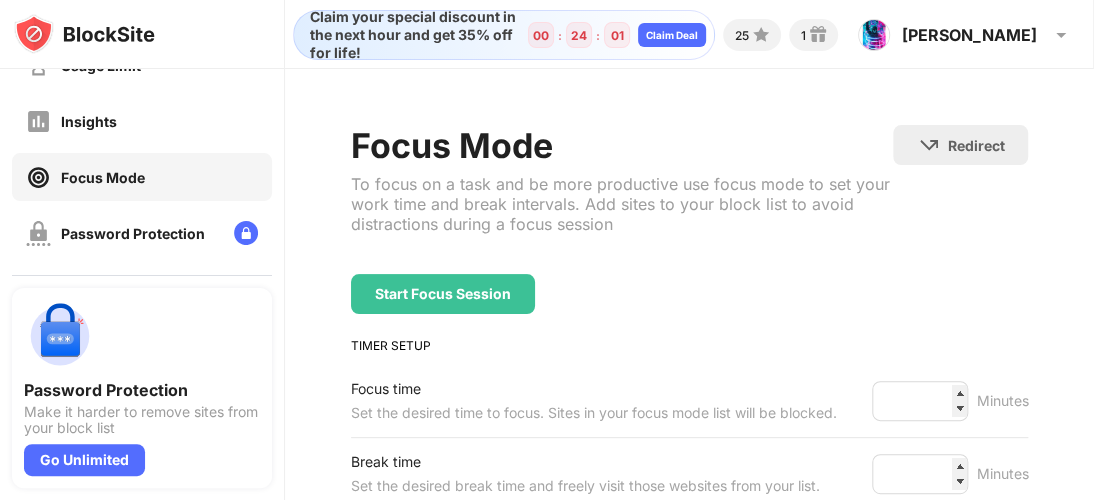 scroll, scrollTop: 128, scrollLeft: 0, axis: vertical 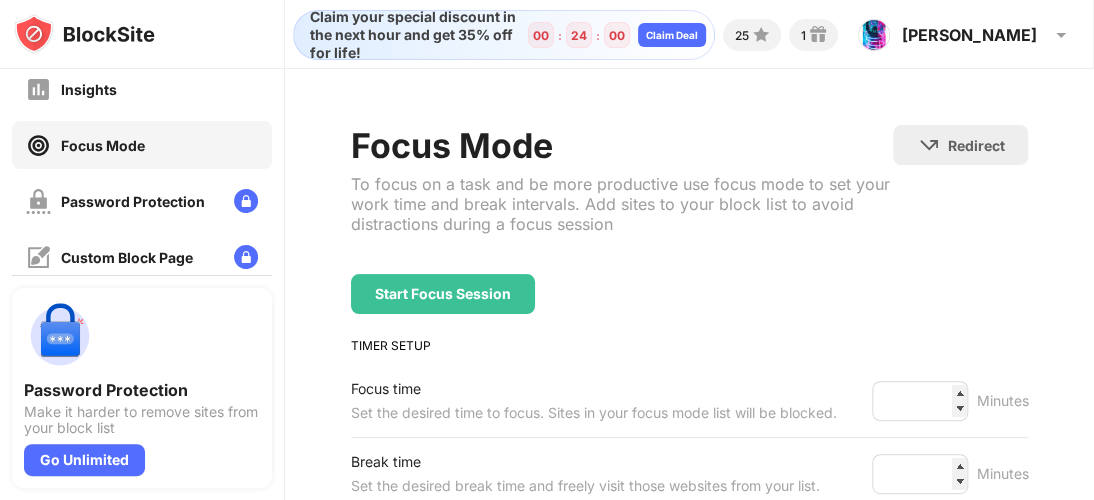 click on "Focus Mode To focus on a task and be more productive use focus mode to set your work time and break intervals. Add sites to your block list to avoid distractions during a focus session" at bounding box center [622, 199] 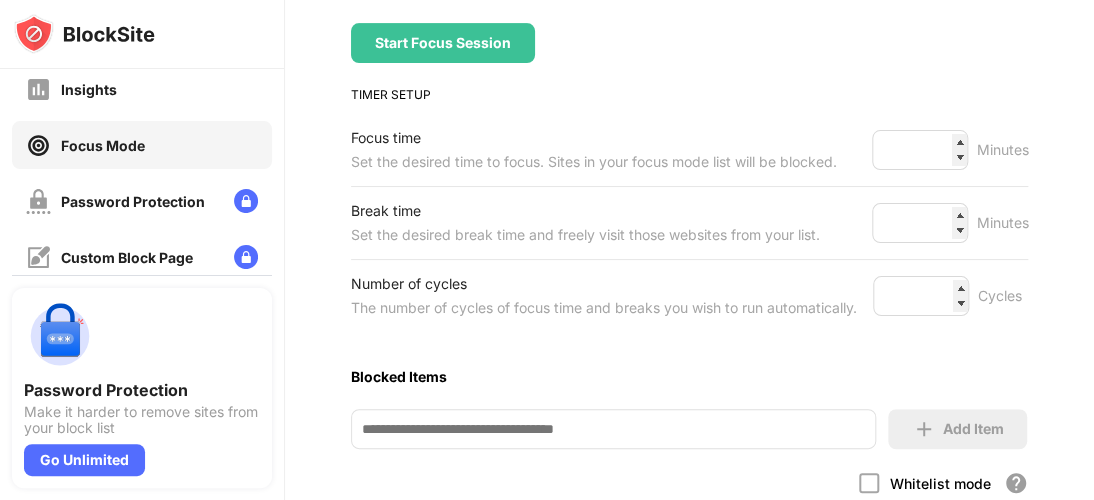 scroll, scrollTop: 280, scrollLeft: 0, axis: vertical 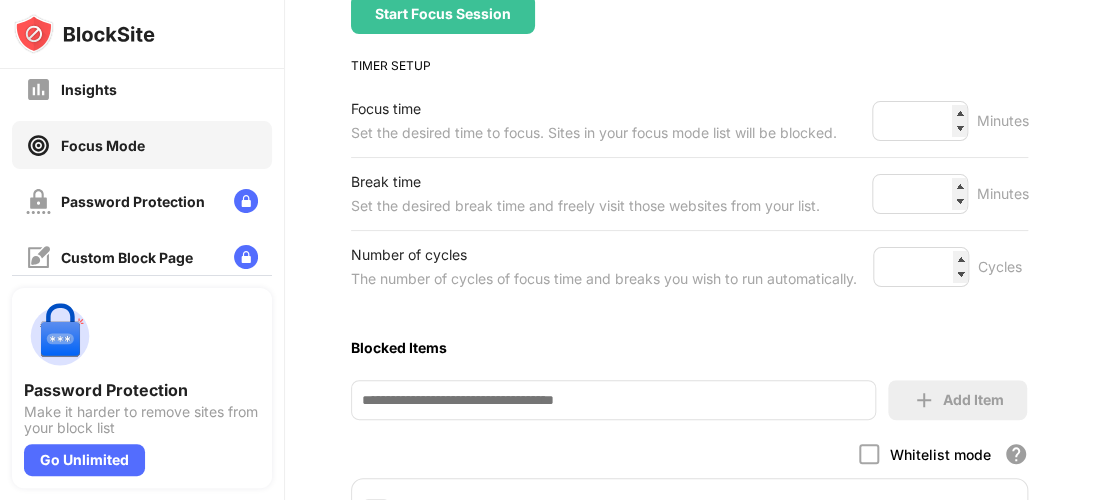 click on "Focus Mode To focus on a task and be more productive use focus mode to set your work time and break intervals. Add sites to your block list to avoid distractions during a focus session Redirect Choose a site to be redirected to when blocking is active Start Focus Session TIMER SETUP Focus time Set the desired time to focus. Sites in your focus mode list will be blocked. *** Minutes Break time Set the desired break time and freely visit those websites from your list. ** Minutes Number of cycles The number of cycles of focus time and breaks you wish to run automatically. * Cycles Blocked Items Add Item Whitelist mode Block all websites apart from those in your whitelist pw.live Export Export Files (for websites items only) Import Import Files (for websites items only)" at bounding box center (690, 244) 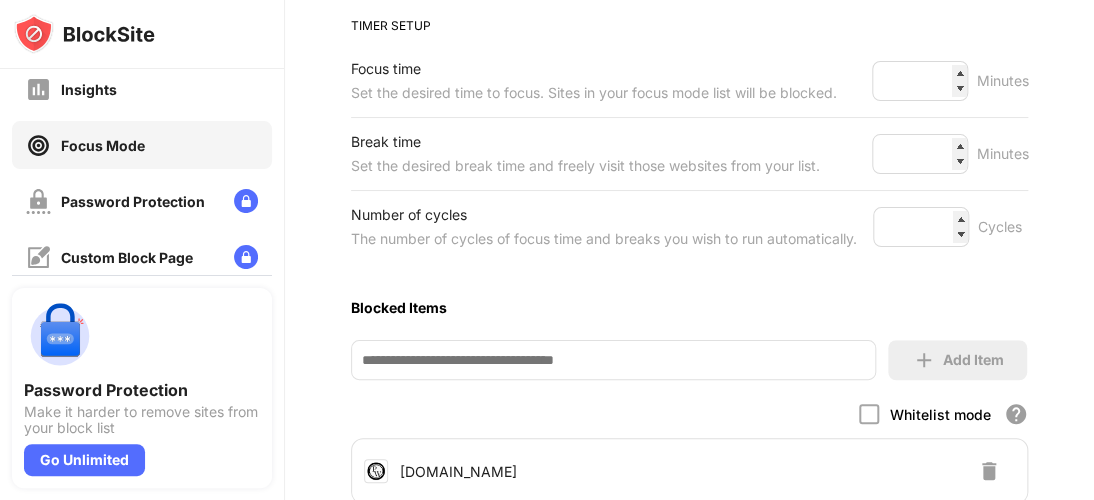 scroll, scrollTop: 360, scrollLeft: 0, axis: vertical 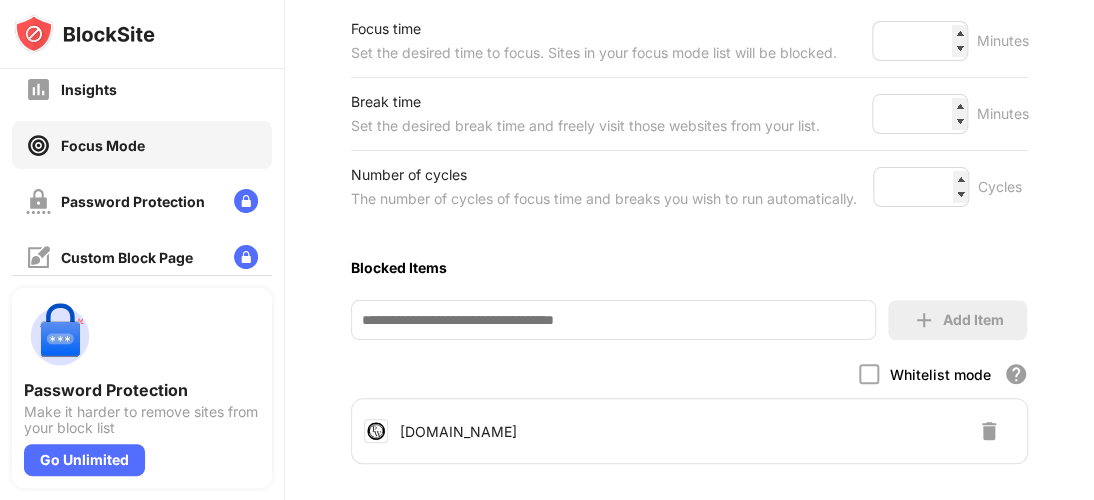 click at bounding box center [989, 431] 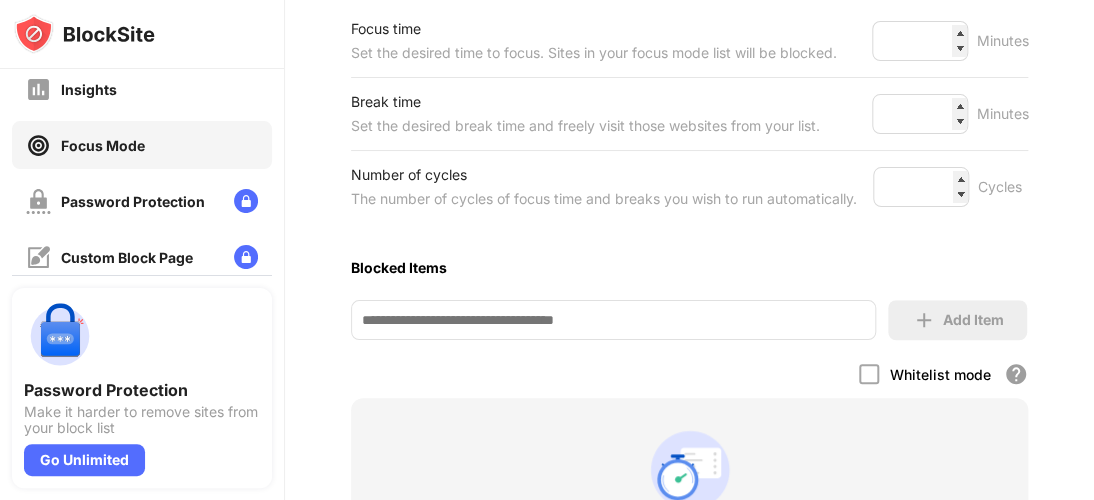 click on "Blocked Items" at bounding box center [690, 267] 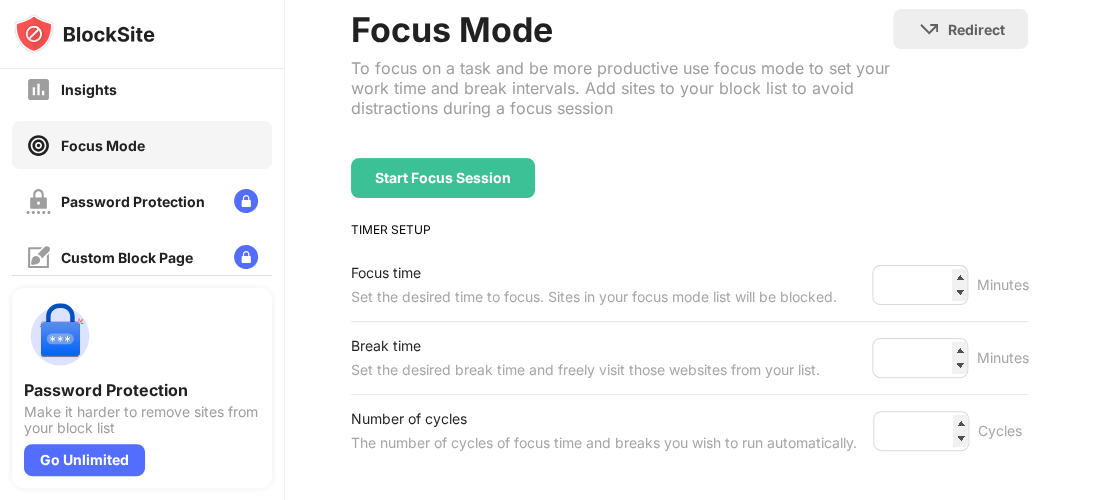 scroll, scrollTop: 0, scrollLeft: 0, axis: both 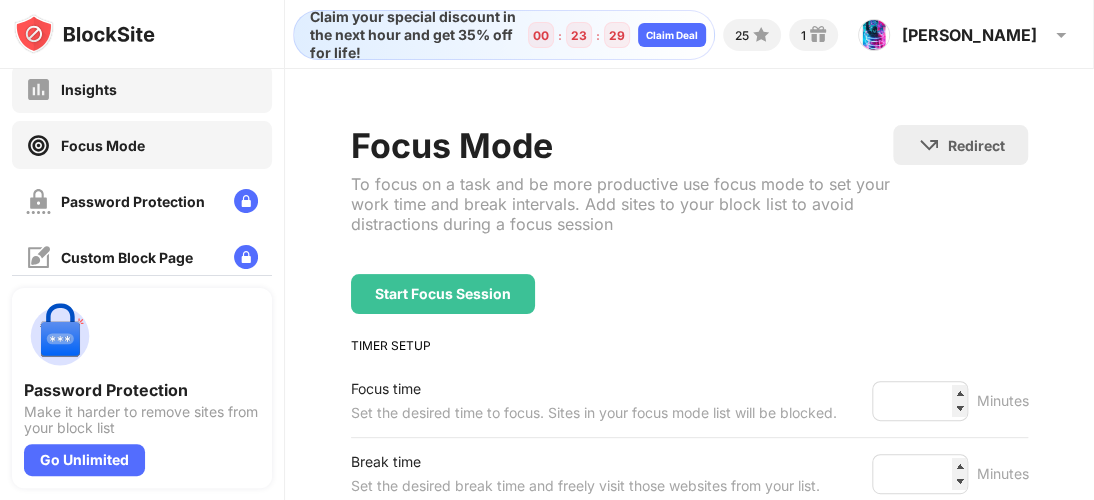 click on "Insights" at bounding box center (142, 89) 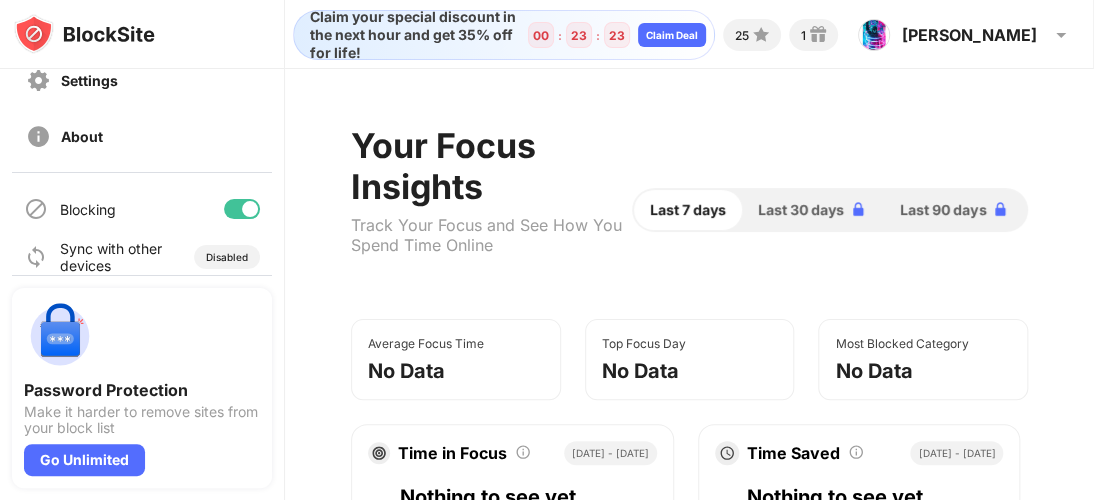 scroll, scrollTop: 378, scrollLeft: 0, axis: vertical 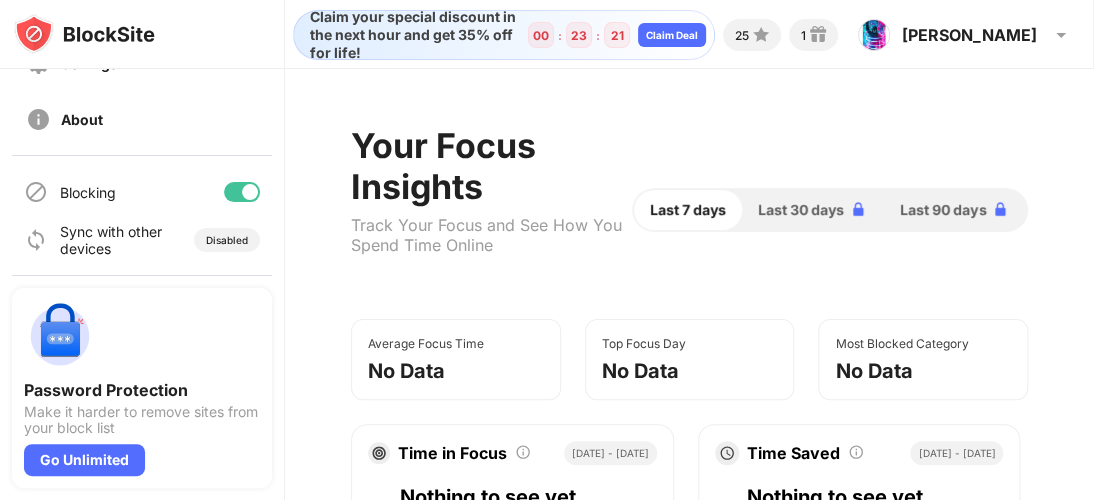 click on "Average Focus Time No Data Top Focus Day No Data Most Blocked Category No Data Time in Focus Total time spent using Focus Mode Jul 4 - Today Nothing to see yet Too many distractions? Activate Focus Mode Start Focus Session Time Saved Total time saved by using BlockSite Jul 4 - Today Nothing to see yet Save plenty of time by adding items to your list Add Items Oops, there's nothing to see for now. Haven't been online in 30 days? 😉  Make sure to turn your Google Sync on  or use another email account. Try Again Blocked Attempts Blocked Attempts Jul 4 - Today Nothing to see yet Personalize your block page with custom design! Edit Block Page  Blocked Categories Your blocked websites by site category Jul 4 - Today Nothing to see yet Block by category for increased productivity Block Categories" at bounding box center (690, 1026) 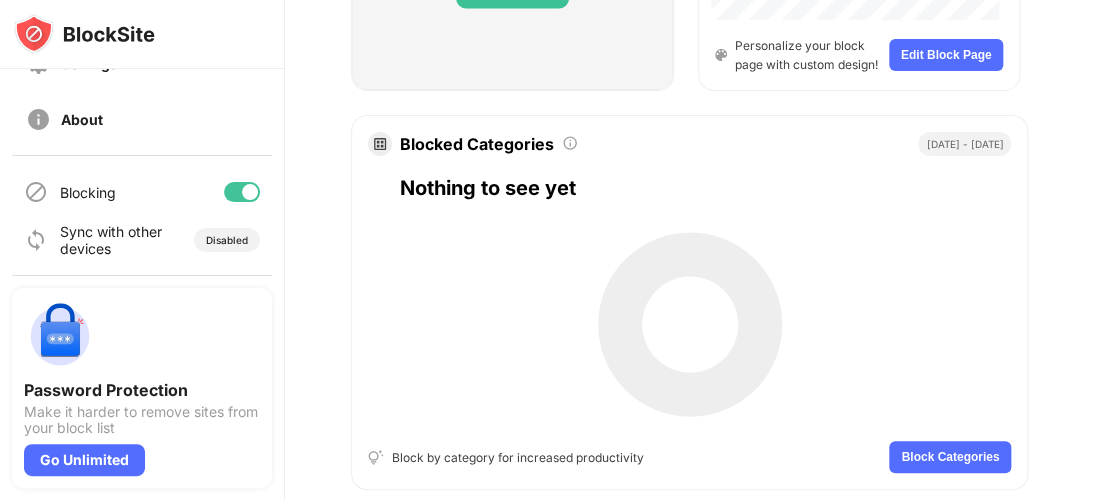 scroll, scrollTop: 1273, scrollLeft: 0, axis: vertical 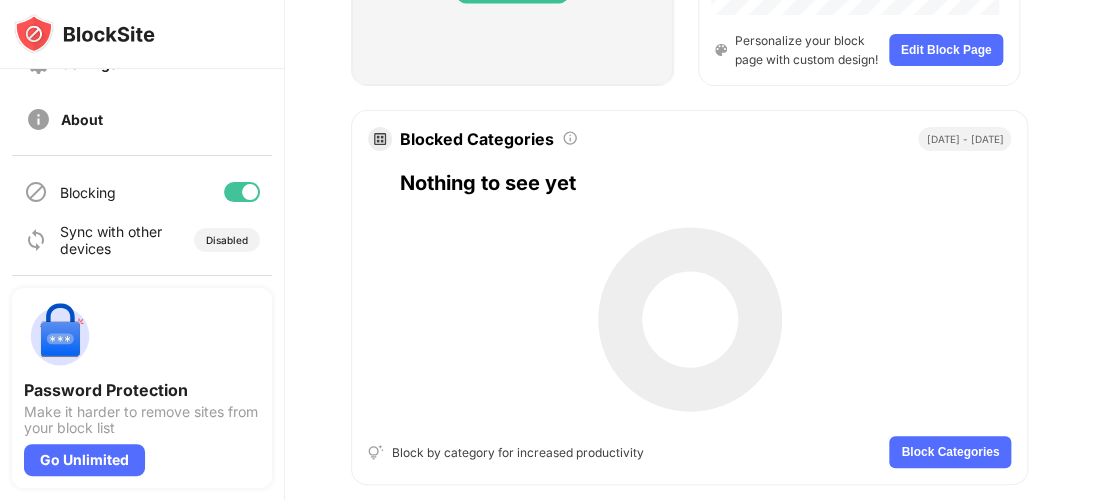 click on "Block Categories" at bounding box center [950, 452] 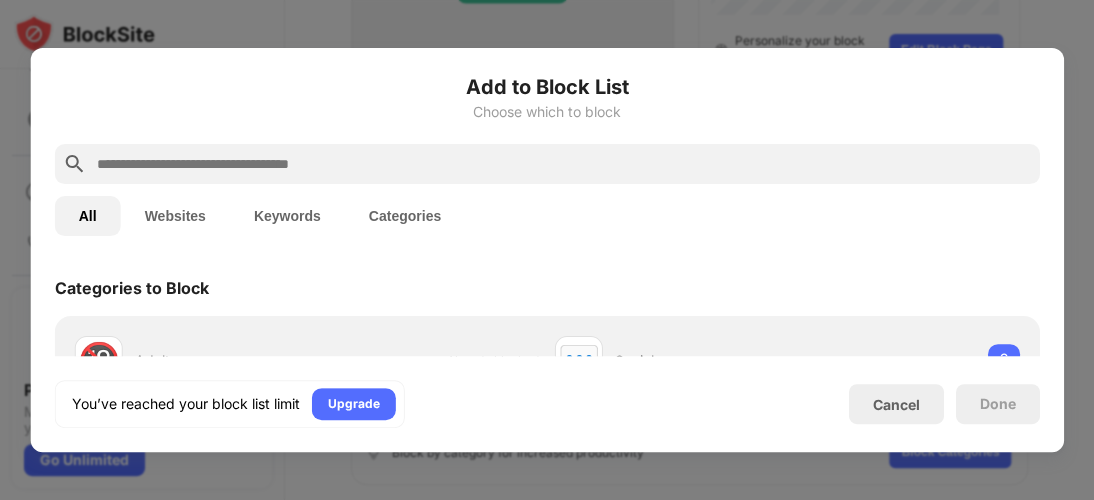click on "Categories to Block" at bounding box center [547, 288] 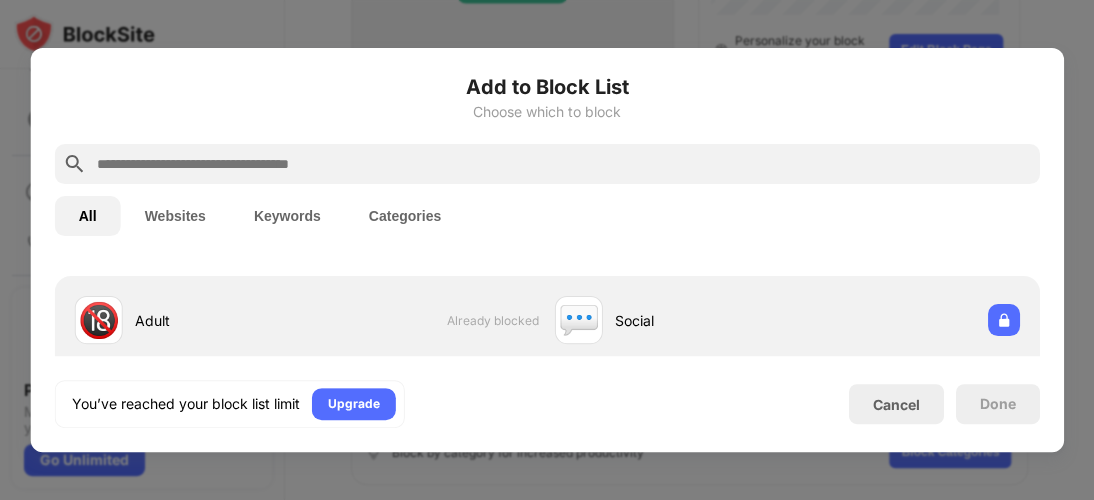 scroll, scrollTop: 80, scrollLeft: 0, axis: vertical 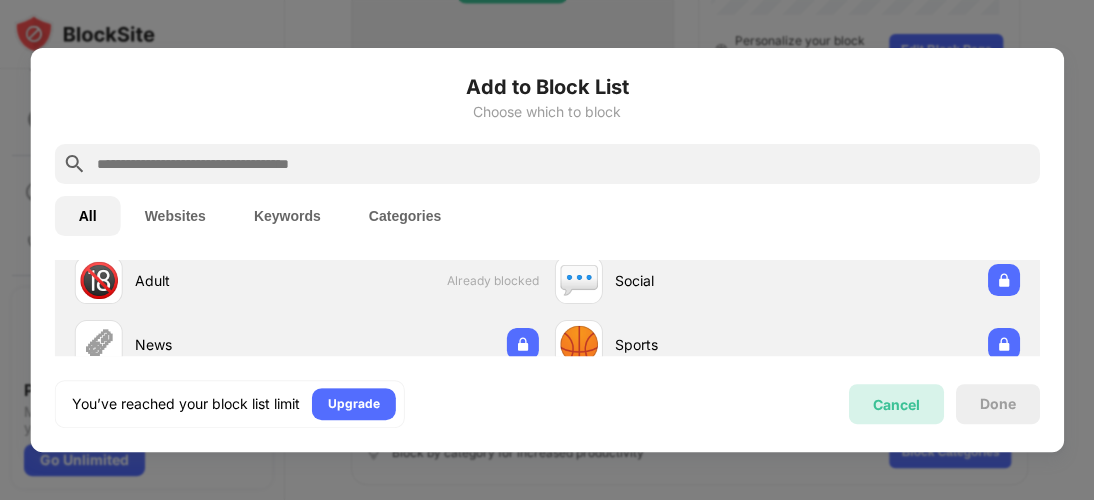click on "Cancel" at bounding box center [895, 404] 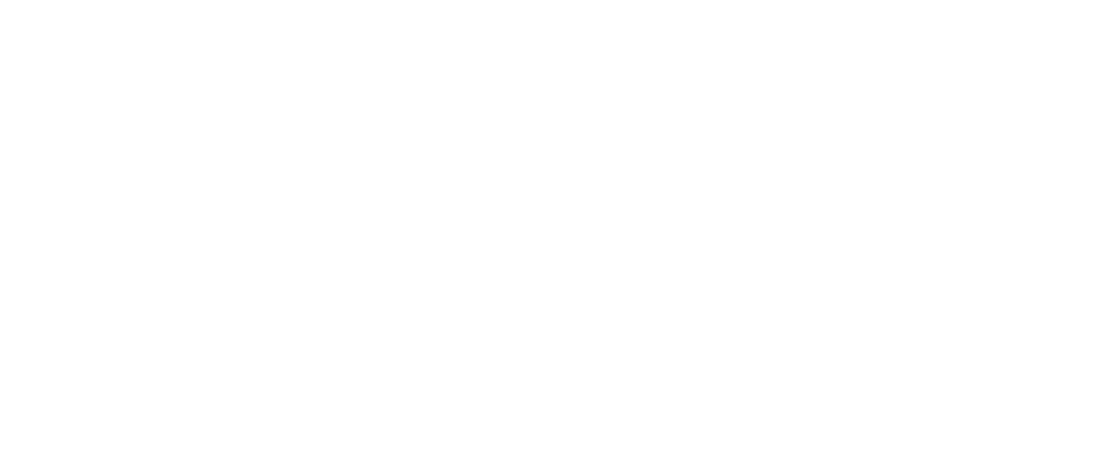 scroll, scrollTop: 0, scrollLeft: 0, axis: both 